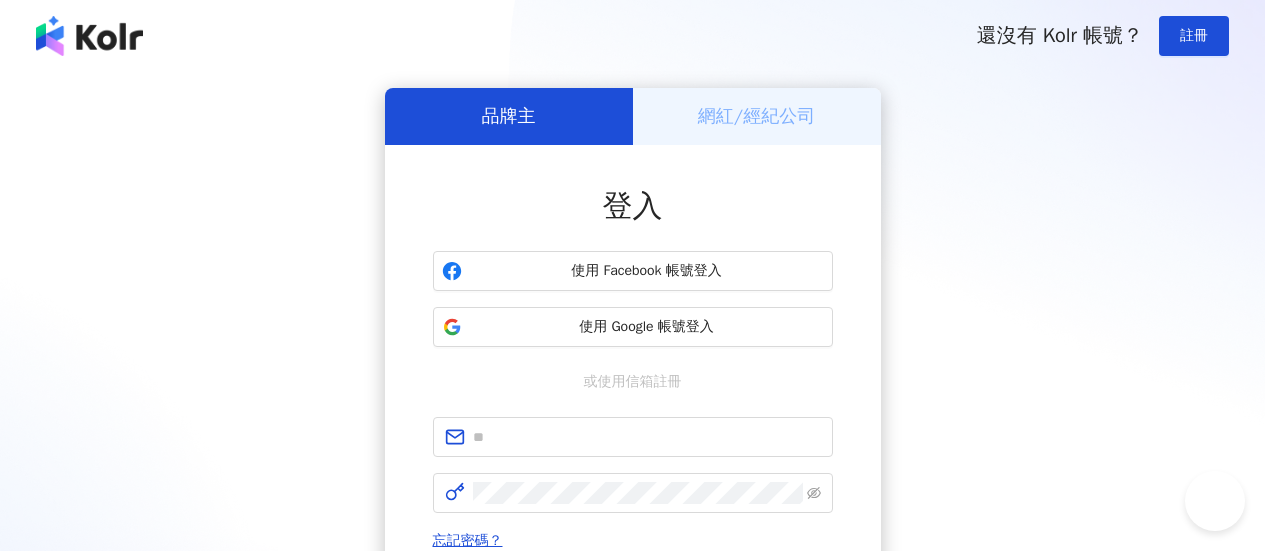 scroll, scrollTop: 200, scrollLeft: 0, axis: vertical 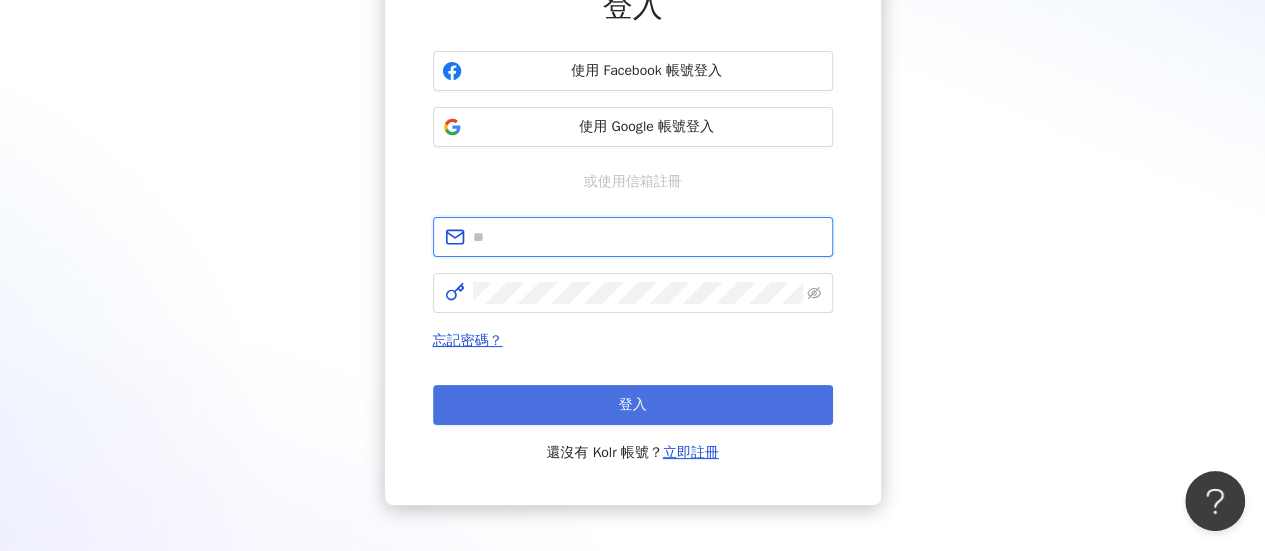type on "**********" 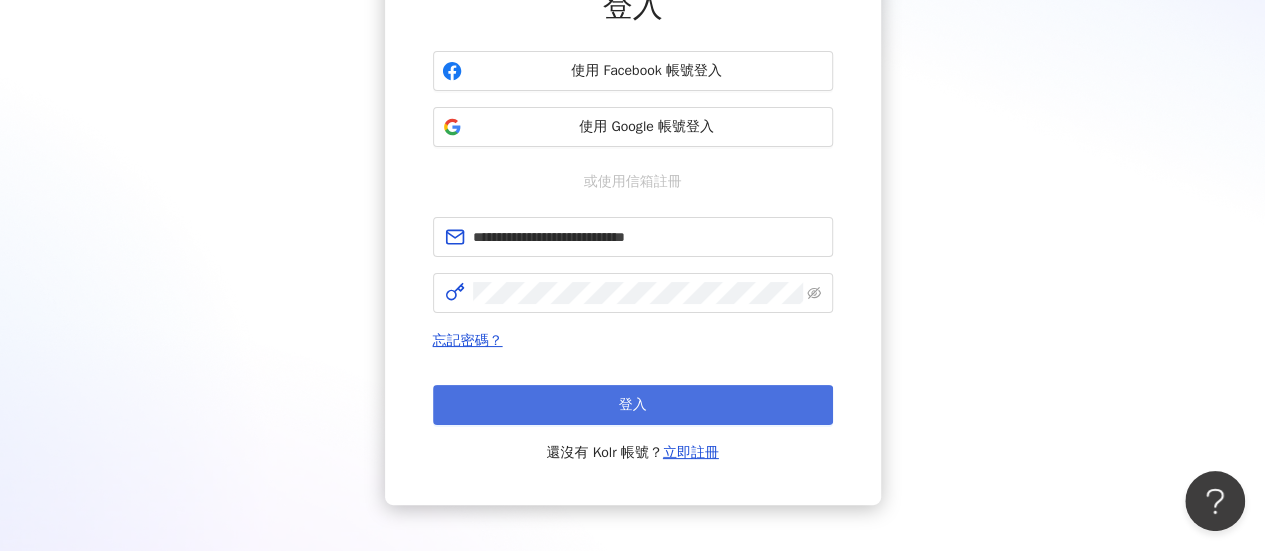 click on "登入" at bounding box center [633, 405] 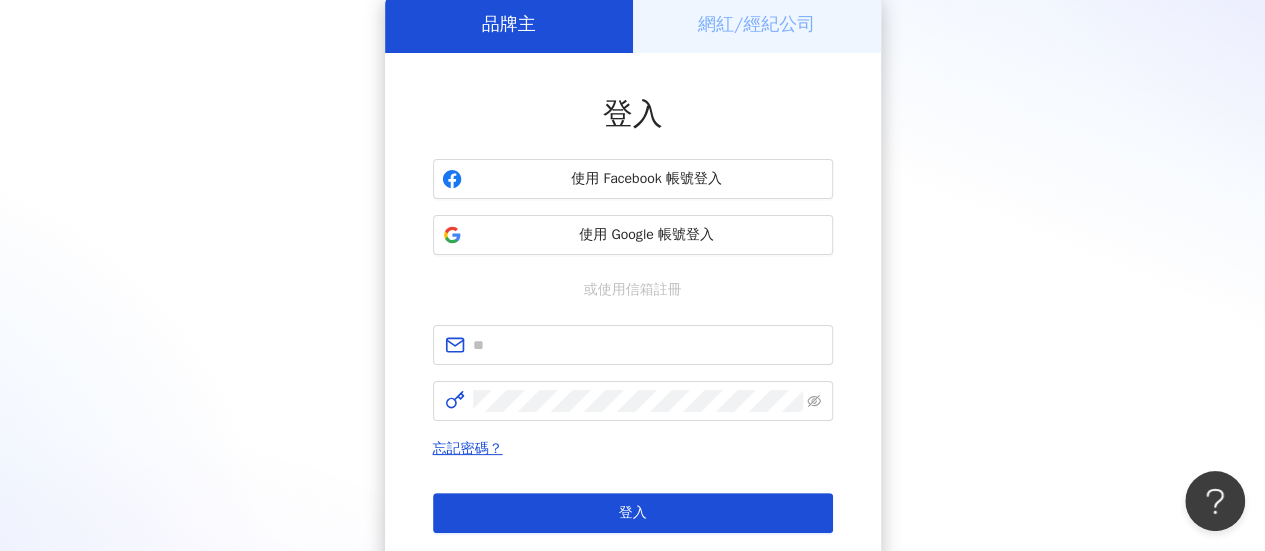 scroll, scrollTop: 200, scrollLeft: 0, axis: vertical 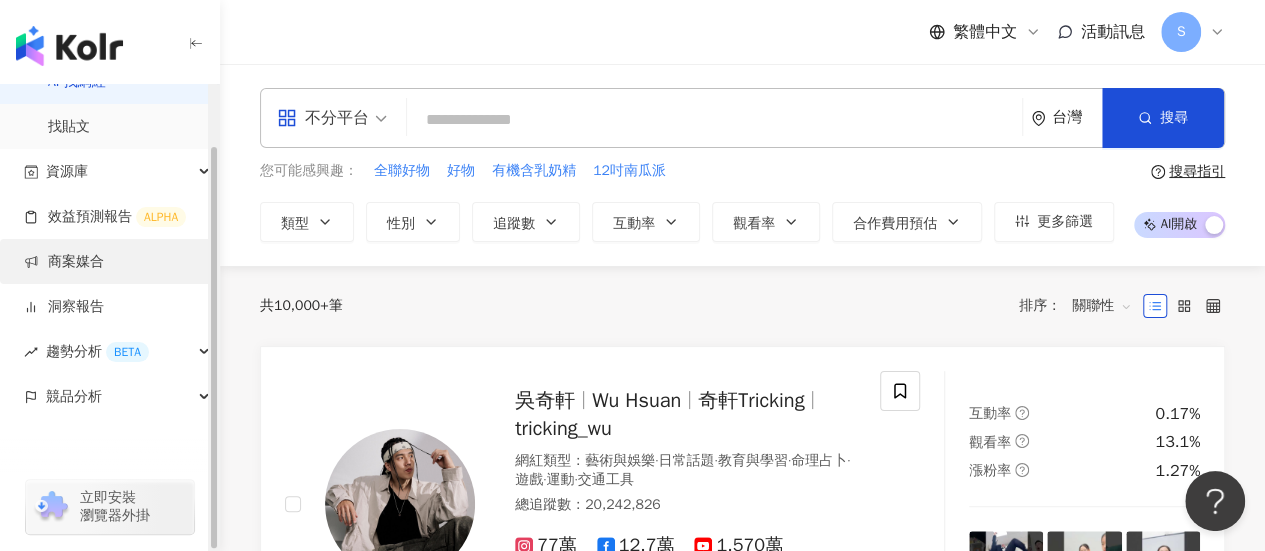 click on "商案媒合" at bounding box center (64, 262) 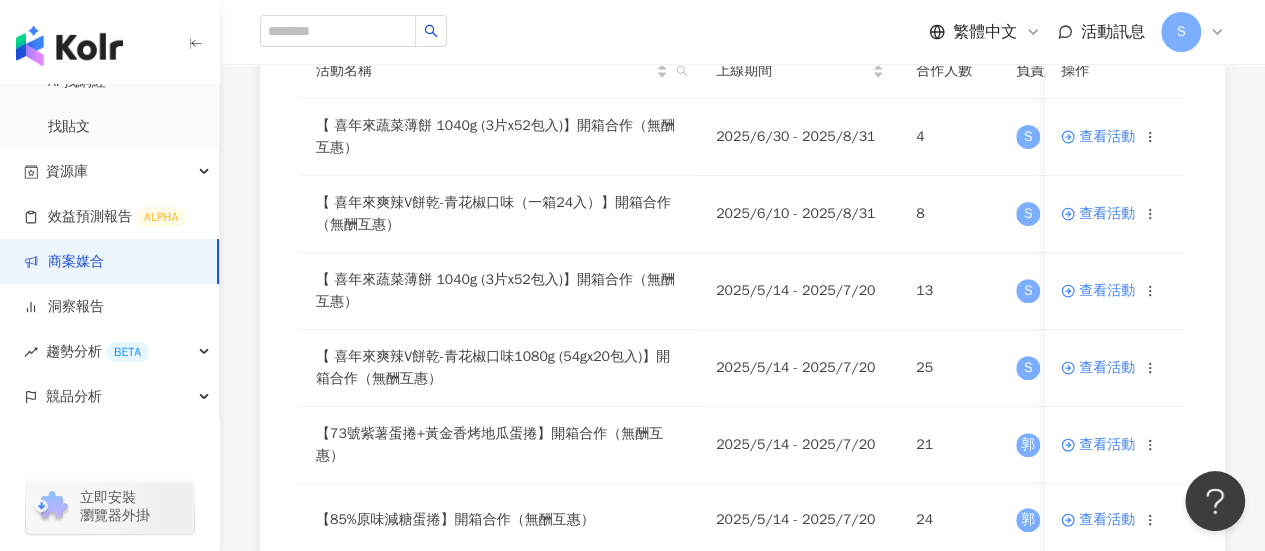 scroll, scrollTop: 300, scrollLeft: 0, axis: vertical 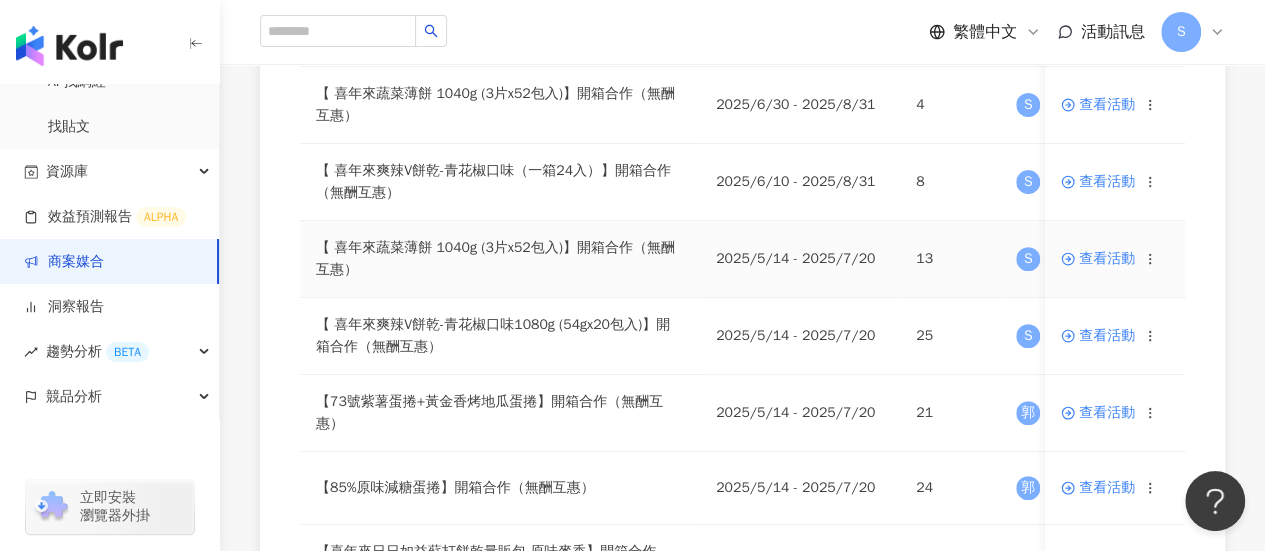 click on "查看活動" at bounding box center (1098, 259) 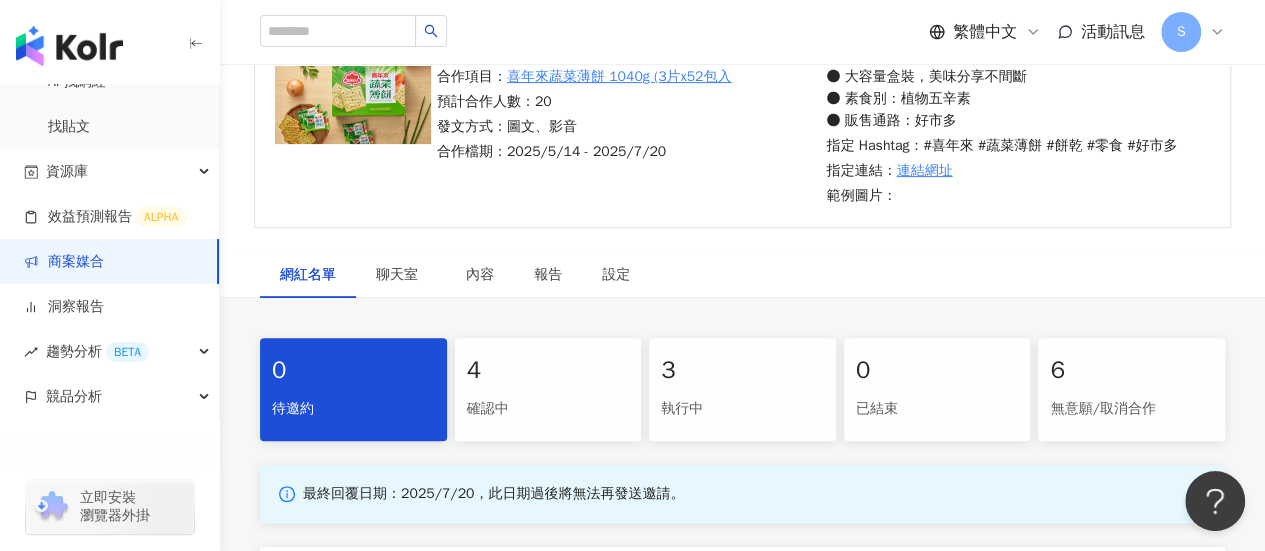 scroll, scrollTop: 400, scrollLeft: 0, axis: vertical 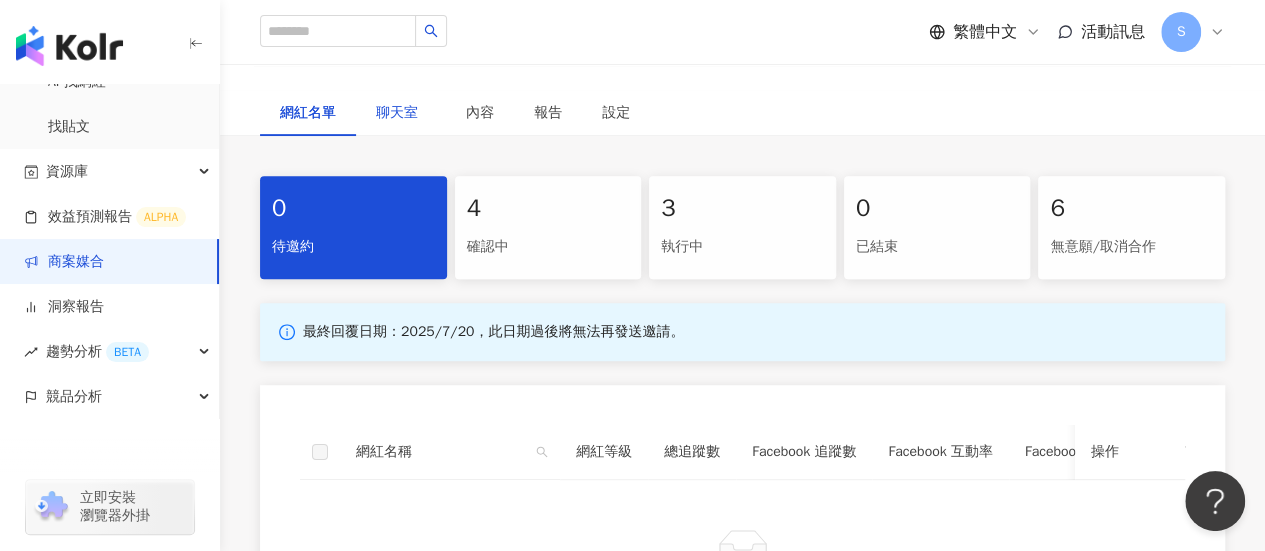 click on "聊天室" at bounding box center (401, 113) 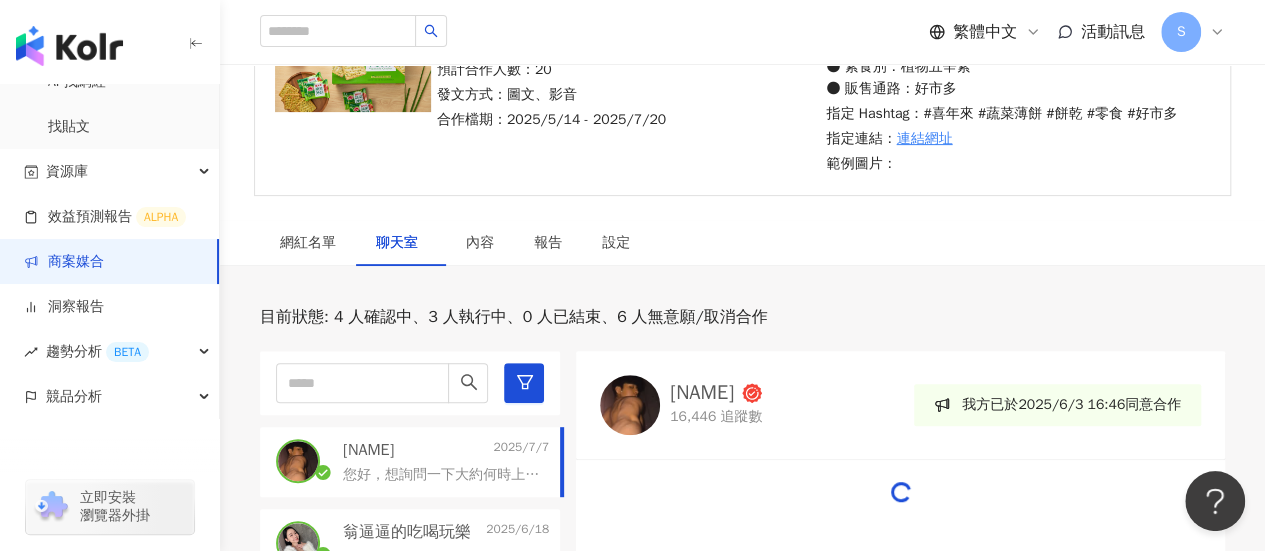 scroll, scrollTop: 400, scrollLeft: 0, axis: vertical 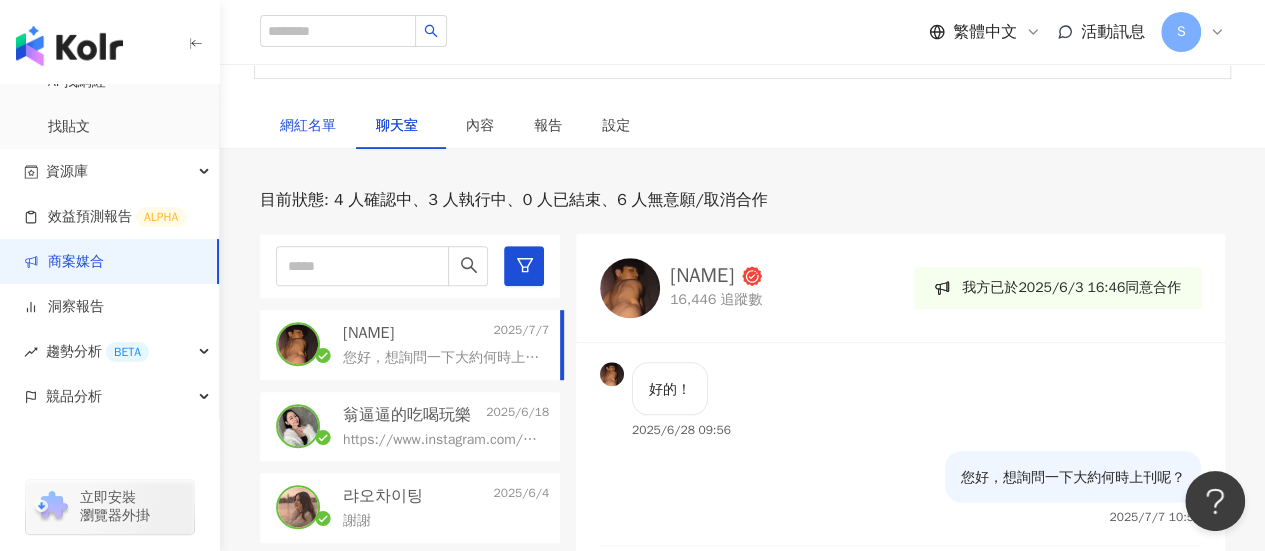 click on "網紅名單" at bounding box center (308, 126) 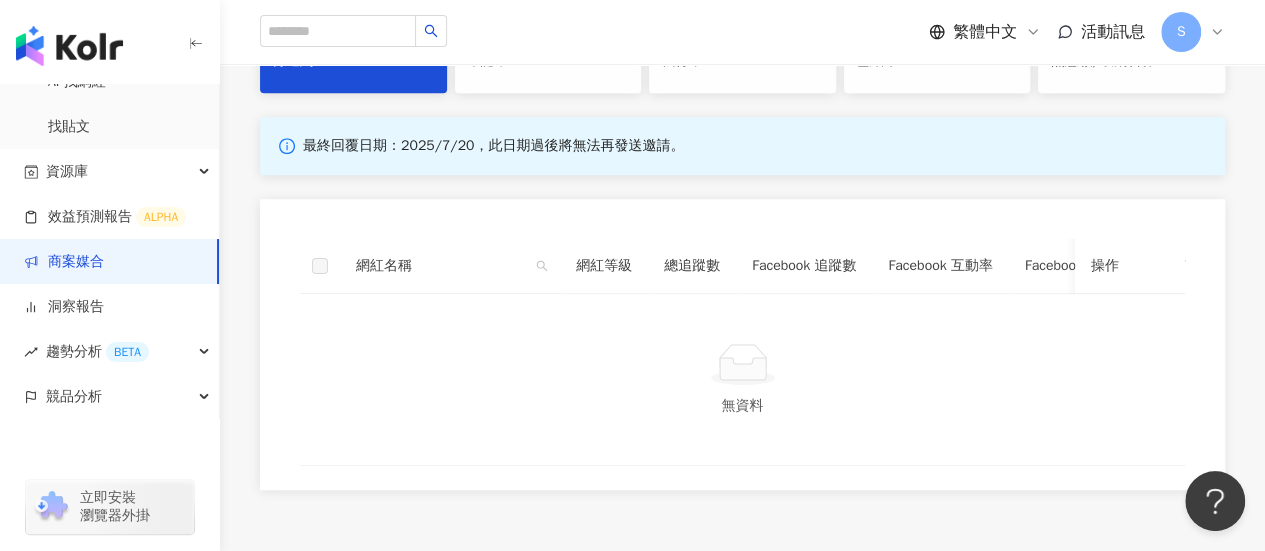scroll, scrollTop: 487, scrollLeft: 0, axis: vertical 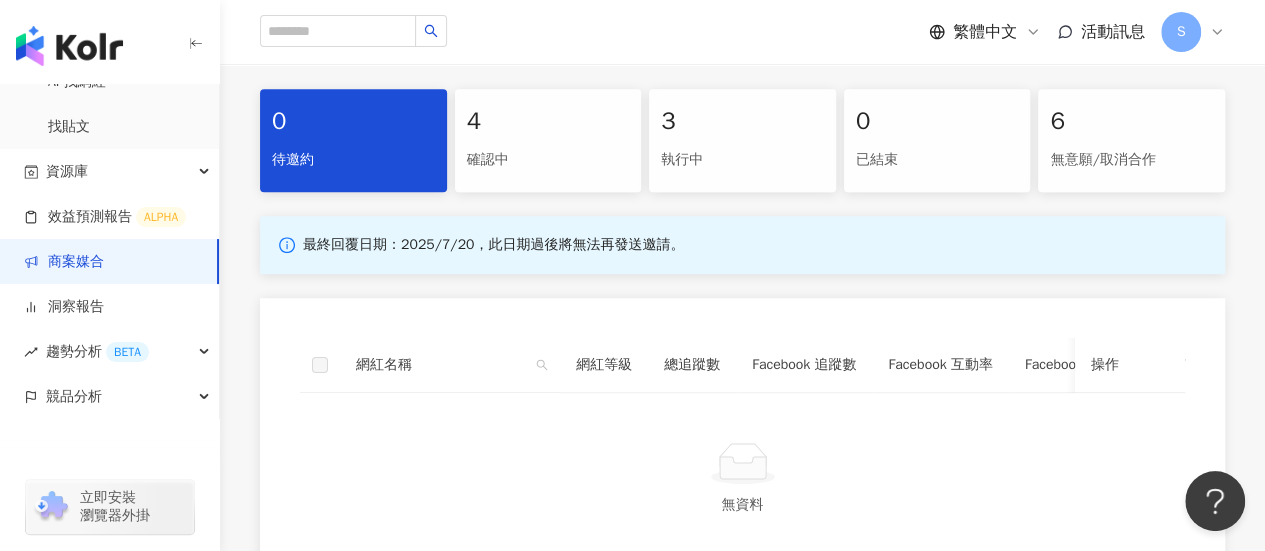 click on "4" at bounding box center [548, 122] 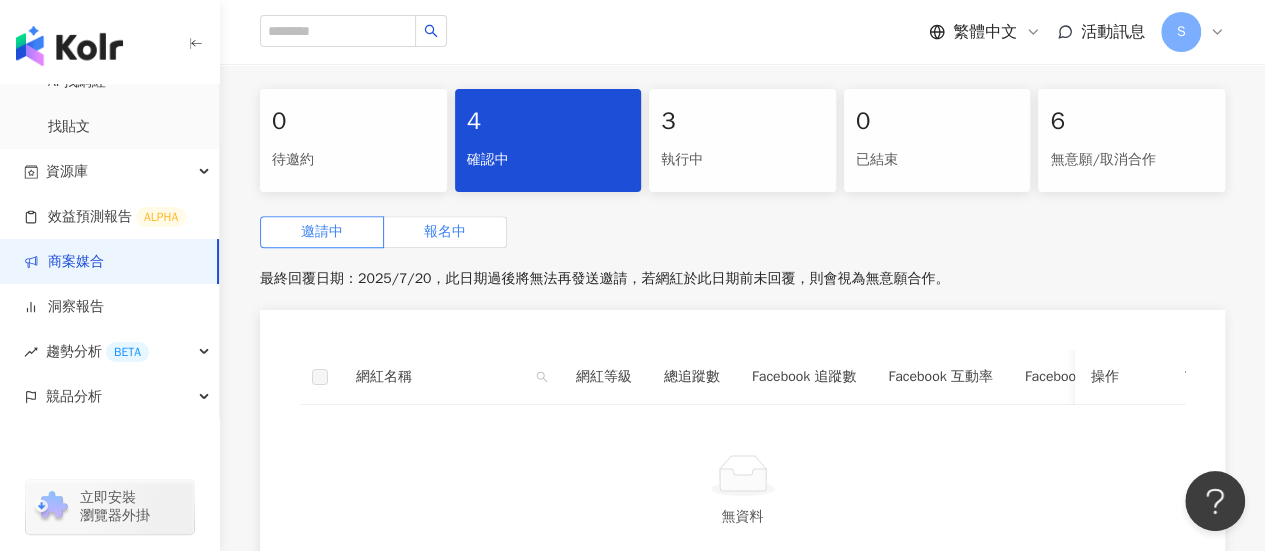 click on "報名中" at bounding box center [445, 232] 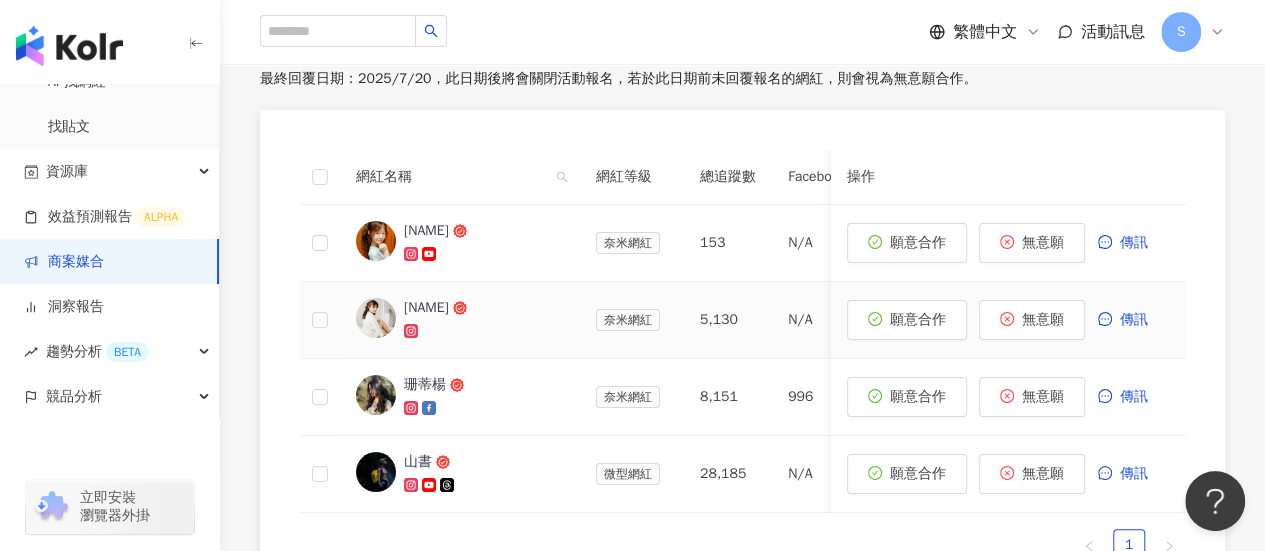 scroll, scrollTop: 787, scrollLeft: 0, axis: vertical 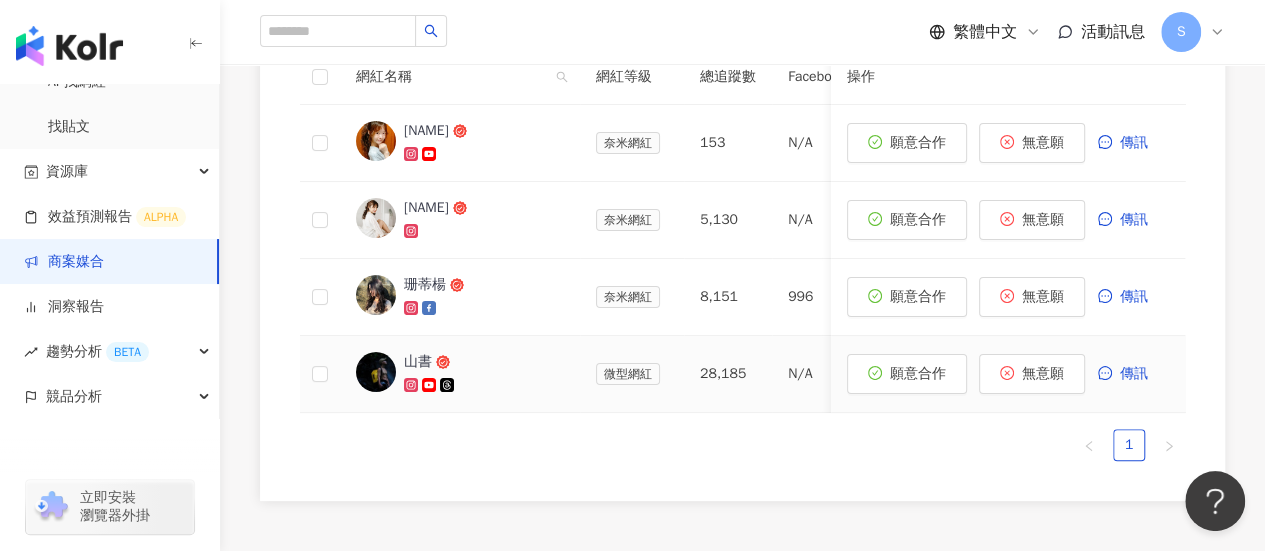 click 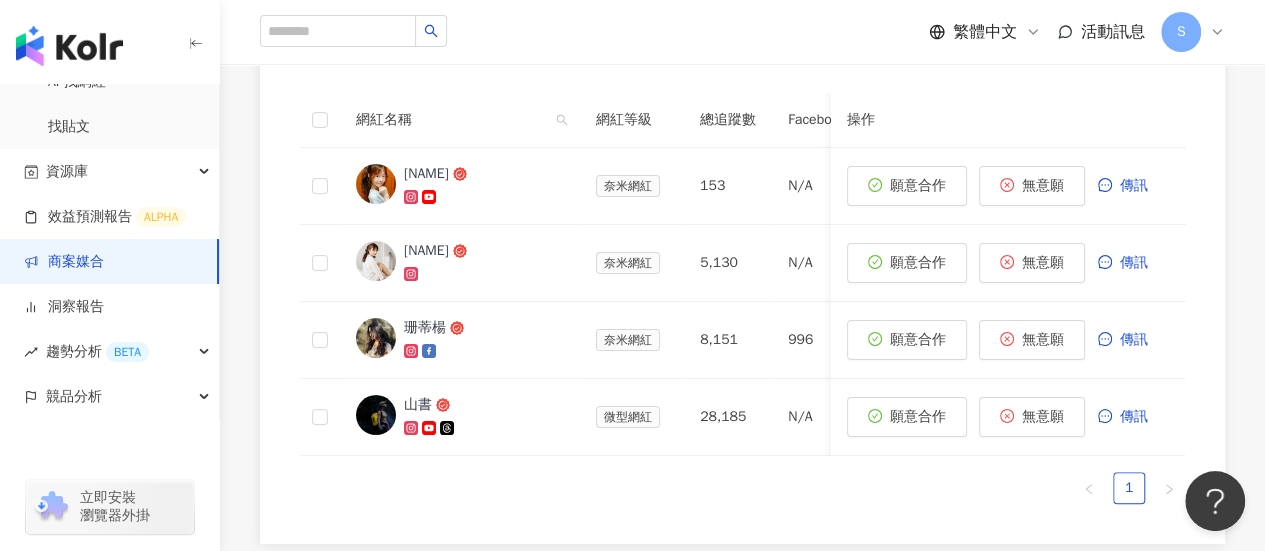scroll, scrollTop: 684, scrollLeft: 0, axis: vertical 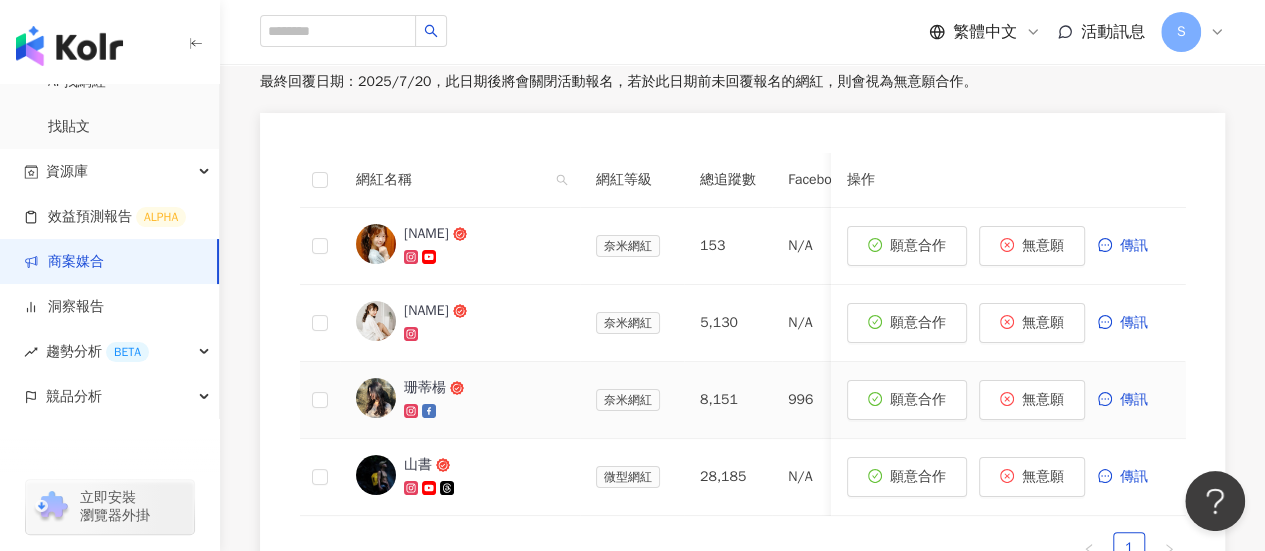 click 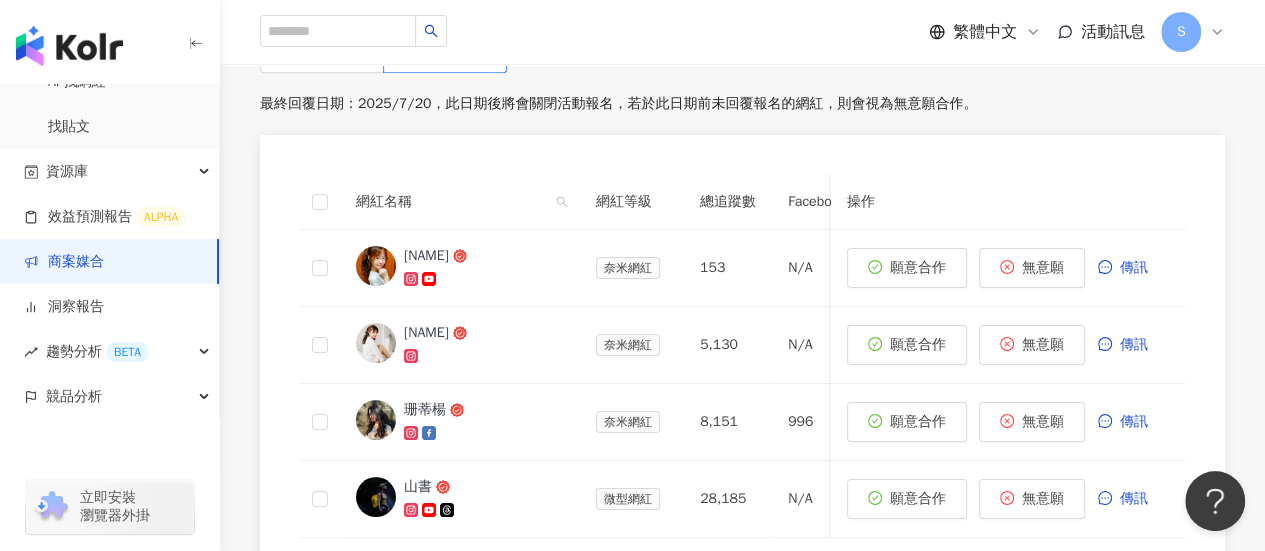 scroll, scrollTop: 800, scrollLeft: 0, axis: vertical 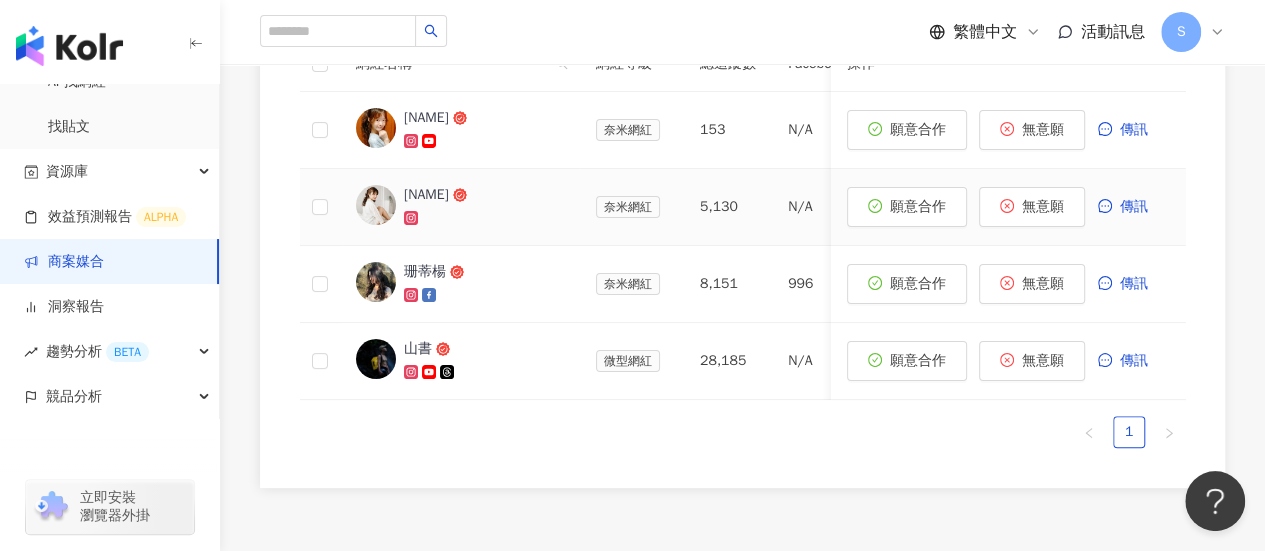 click 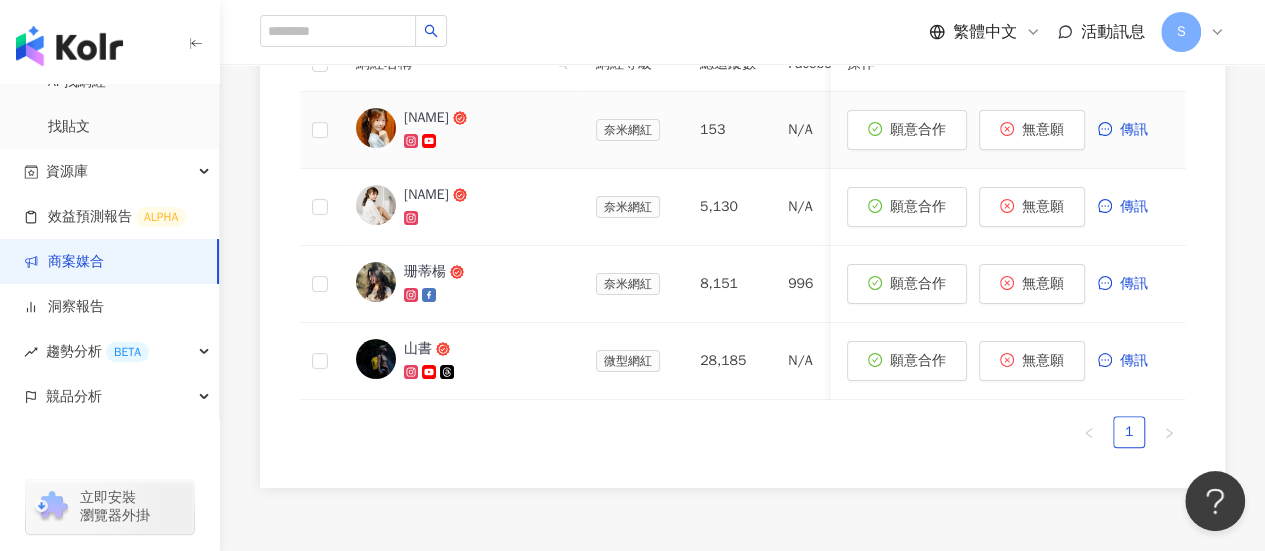 click 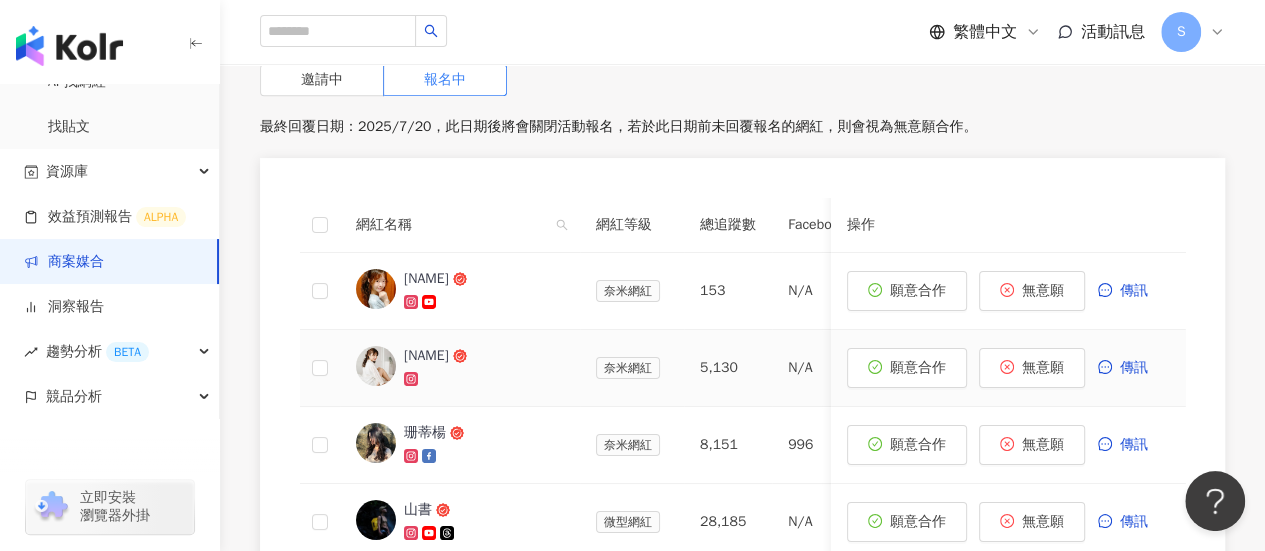 scroll, scrollTop: 500, scrollLeft: 0, axis: vertical 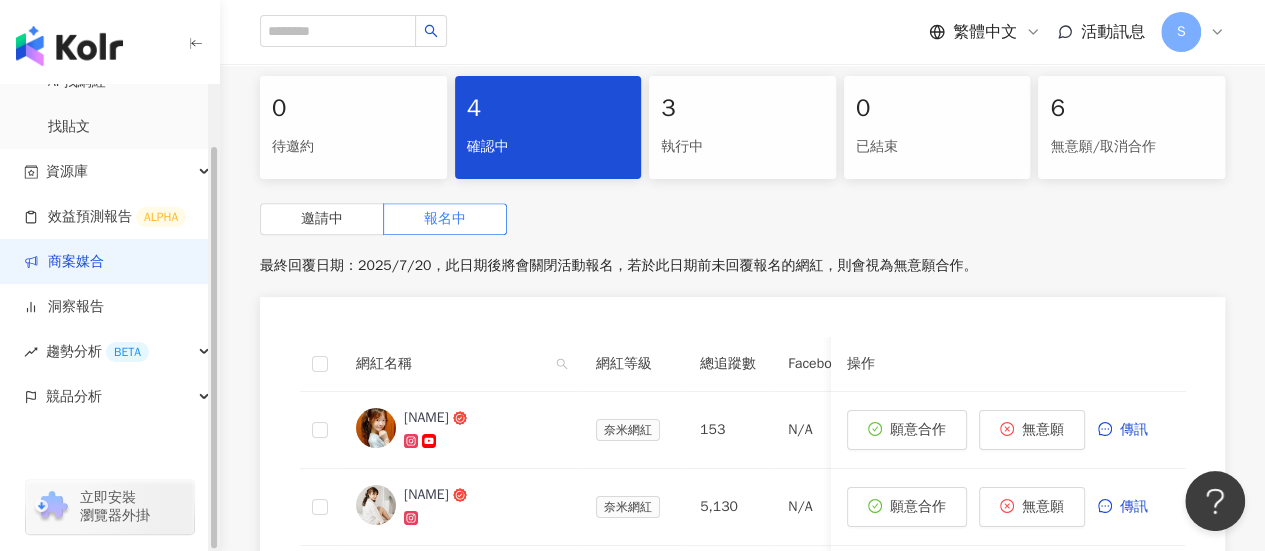 click on "商案媒合" at bounding box center [64, 262] 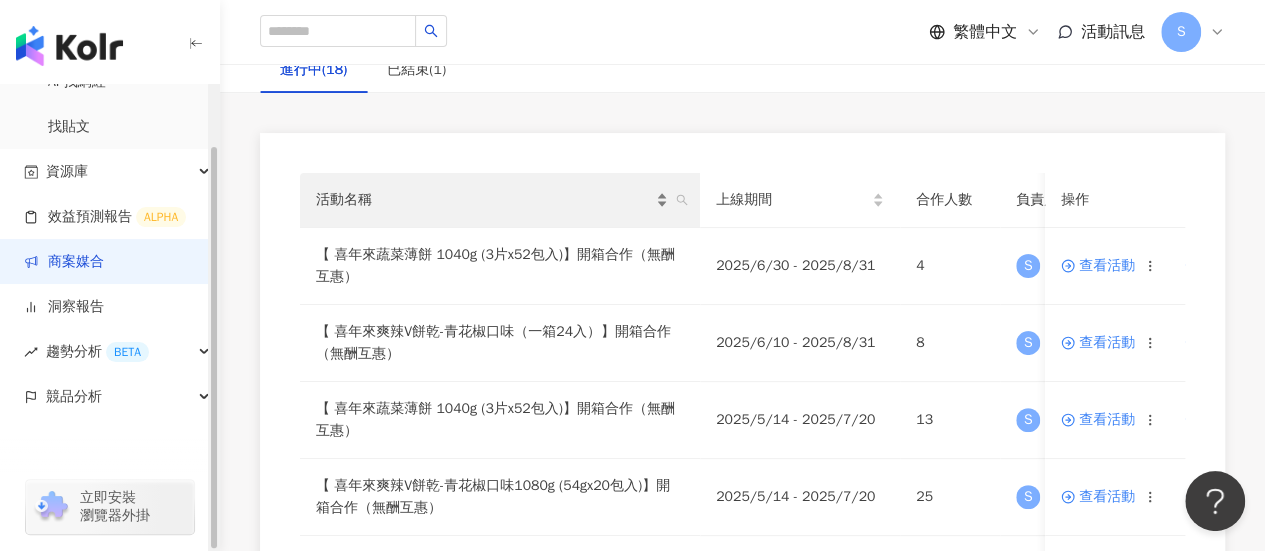 scroll, scrollTop: 300, scrollLeft: 0, axis: vertical 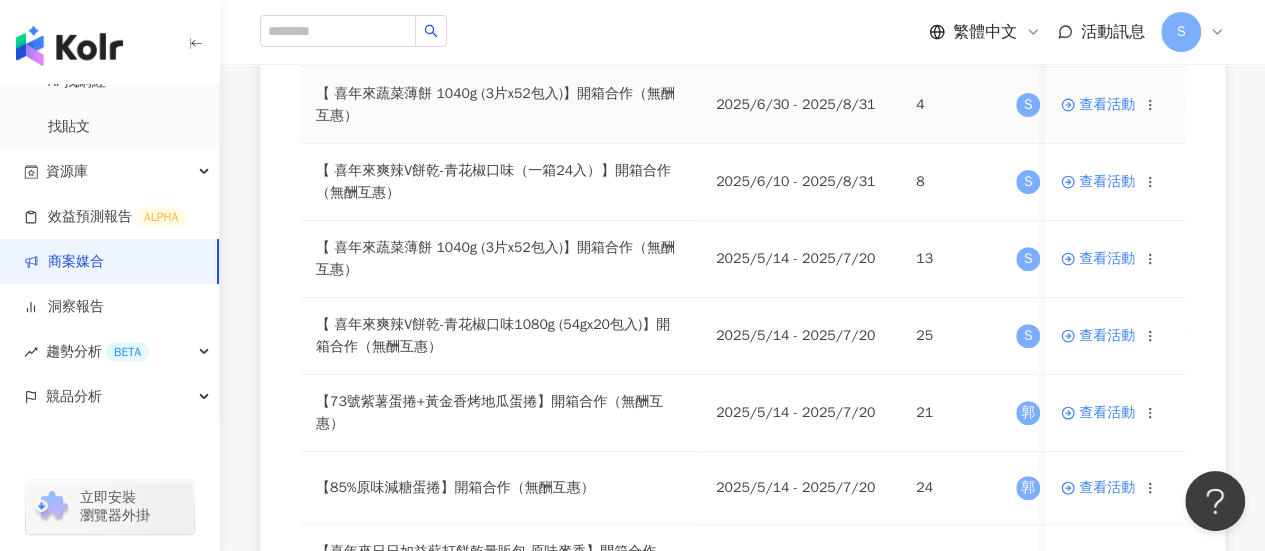 click on "查看活動" at bounding box center [1098, 105] 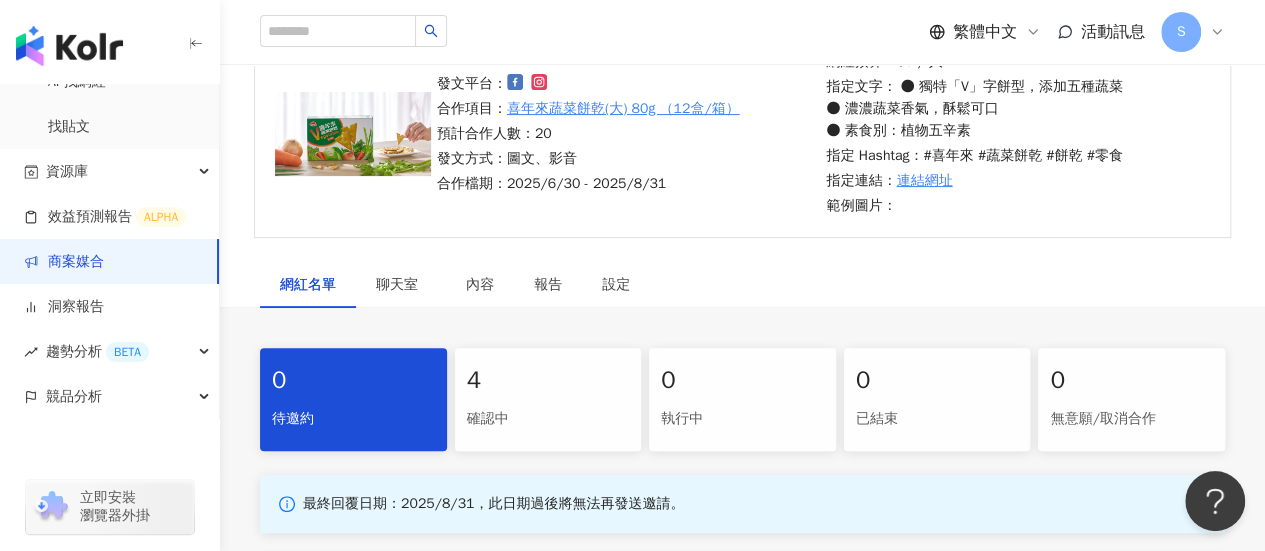 scroll, scrollTop: 500, scrollLeft: 0, axis: vertical 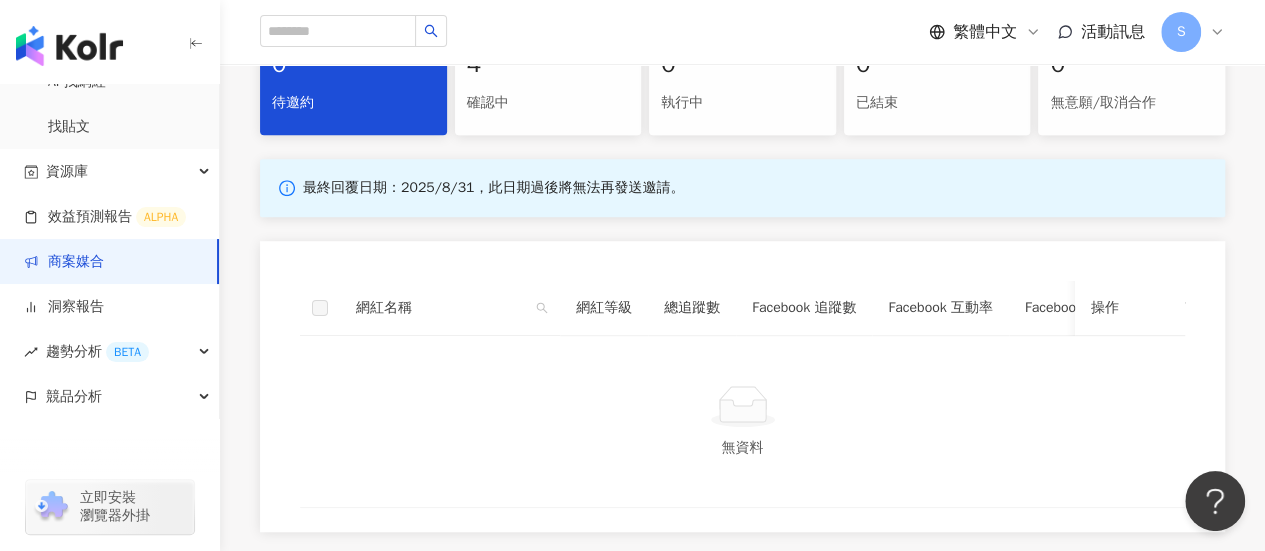 click on "確認中" at bounding box center (548, 103) 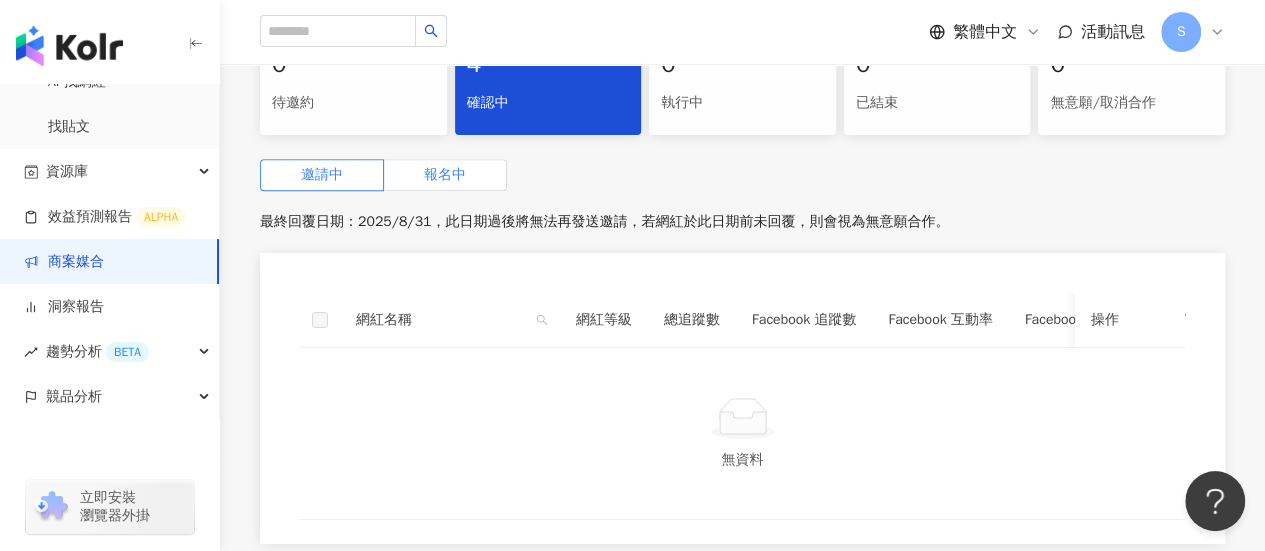 click on "報名中" at bounding box center (445, 174) 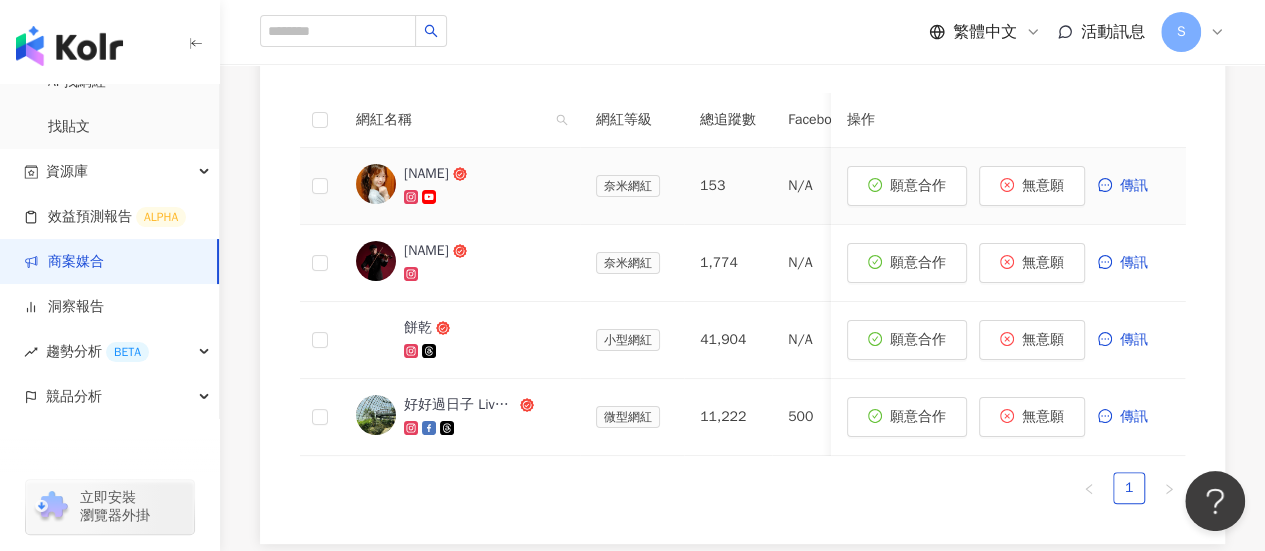 scroll, scrollTop: 800, scrollLeft: 0, axis: vertical 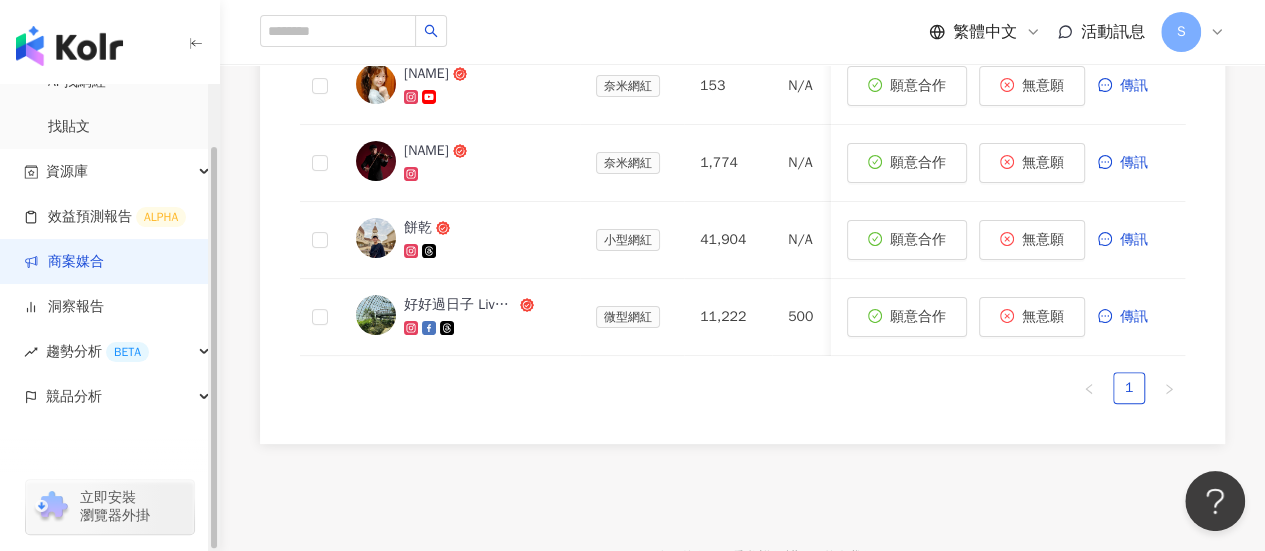 click on "商案媒合" at bounding box center (64, 262) 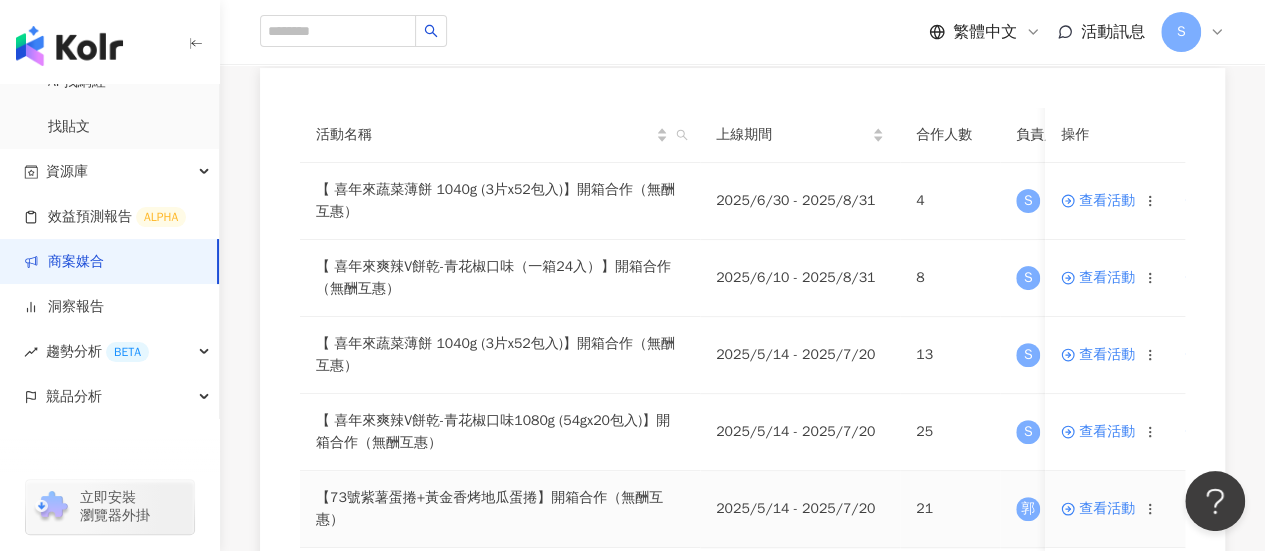 scroll, scrollTop: 200, scrollLeft: 0, axis: vertical 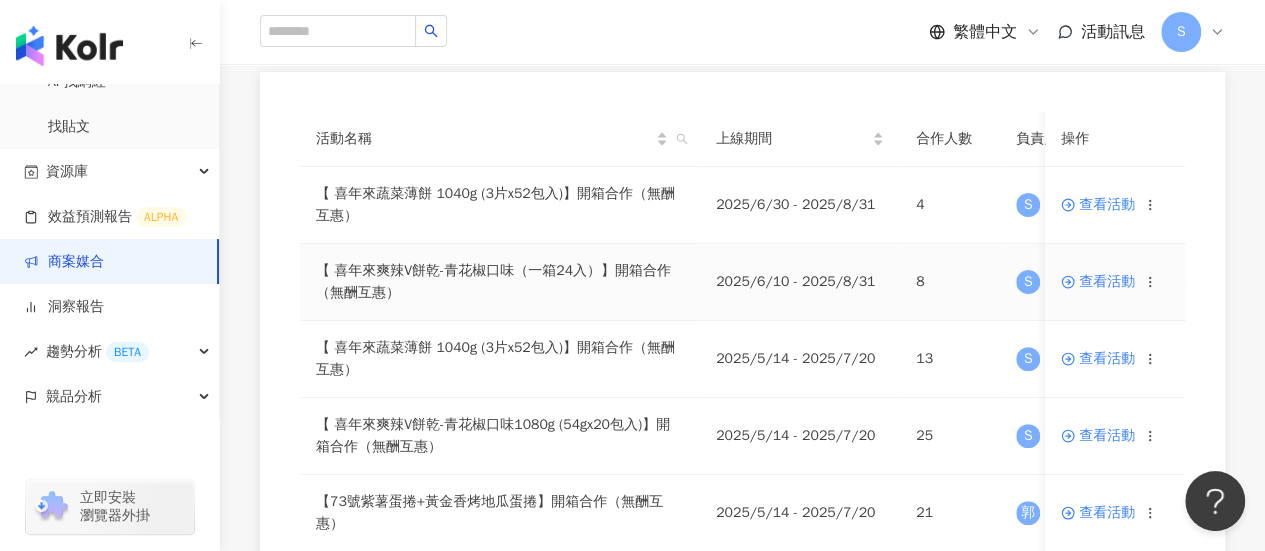 click on "查看活動" at bounding box center (1098, 282) 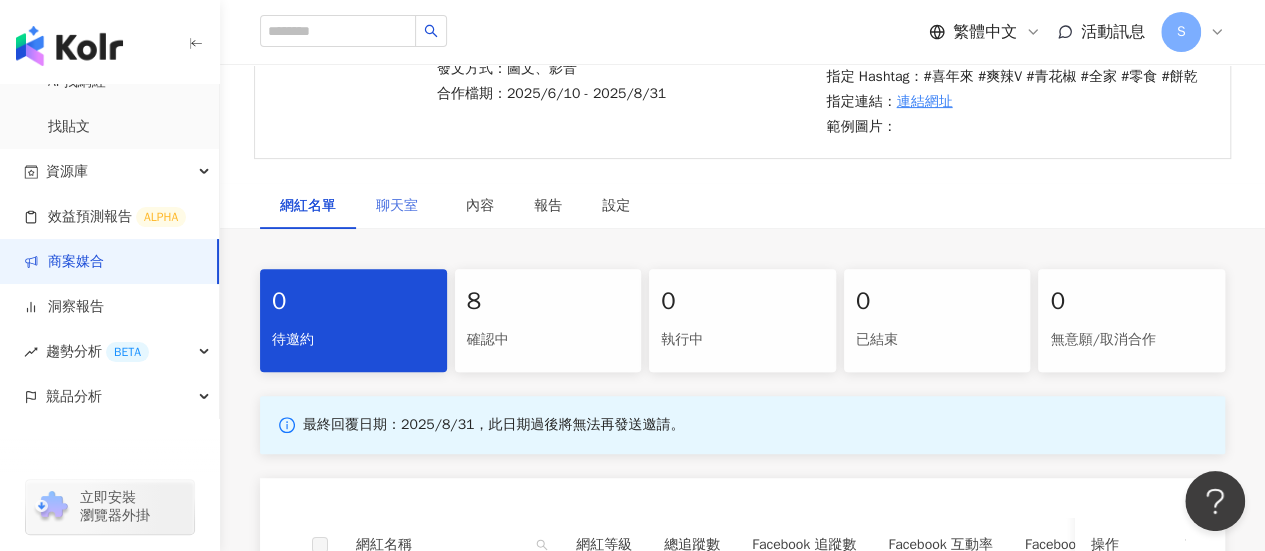 scroll, scrollTop: 300, scrollLeft: 0, axis: vertical 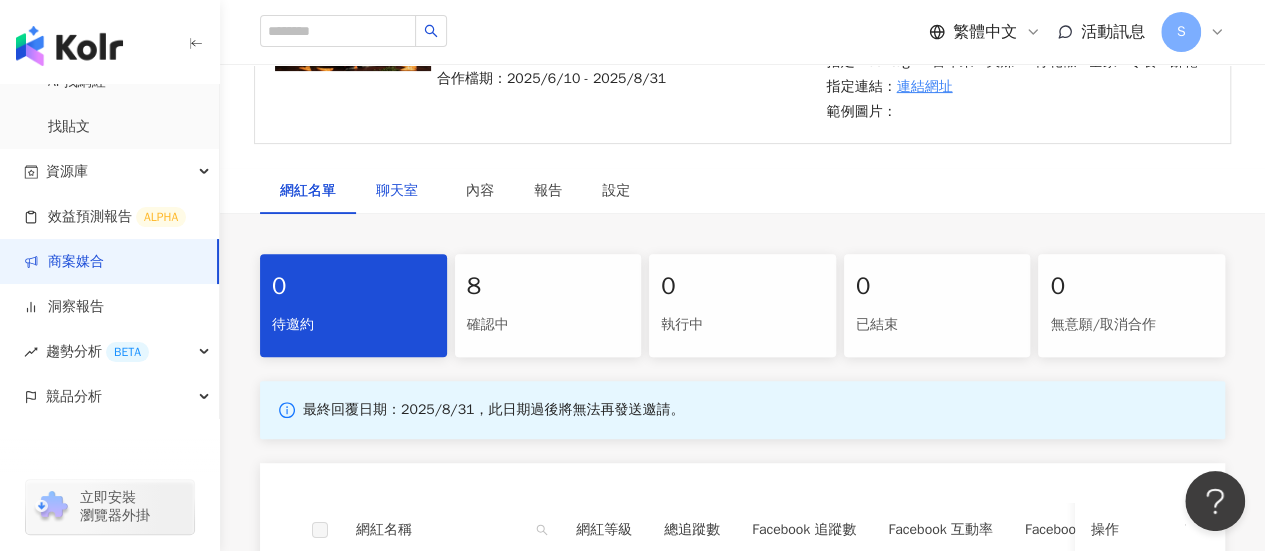 click on "聊天室" at bounding box center (401, 191) 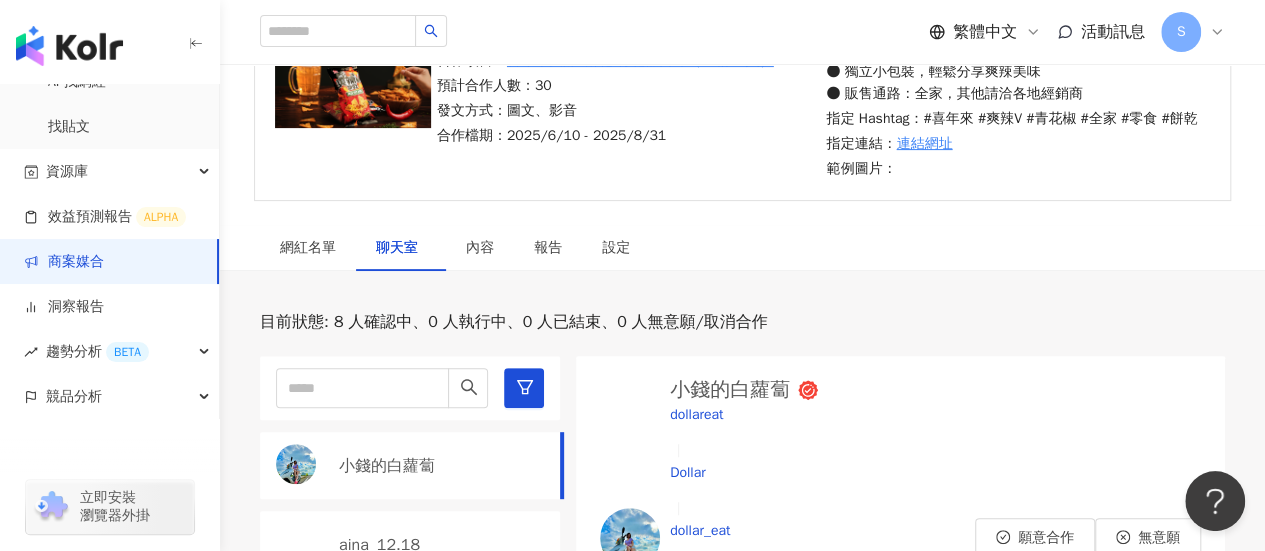 scroll, scrollTop: 200, scrollLeft: 0, axis: vertical 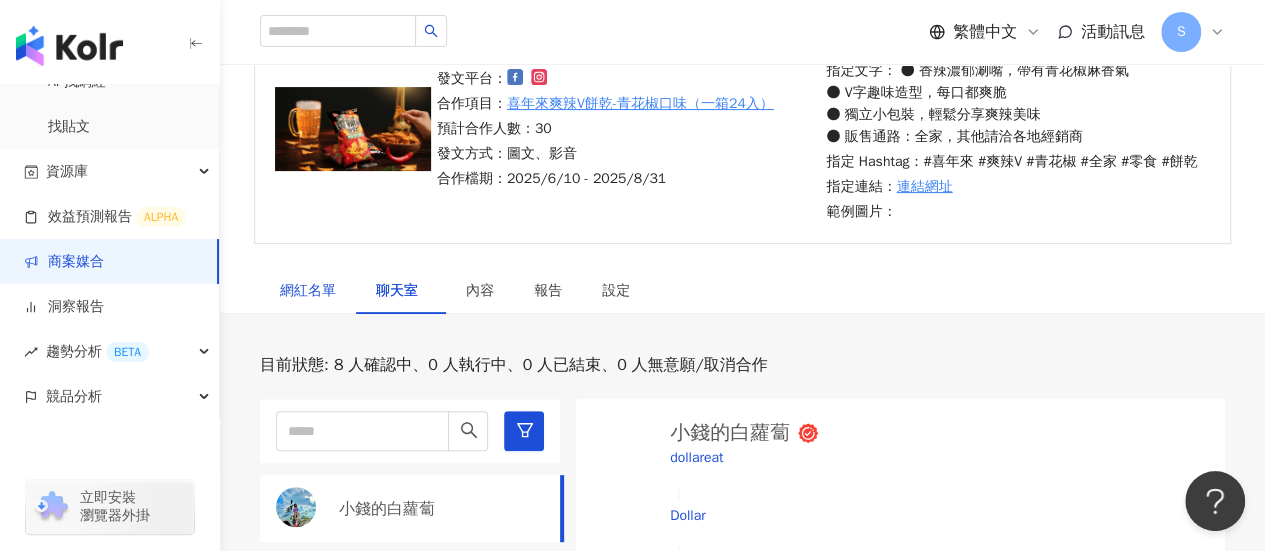 click on "網紅名單" at bounding box center [308, 291] 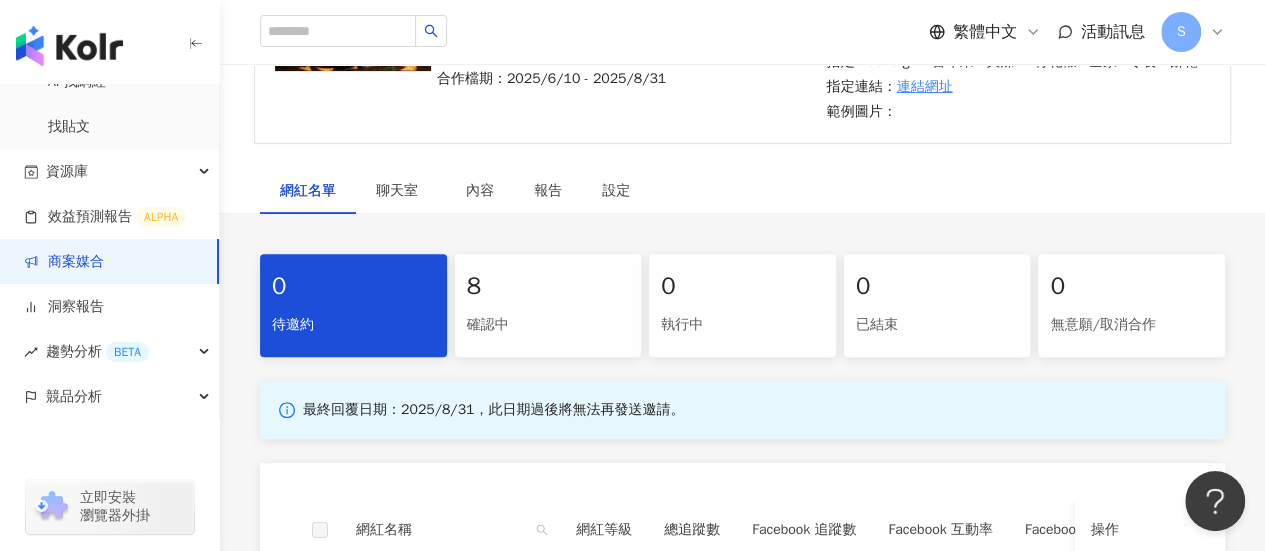 click on "8" at bounding box center (548, 287) 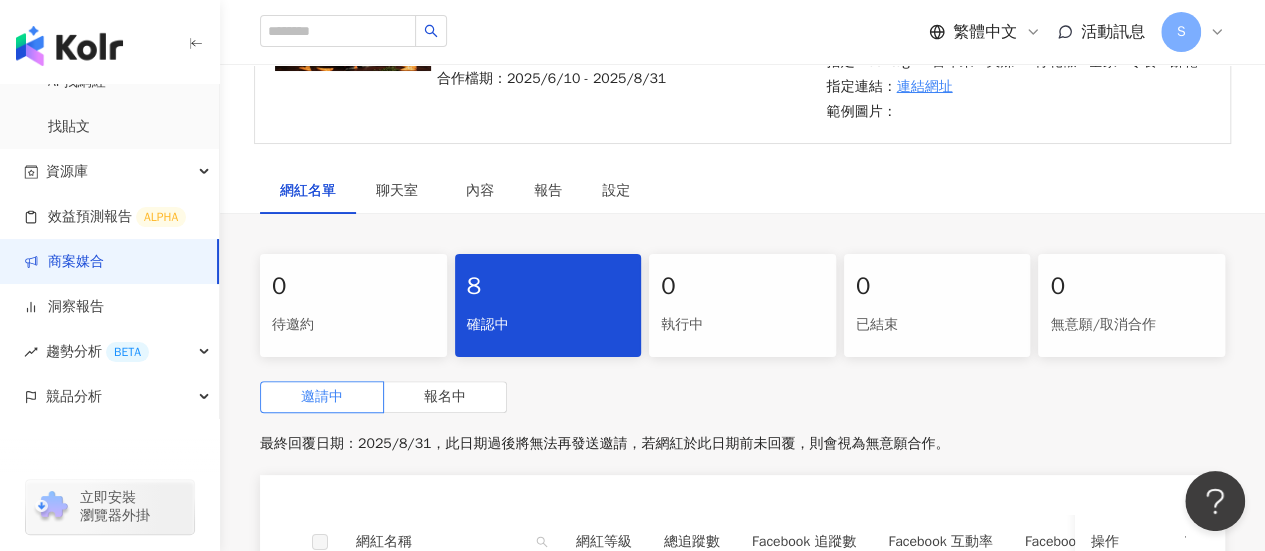 scroll, scrollTop: 600, scrollLeft: 0, axis: vertical 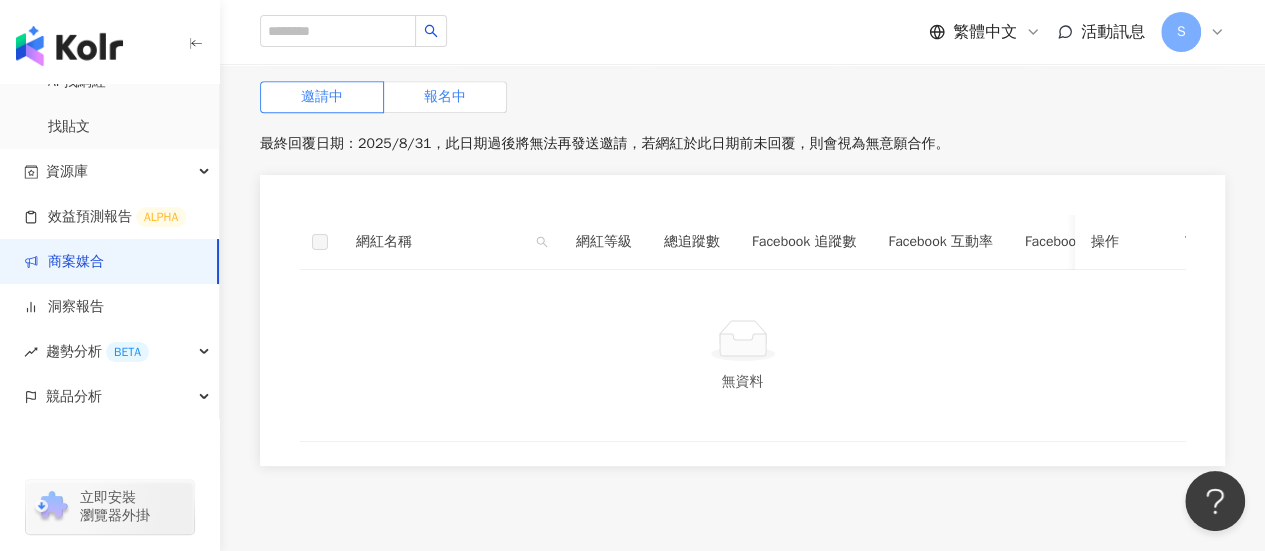 click on "報名中" at bounding box center [445, 97] 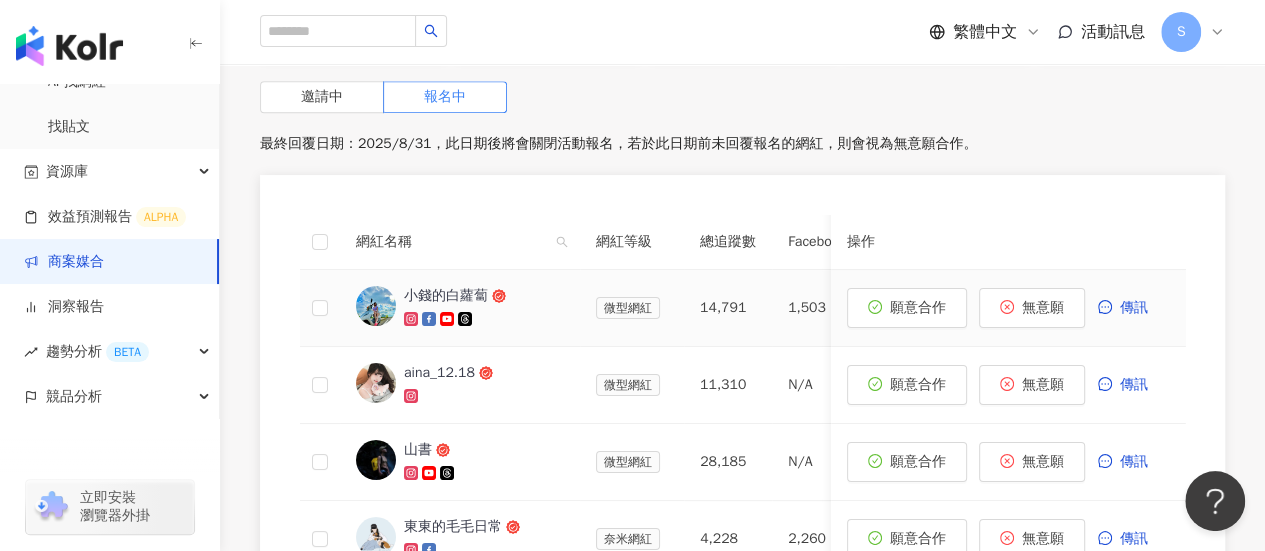 click at bounding box center (413, 319) 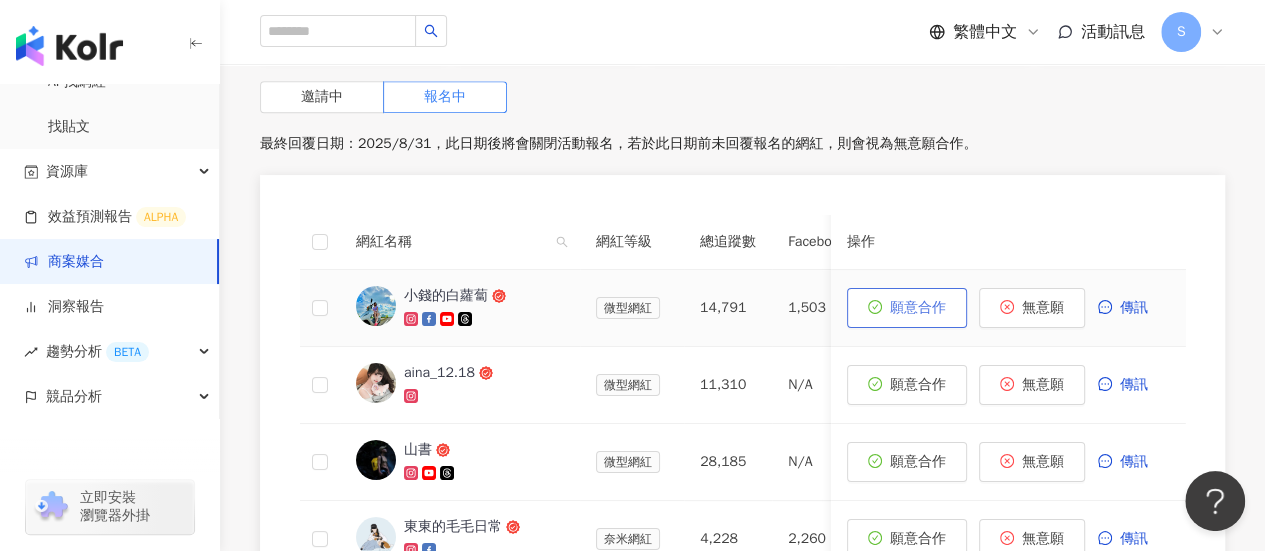 click on "願意合作" at bounding box center [918, 308] 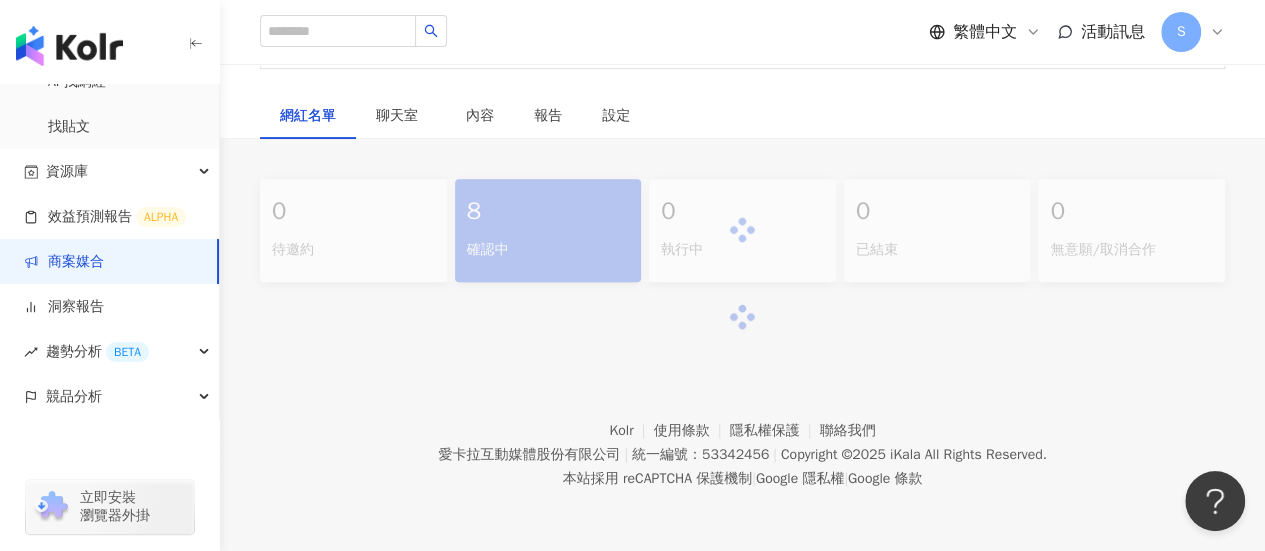 scroll, scrollTop: 600, scrollLeft: 0, axis: vertical 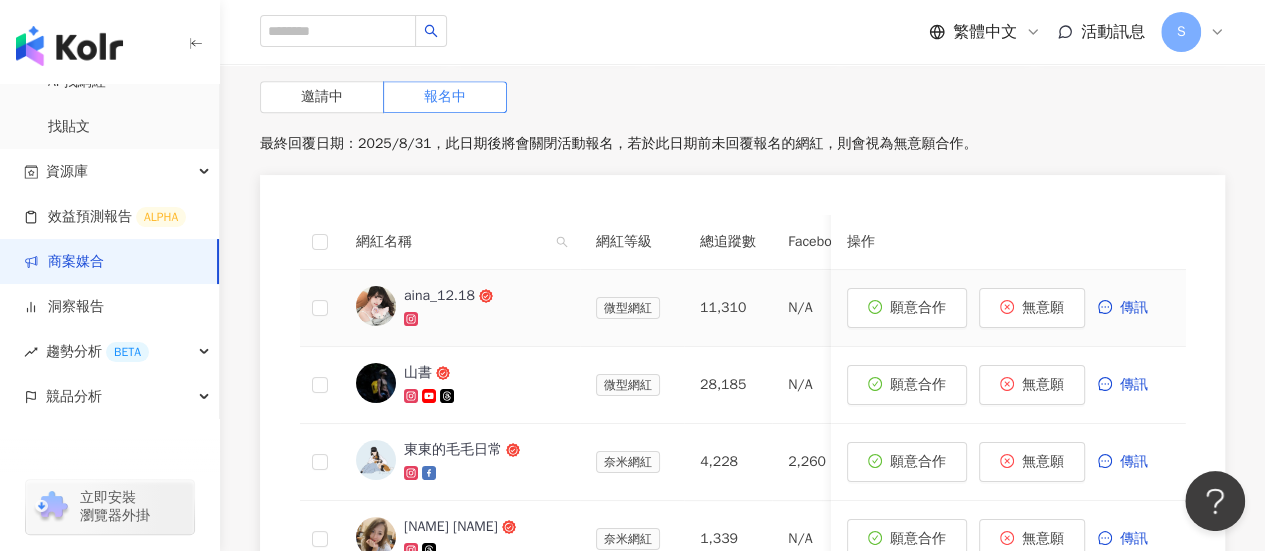 click 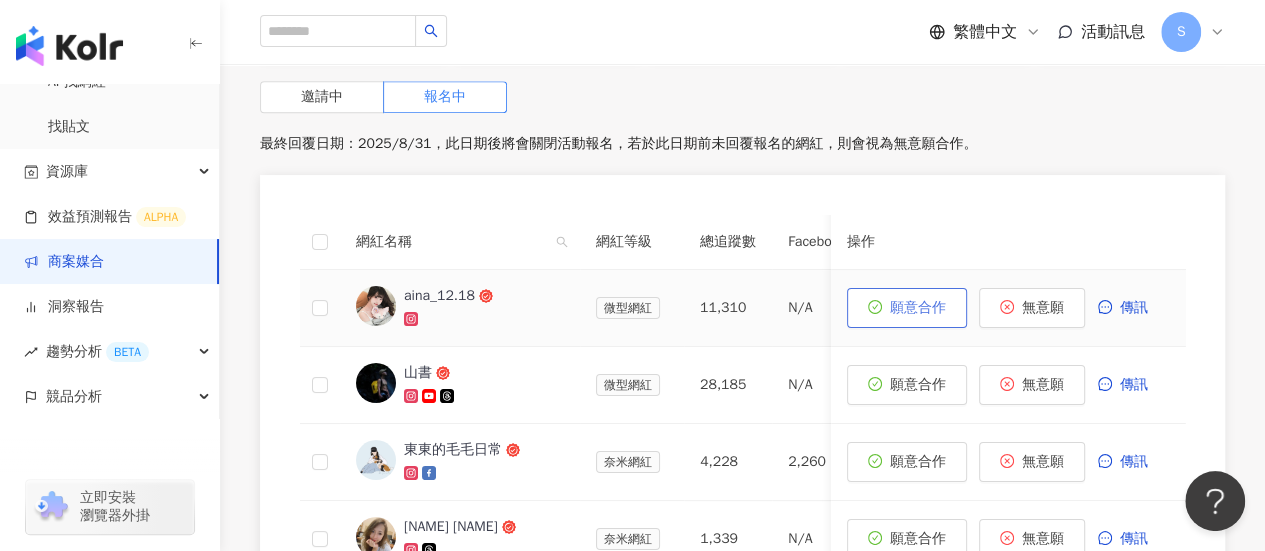 click on "願意合作" at bounding box center [918, 308] 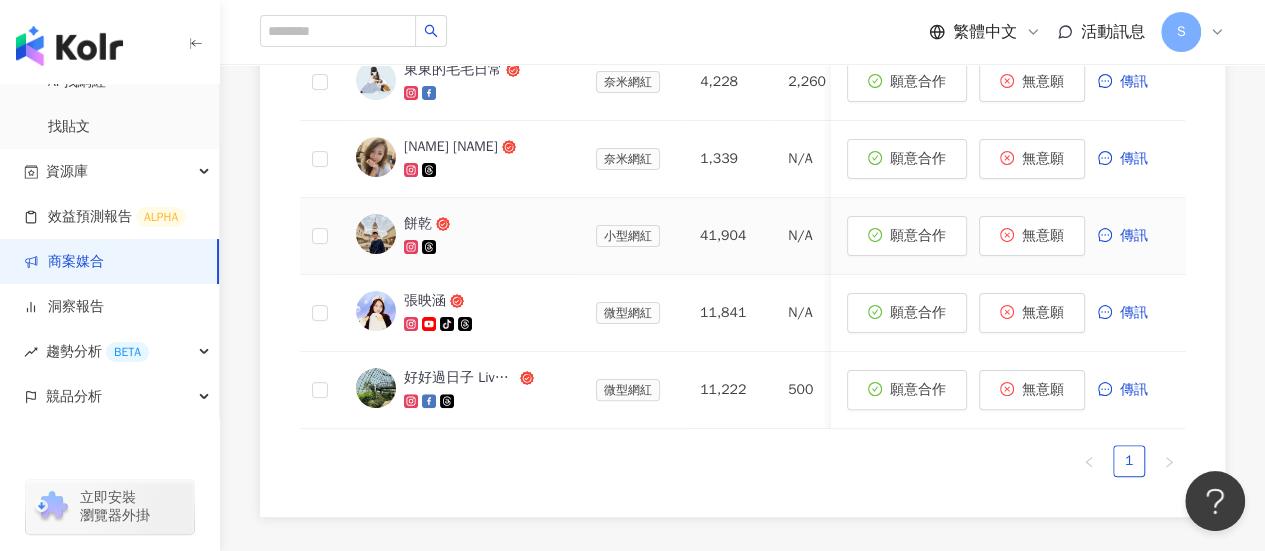 scroll, scrollTop: 700, scrollLeft: 0, axis: vertical 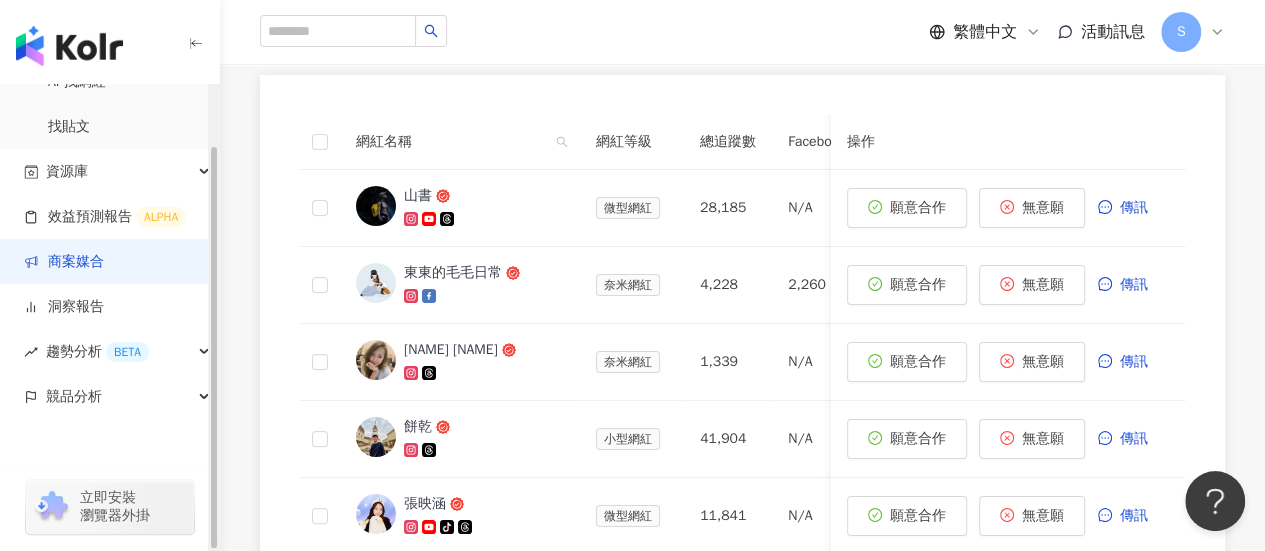 click on "商案媒合" at bounding box center (64, 262) 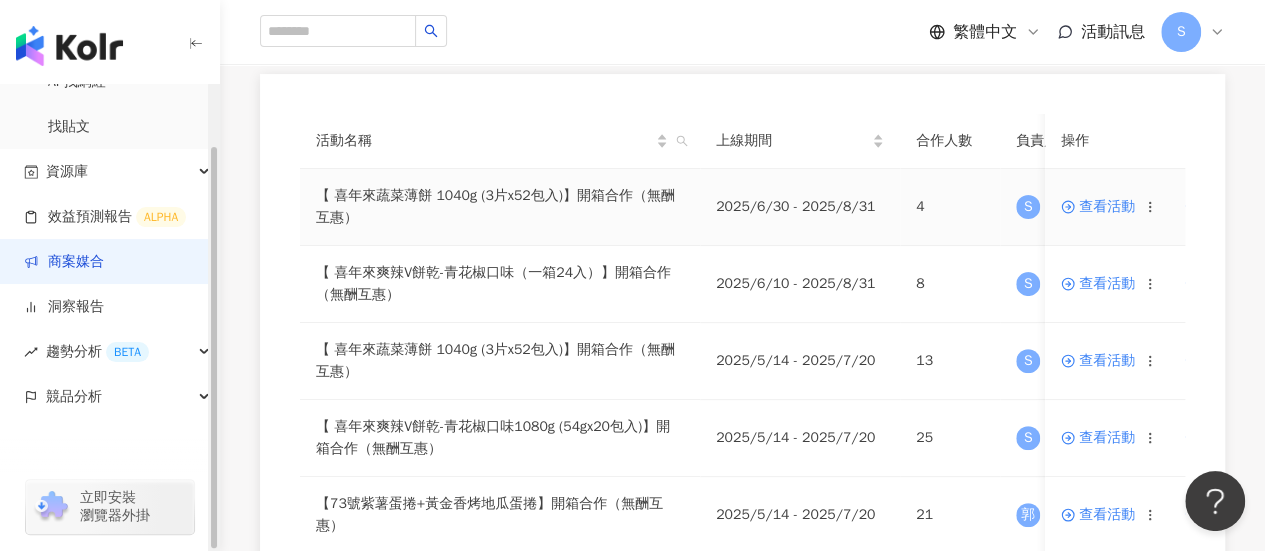 scroll, scrollTop: 200, scrollLeft: 0, axis: vertical 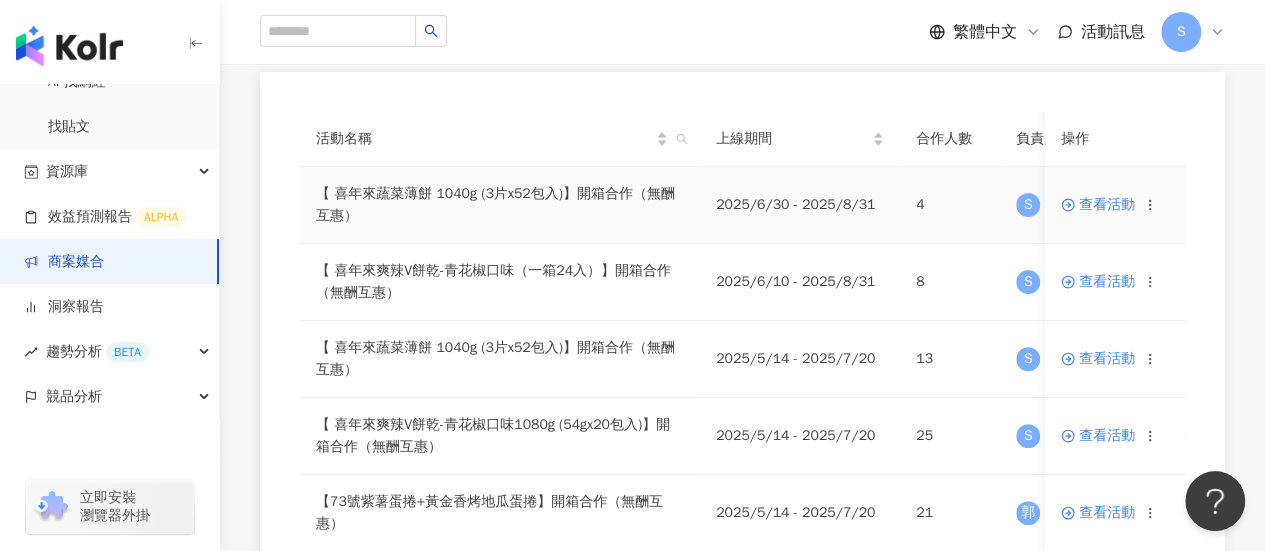 click on "查看活動" at bounding box center [1098, 205] 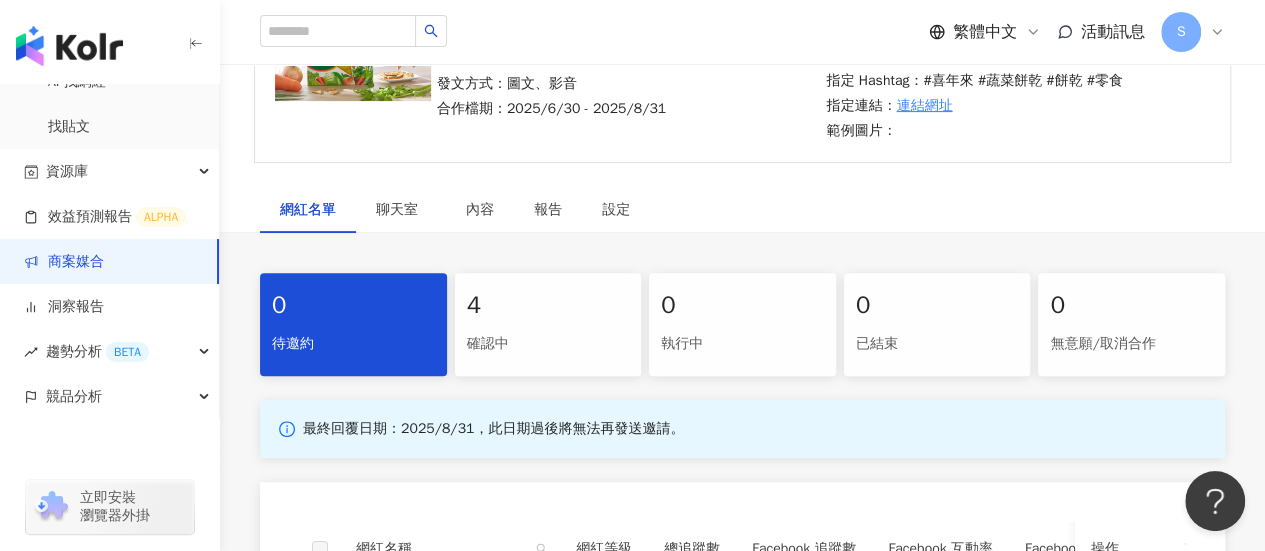 scroll, scrollTop: 300, scrollLeft: 0, axis: vertical 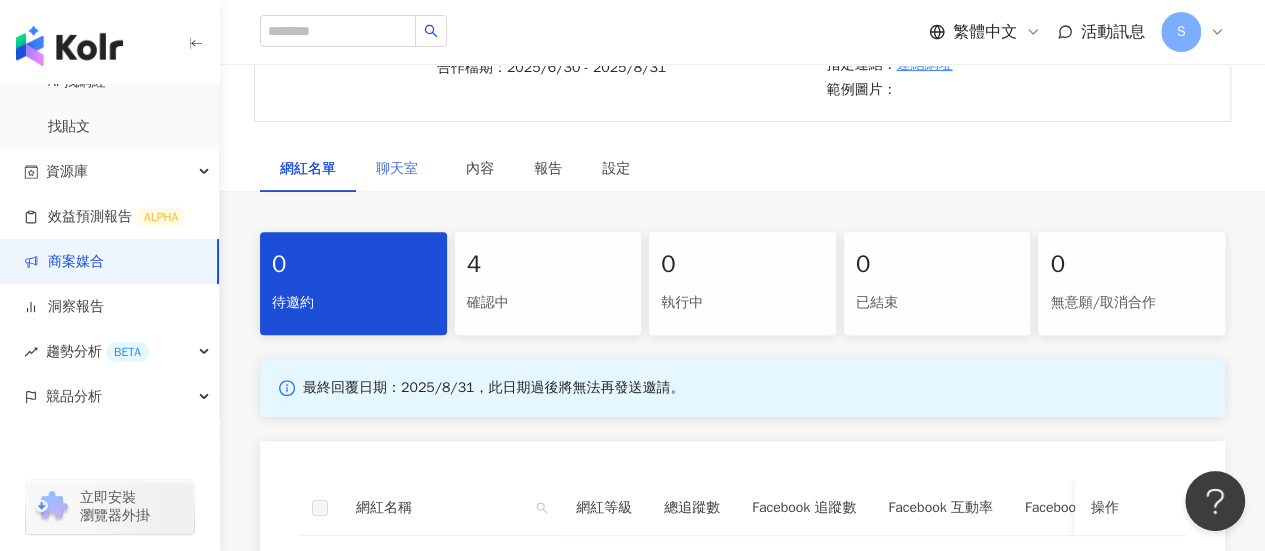 click on "聊天室" at bounding box center [401, 169] 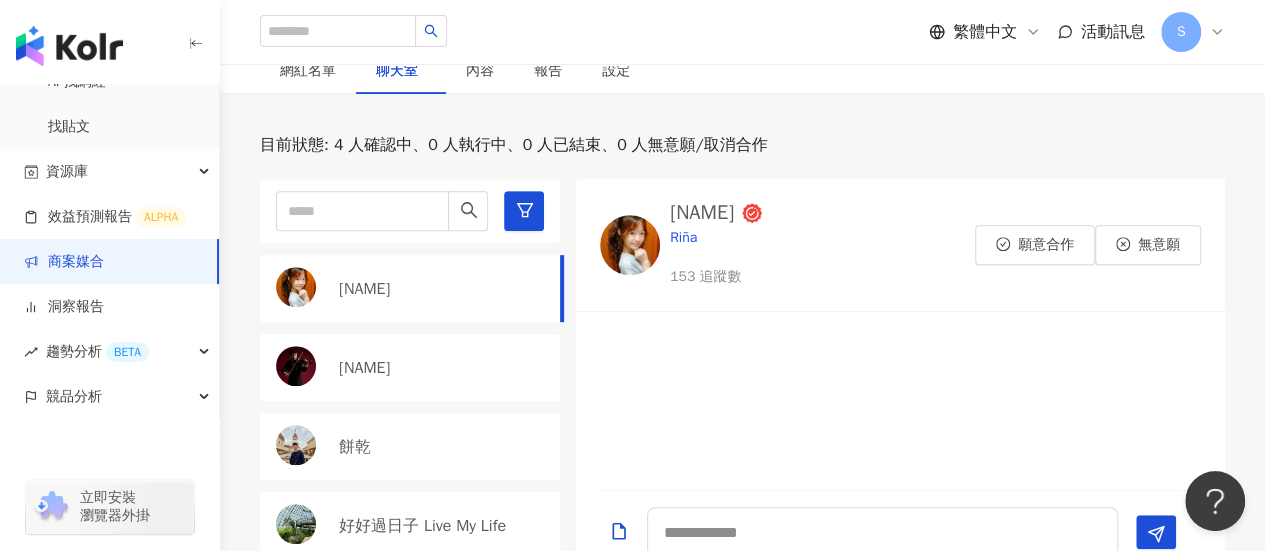 scroll, scrollTop: 300, scrollLeft: 0, axis: vertical 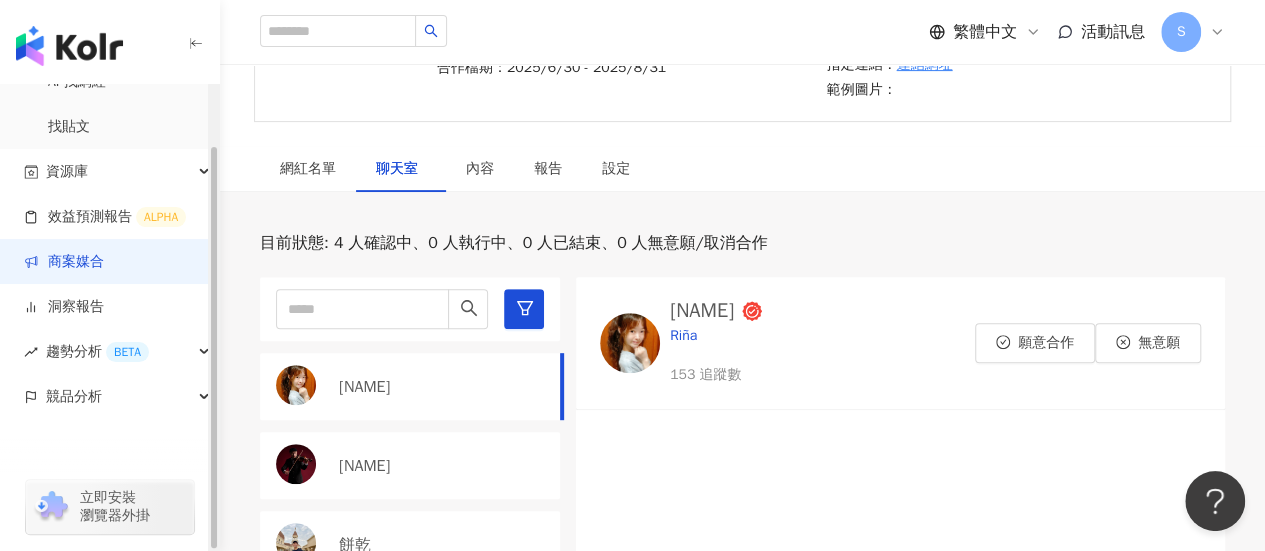 click on "商案媒合" at bounding box center [64, 262] 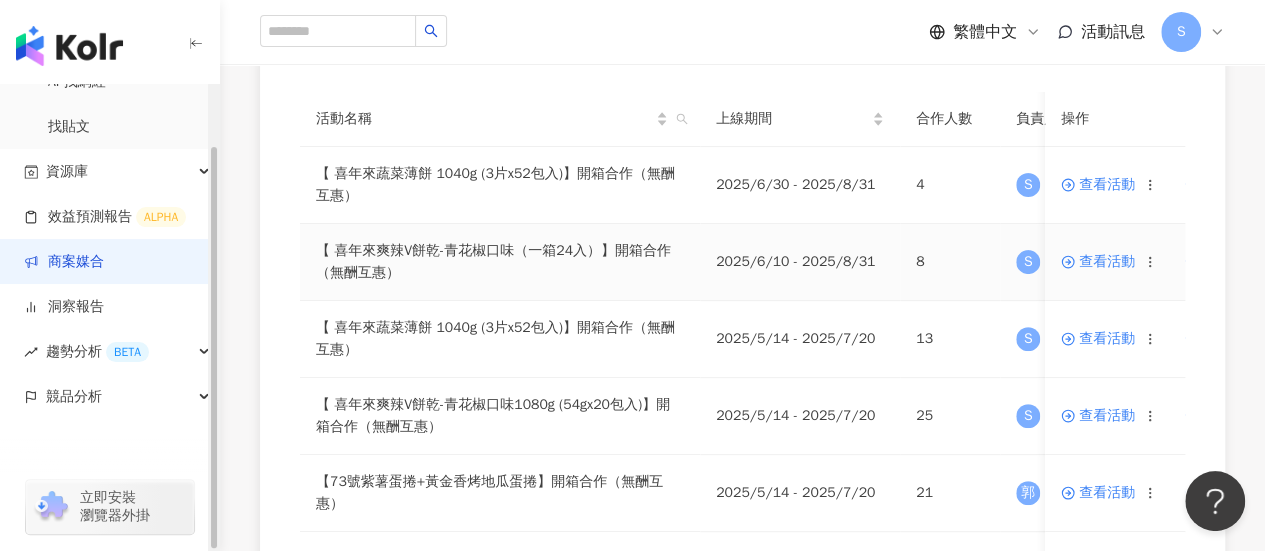 scroll, scrollTop: 300, scrollLeft: 0, axis: vertical 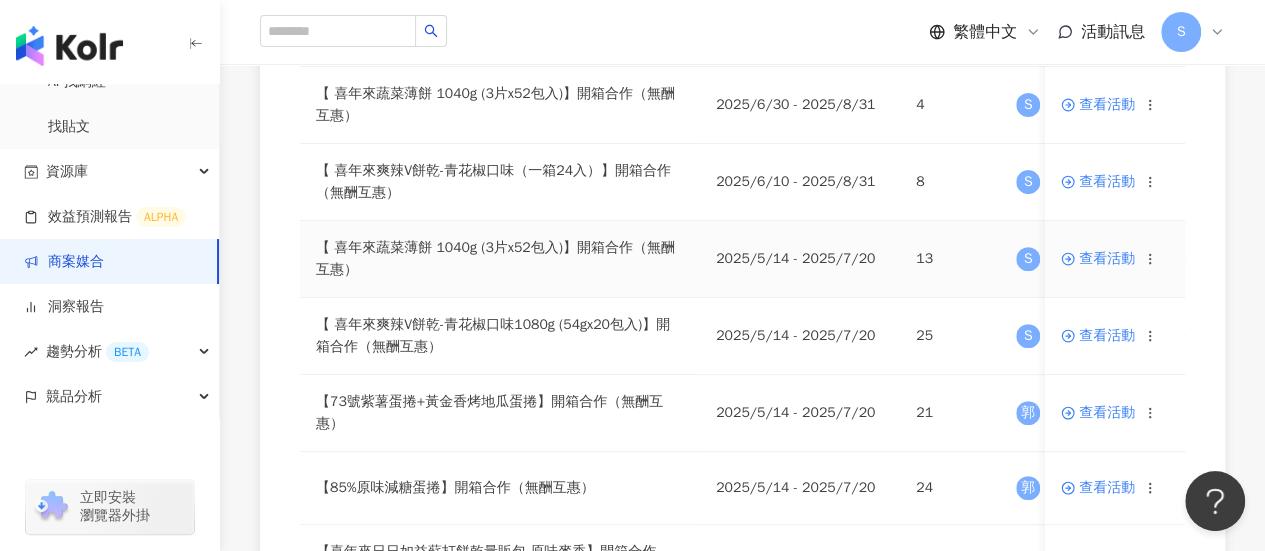 click on "查看活動" at bounding box center (1098, 259) 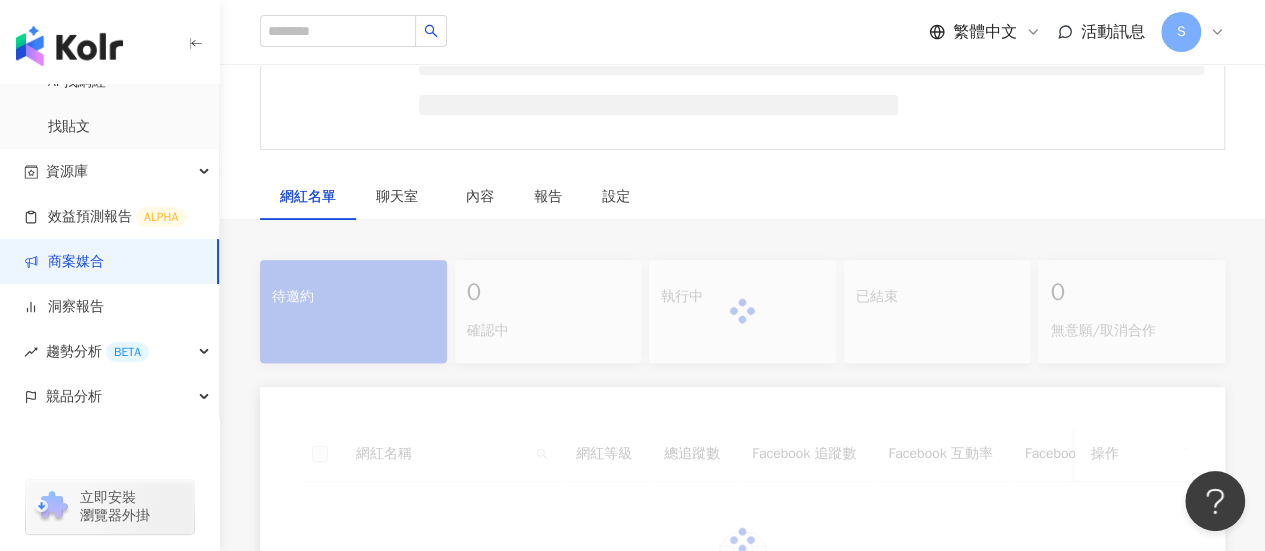 scroll, scrollTop: 0, scrollLeft: 0, axis: both 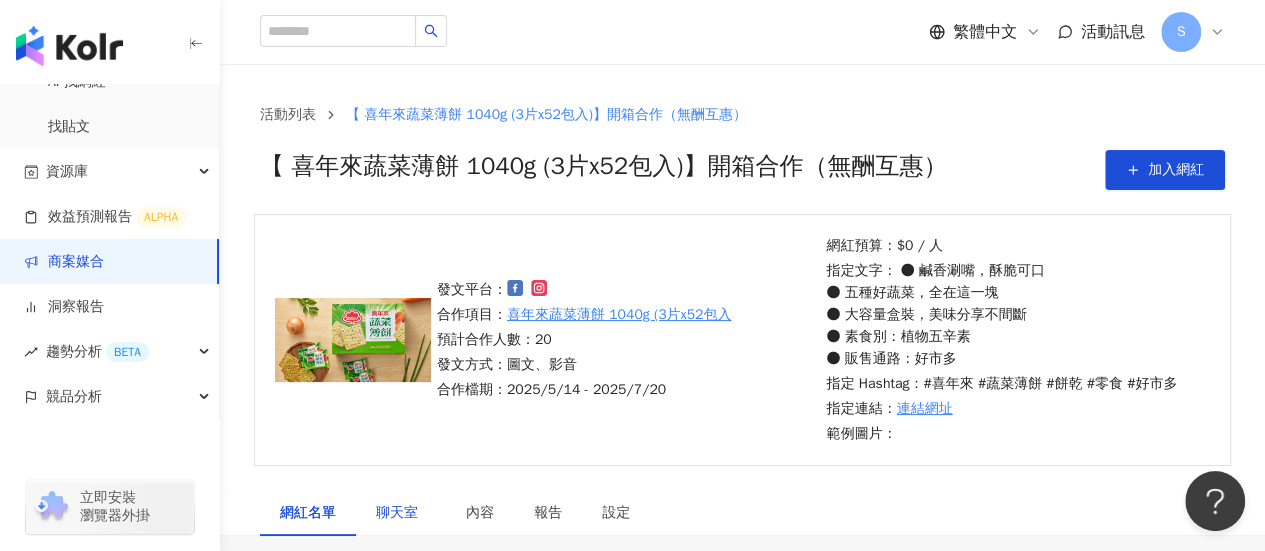 click on "聊天室" at bounding box center (401, 513) 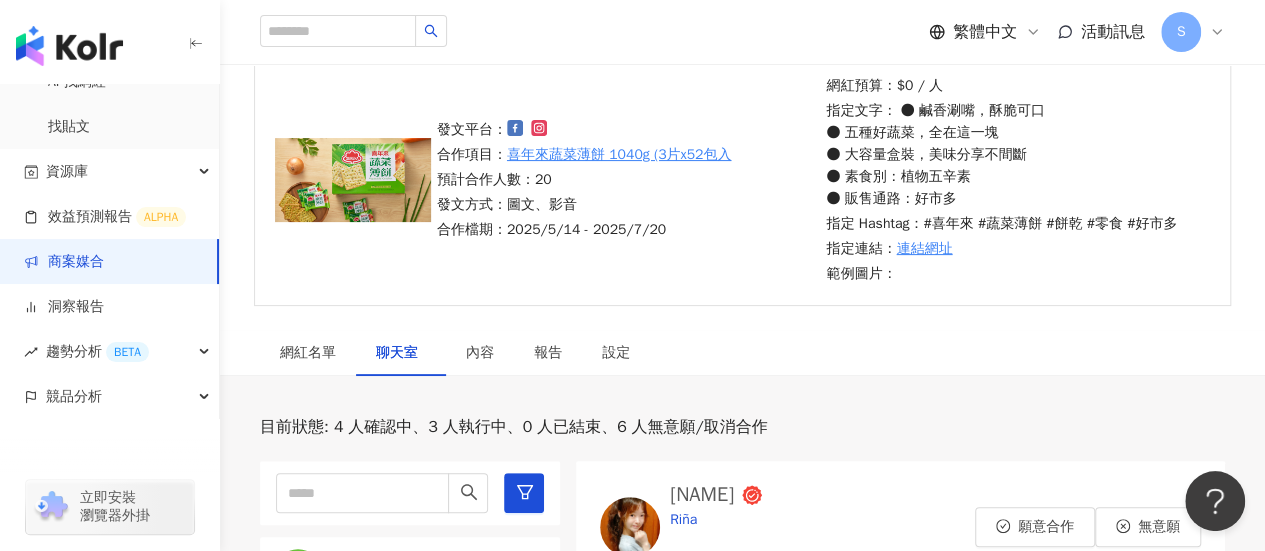 scroll, scrollTop: 300, scrollLeft: 0, axis: vertical 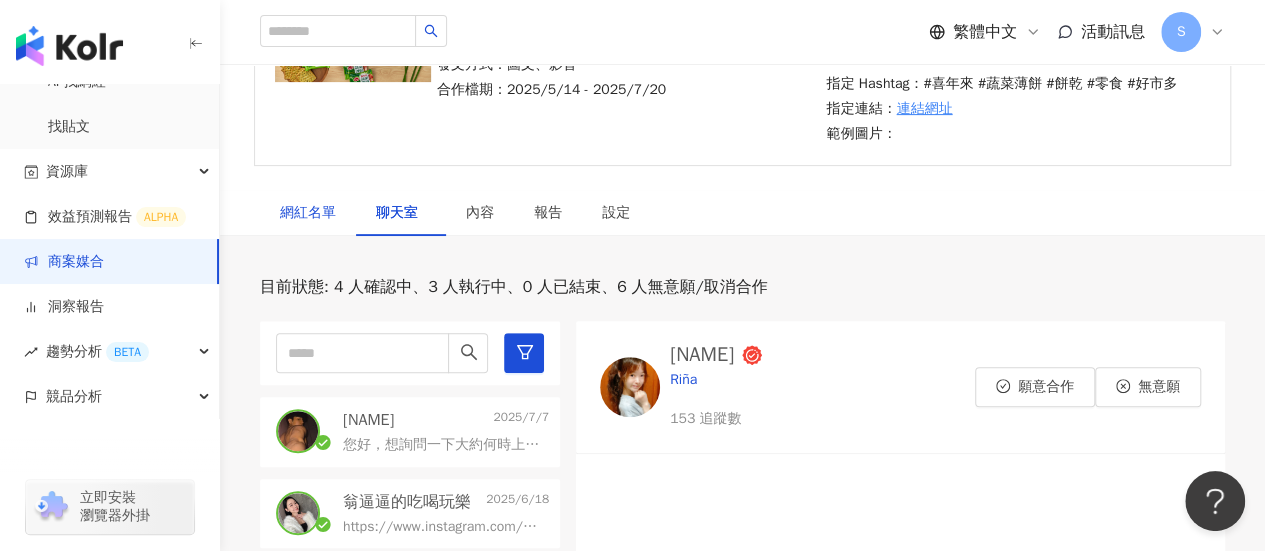 click on "網紅名單" at bounding box center [308, 213] 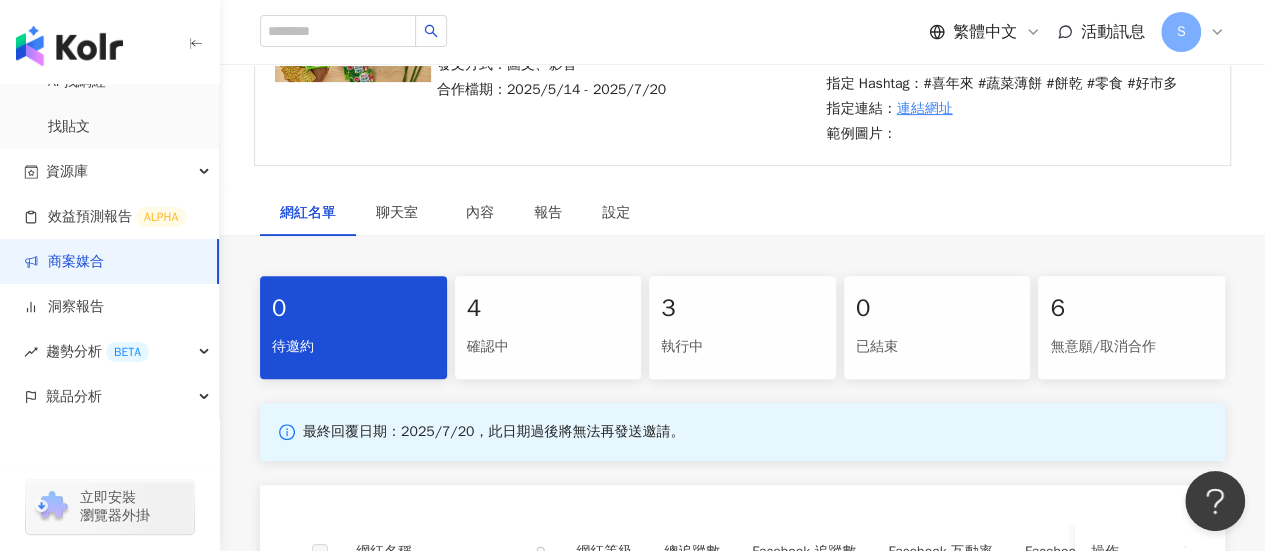 click on "4 確認中" at bounding box center [548, 327] 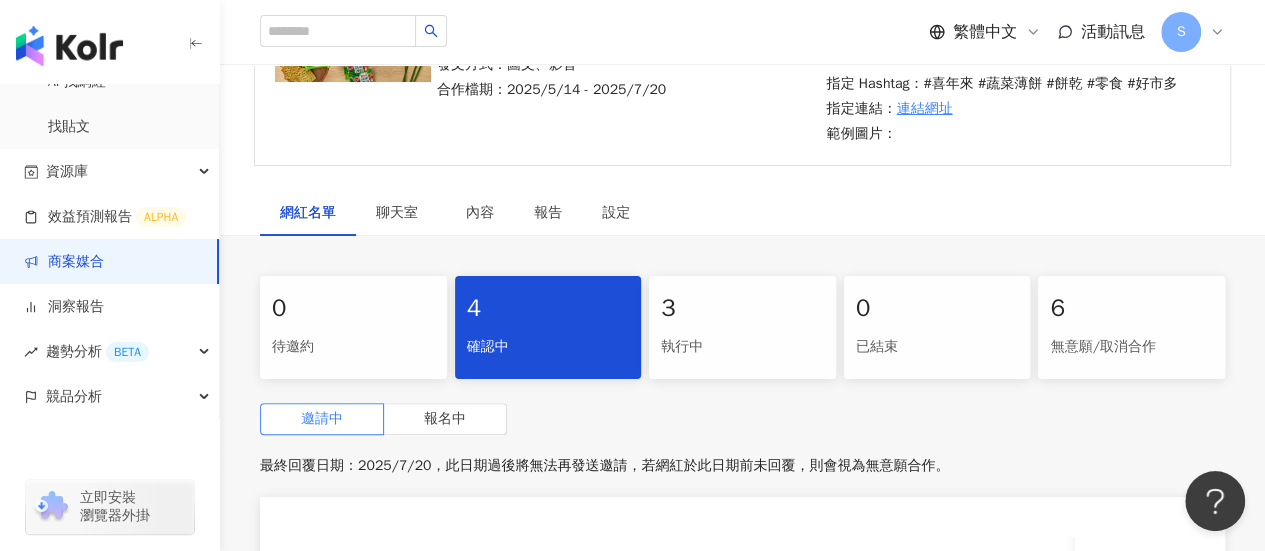 scroll, scrollTop: 400, scrollLeft: 0, axis: vertical 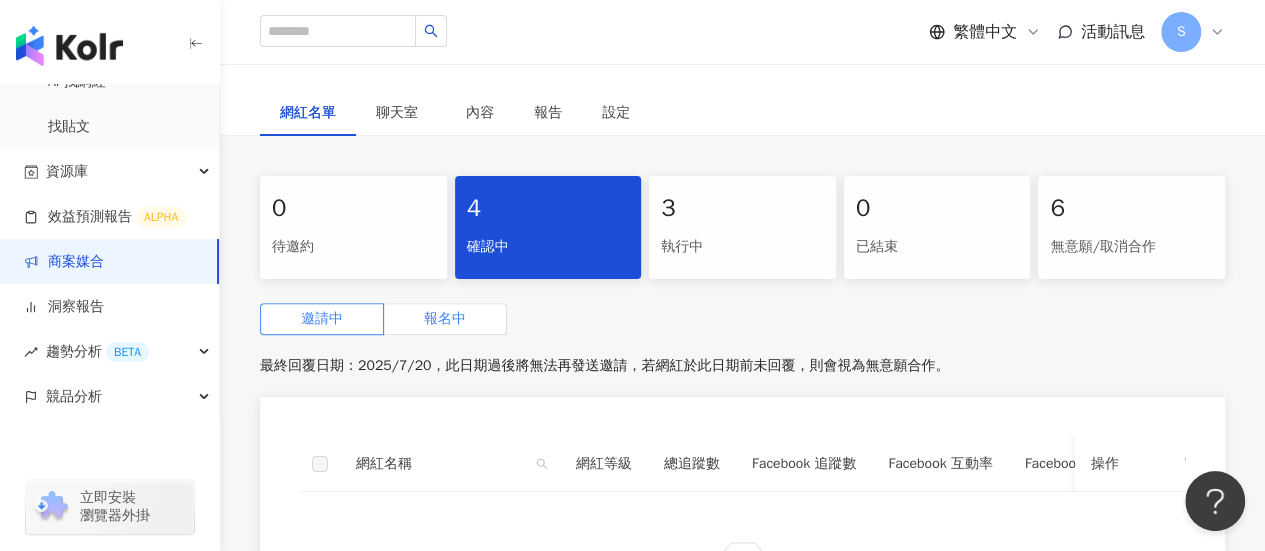 click on "報名中" at bounding box center [445, 319] 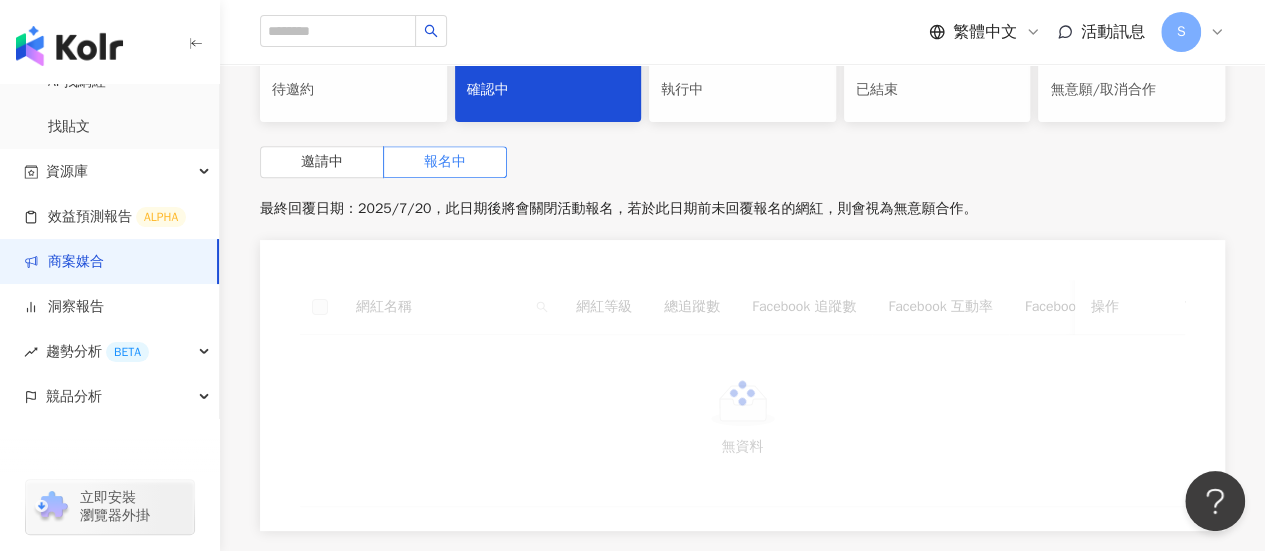 scroll, scrollTop: 700, scrollLeft: 0, axis: vertical 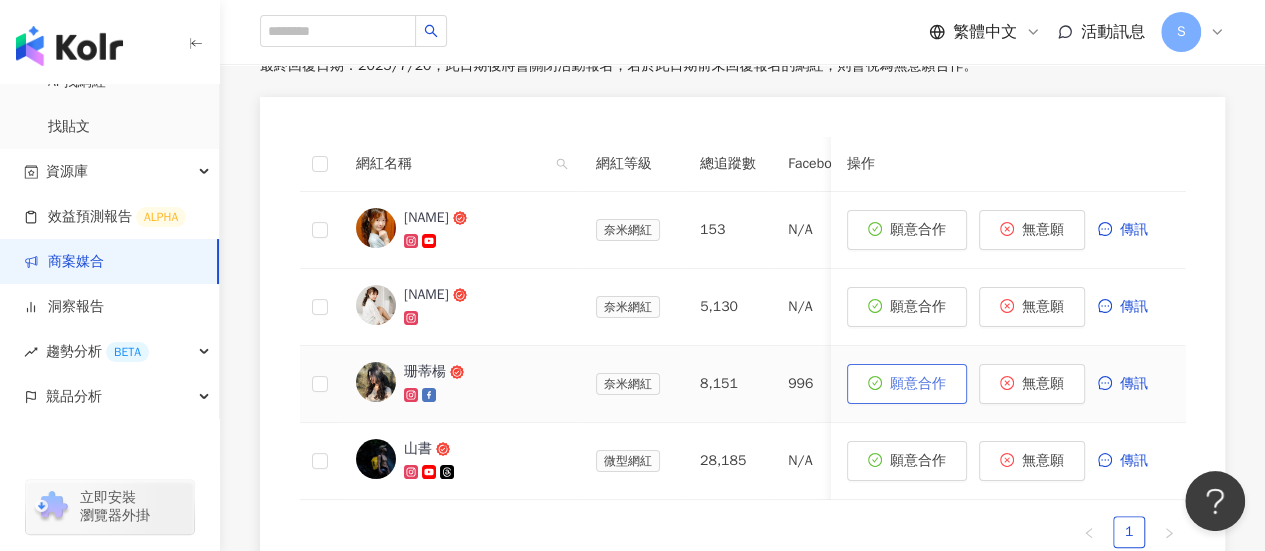 click on "願意合作" at bounding box center [907, 384] 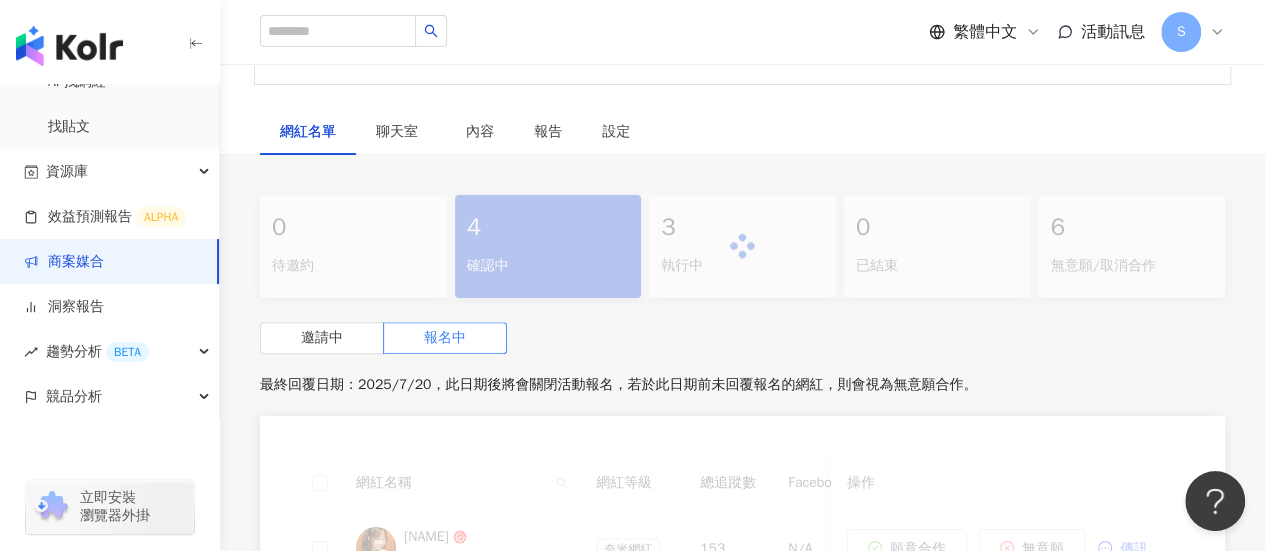 scroll, scrollTop: 700, scrollLeft: 0, axis: vertical 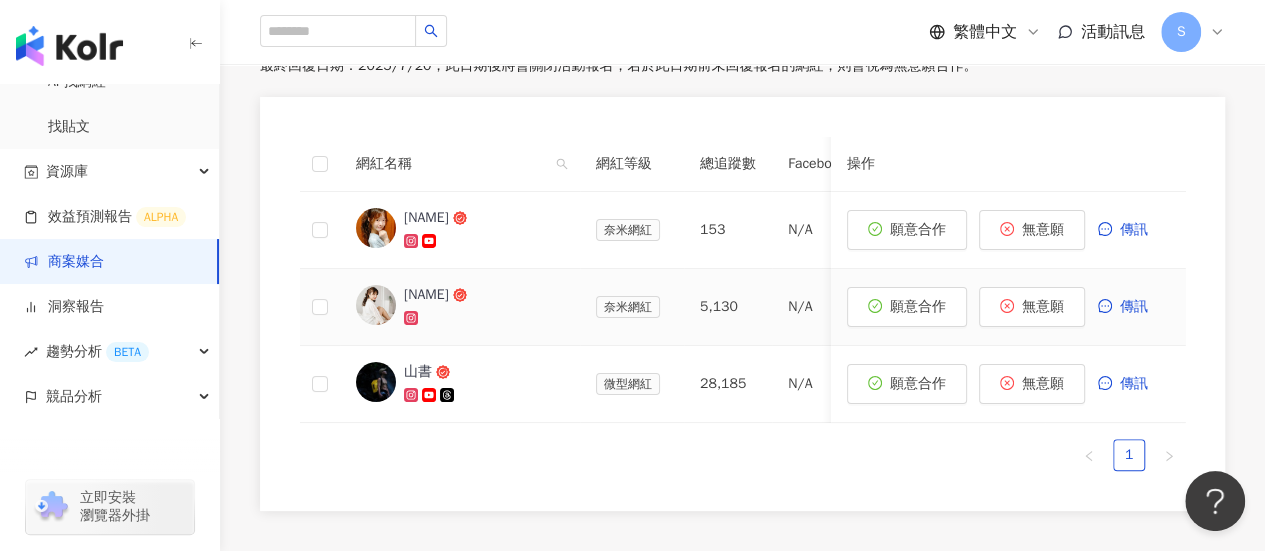 click 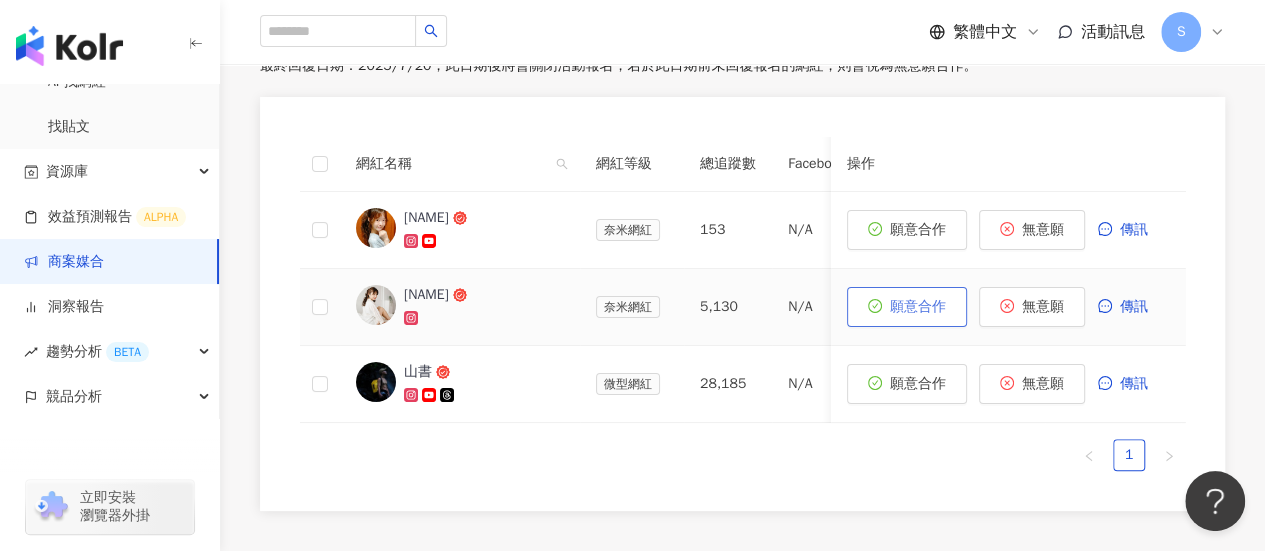 click on "願意合作" at bounding box center (918, 307) 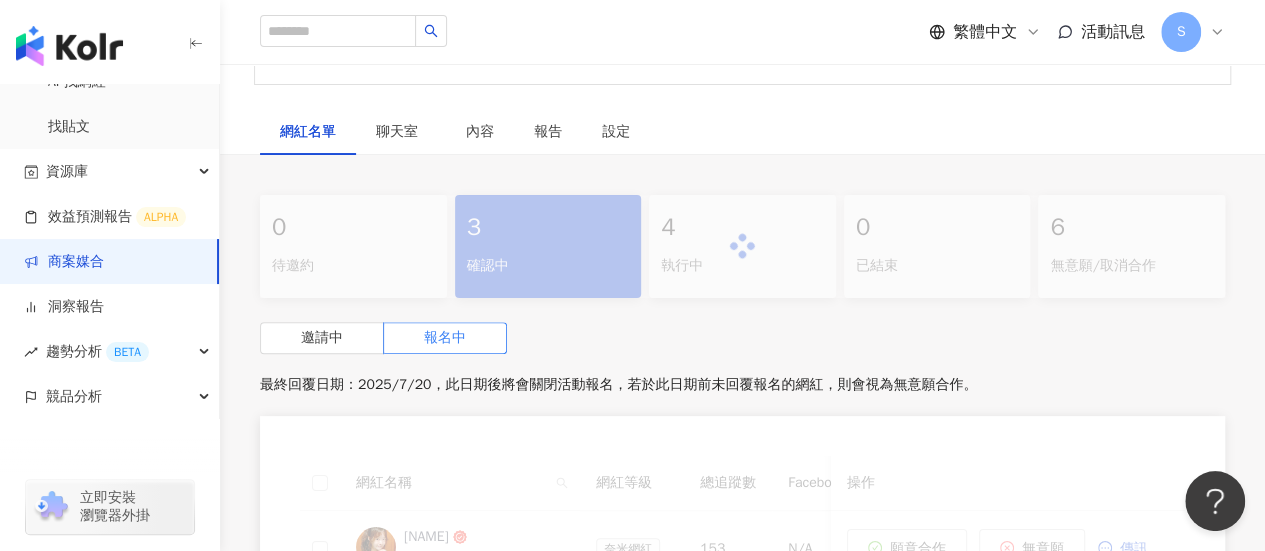scroll, scrollTop: 700, scrollLeft: 0, axis: vertical 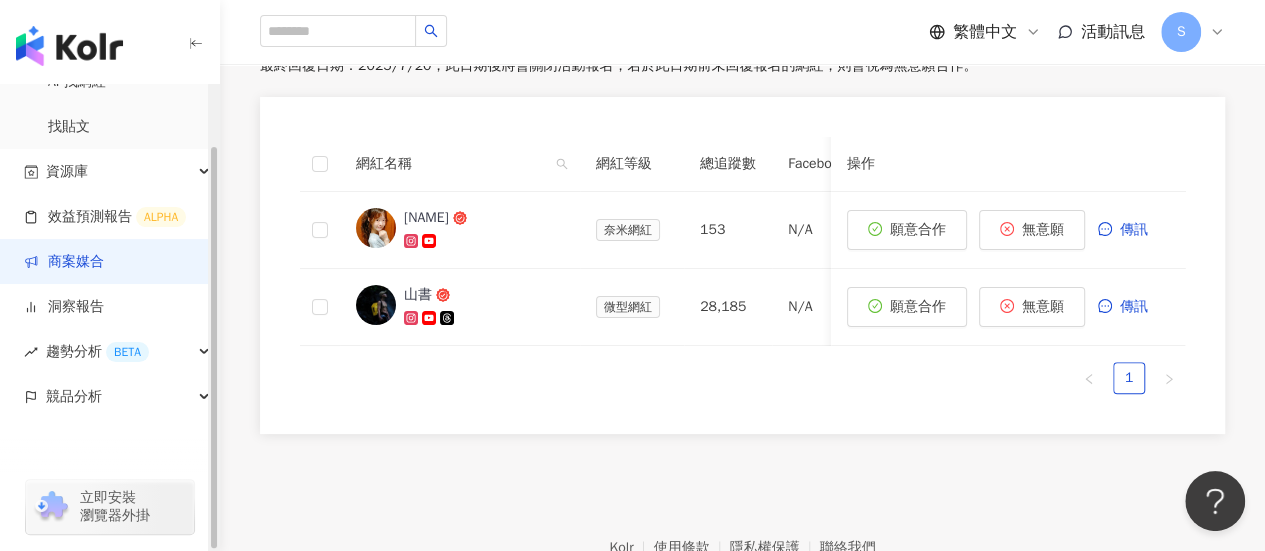 click on "商案媒合" at bounding box center [64, 262] 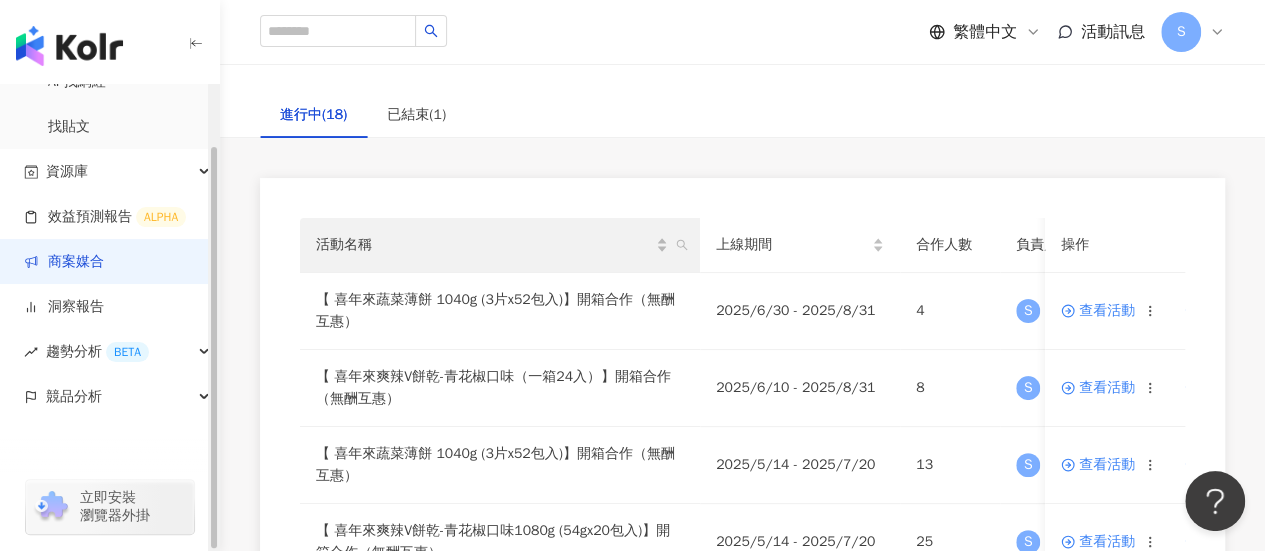 scroll, scrollTop: 200, scrollLeft: 0, axis: vertical 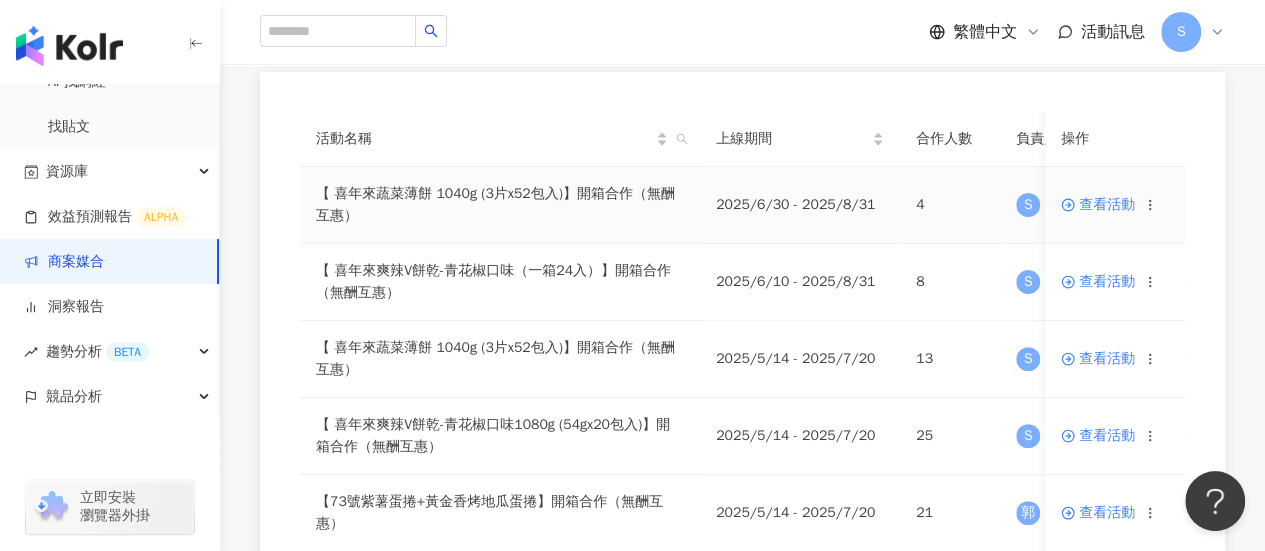 click on "查看活動" at bounding box center [1098, 205] 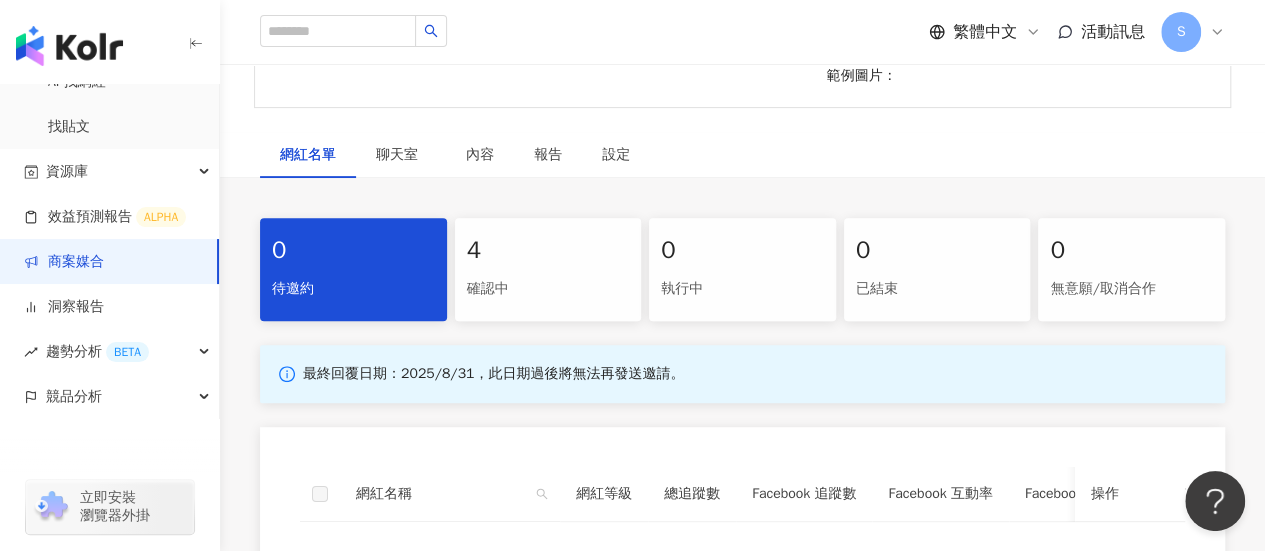 scroll, scrollTop: 400, scrollLeft: 0, axis: vertical 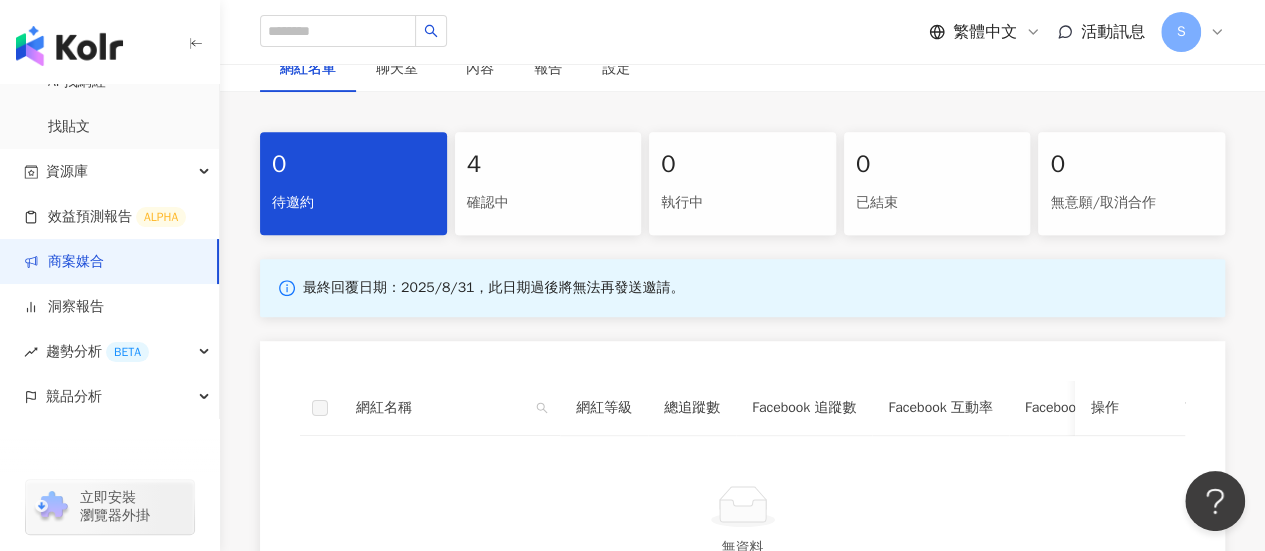 click on "4 確認中" at bounding box center (548, 183) 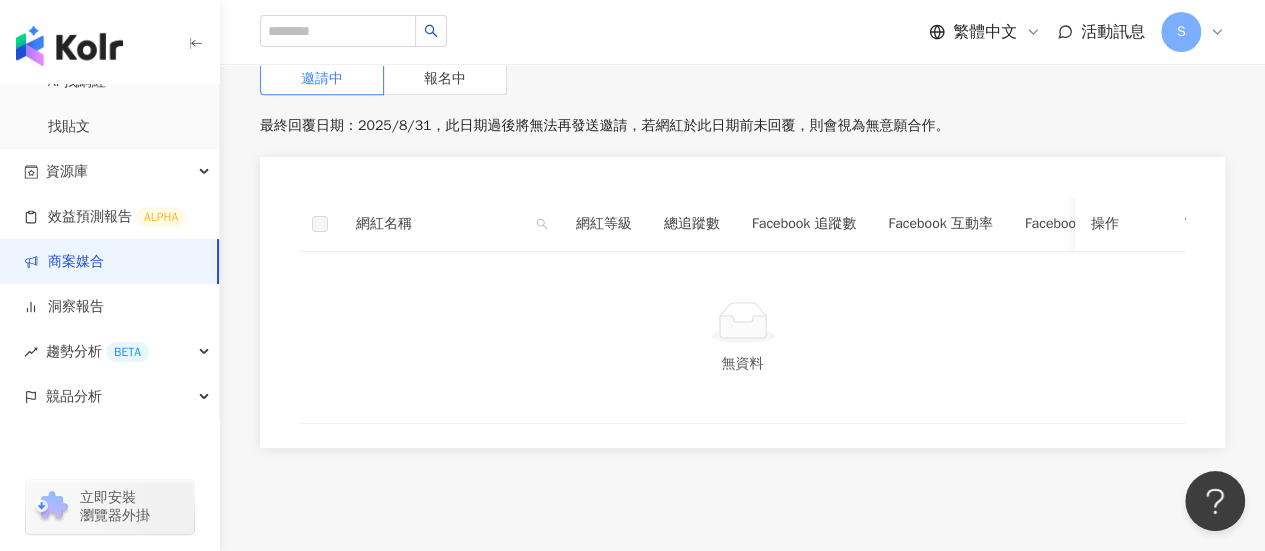 scroll, scrollTop: 600, scrollLeft: 0, axis: vertical 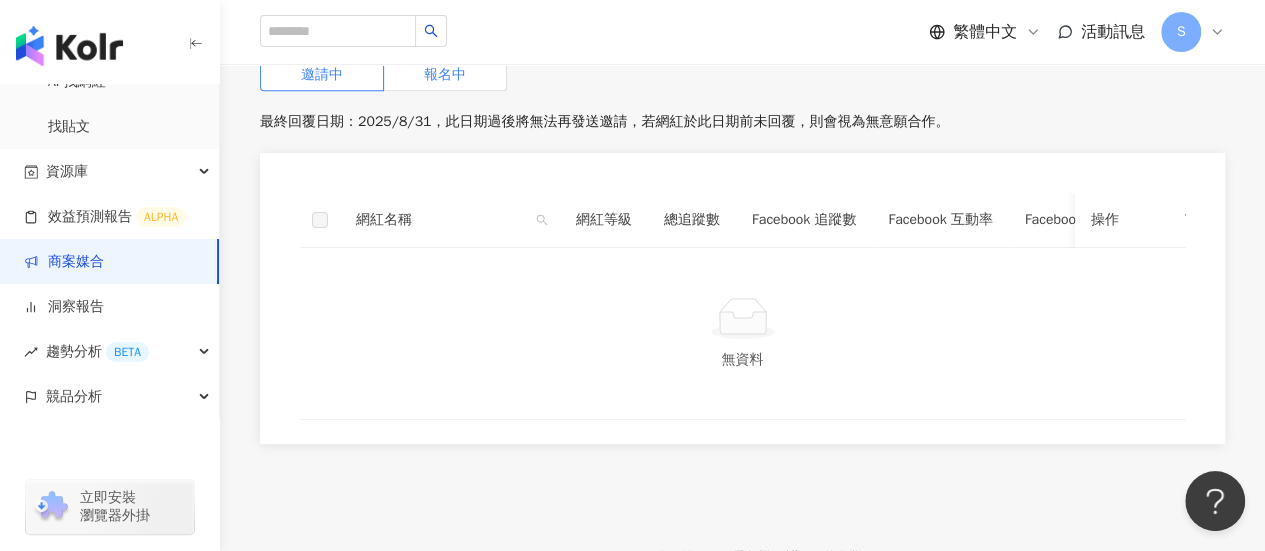 click on "報名中" at bounding box center (445, 74) 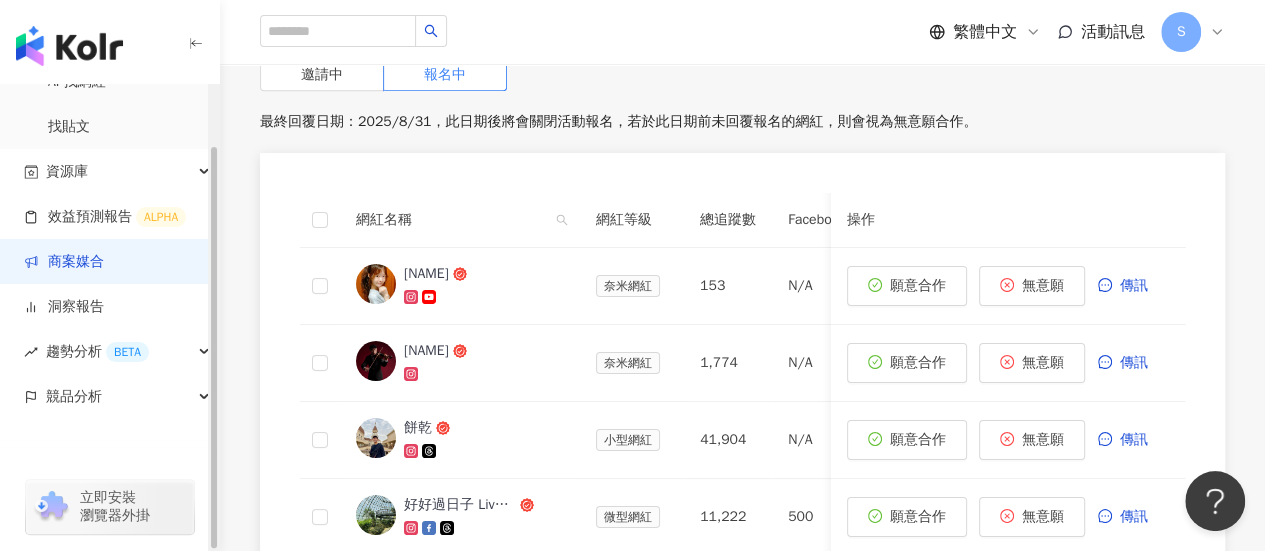 click on "商案媒合" at bounding box center (64, 262) 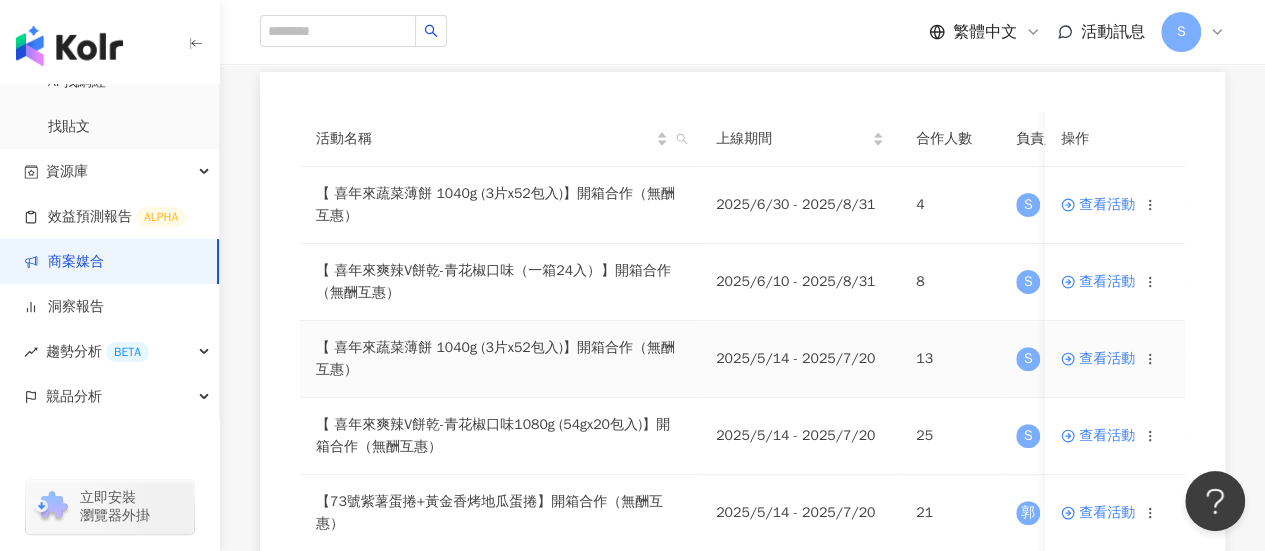 scroll, scrollTop: 300, scrollLeft: 0, axis: vertical 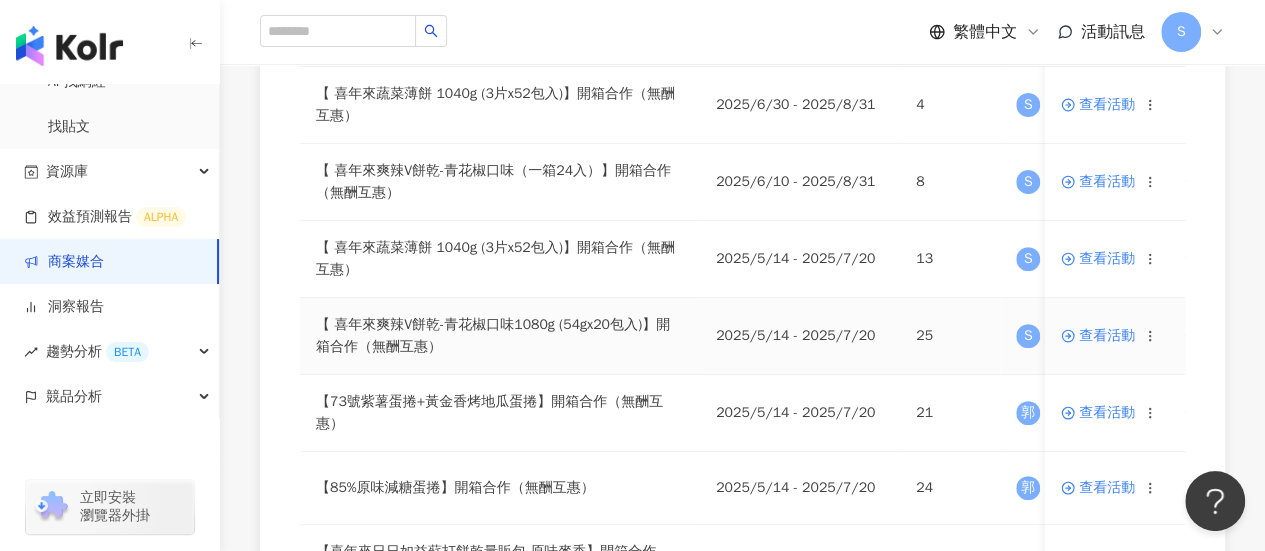 click on "查看活動" at bounding box center (1098, 336) 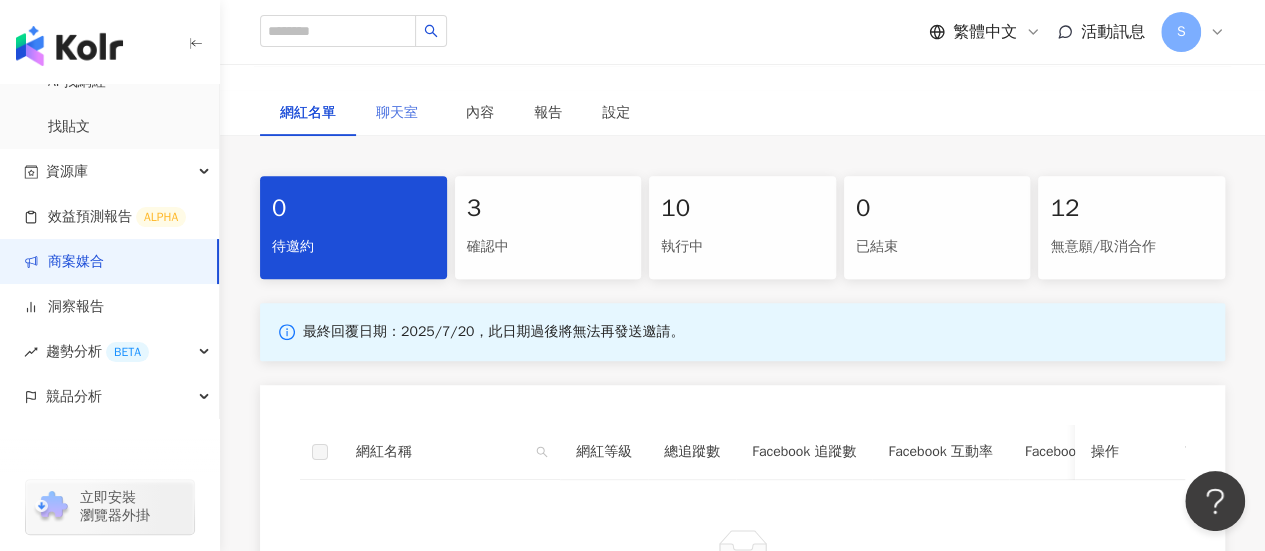 click on "聊天室" at bounding box center [401, 113] 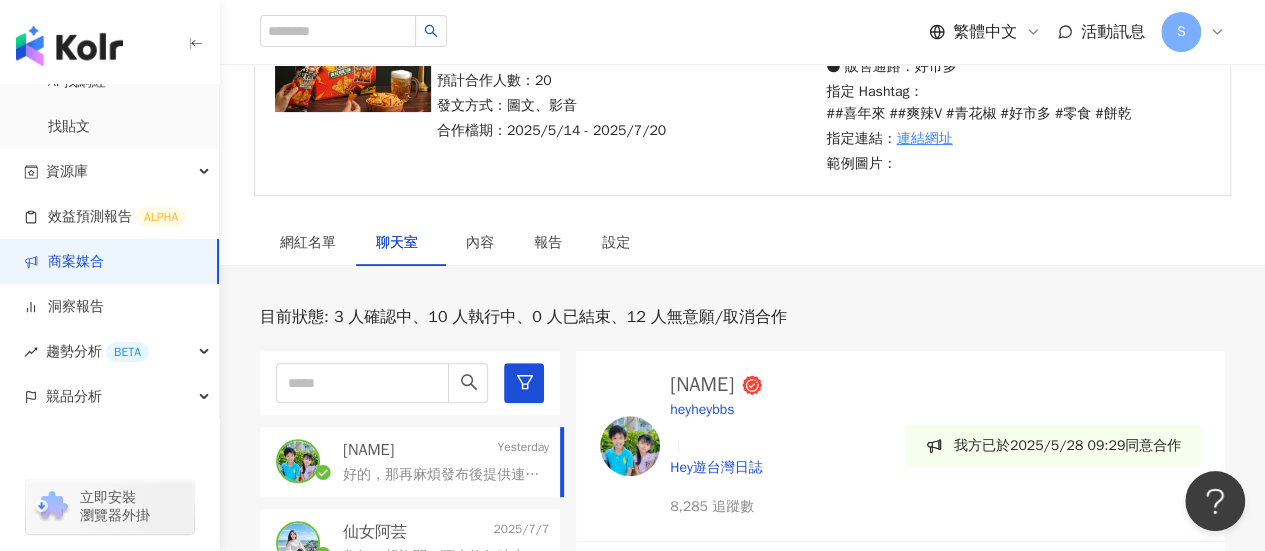 scroll, scrollTop: 400, scrollLeft: 0, axis: vertical 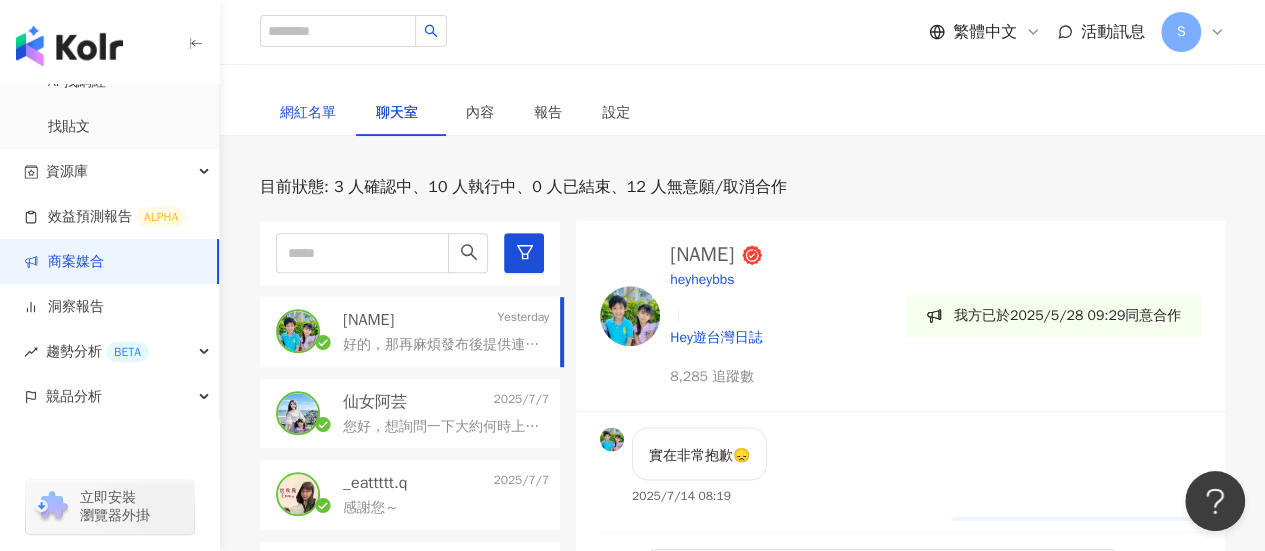 click on "網紅名單" at bounding box center [308, 113] 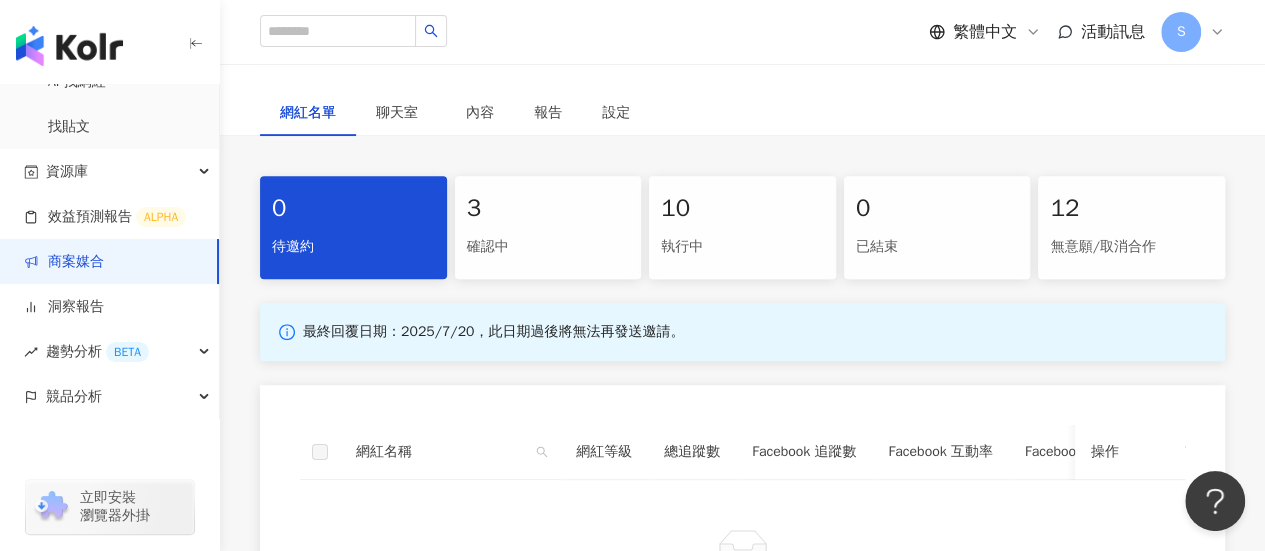 click on "確認中" at bounding box center [548, 247] 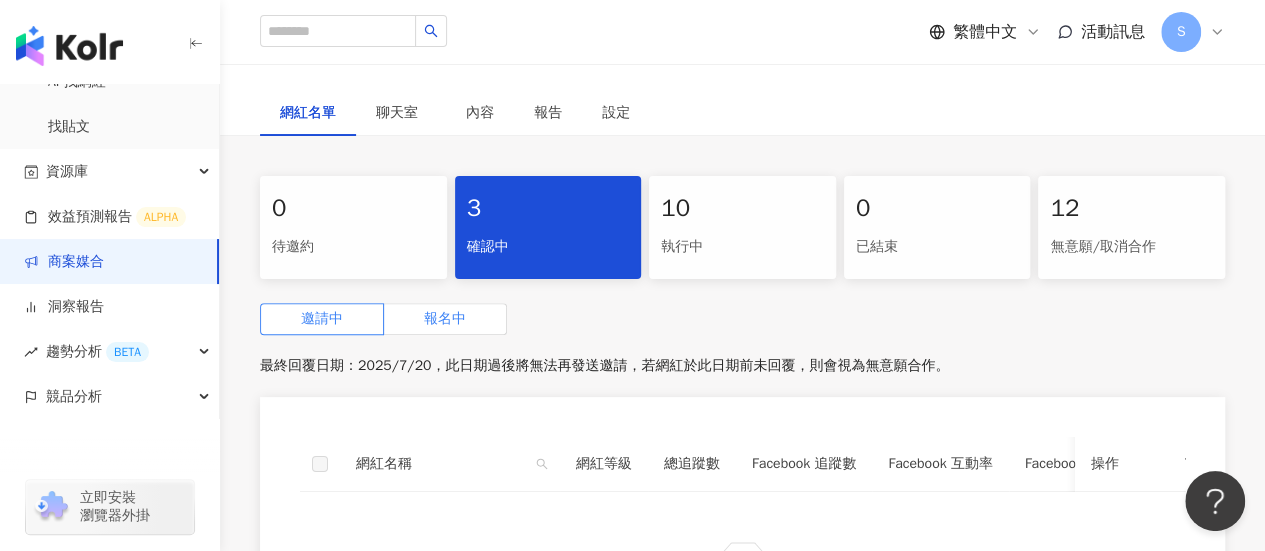 click on "報名中" at bounding box center (445, 318) 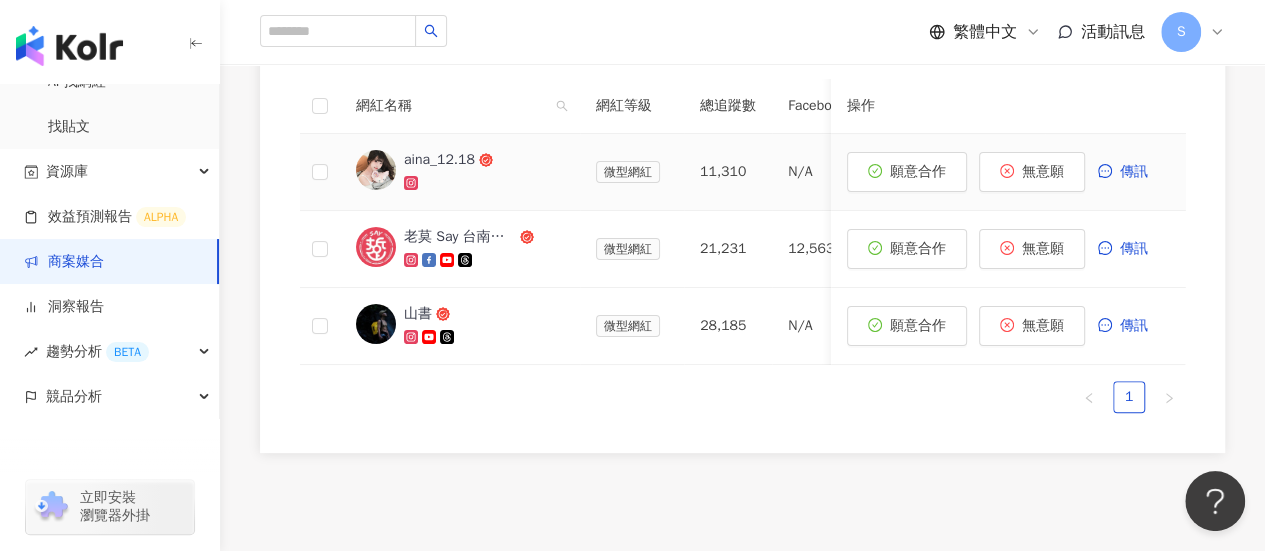 scroll, scrollTop: 800, scrollLeft: 0, axis: vertical 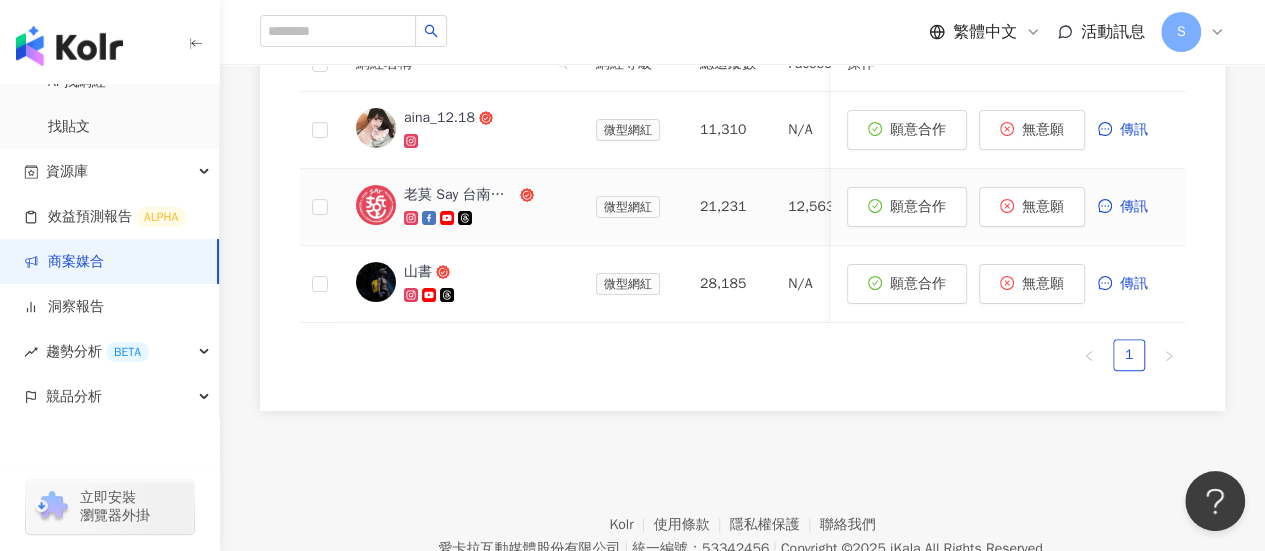 click 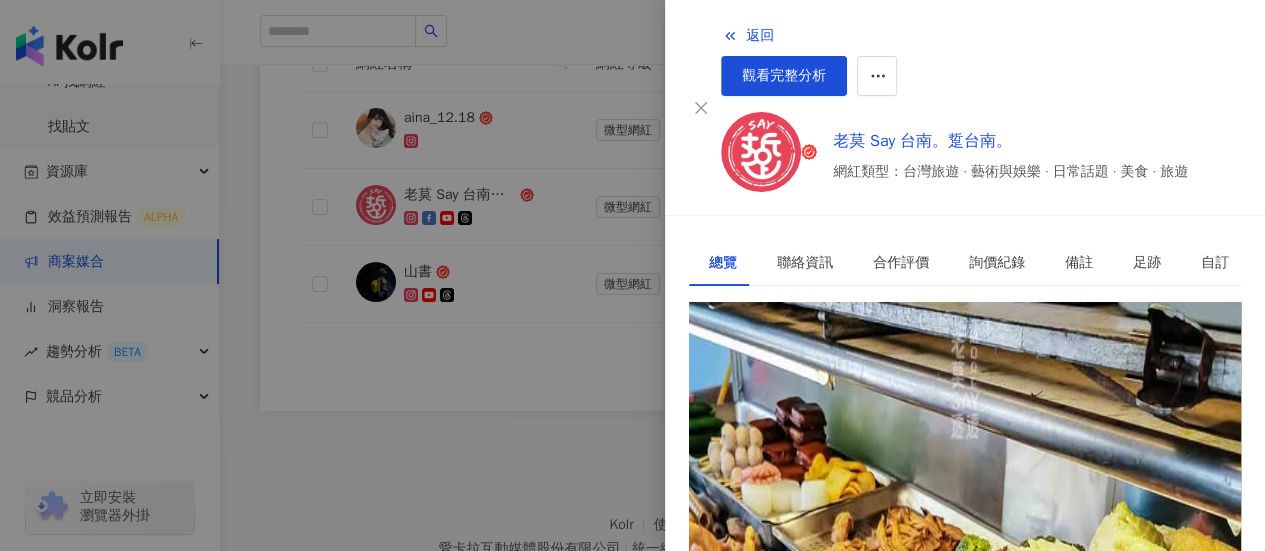 click on "1.3萬" at bounding box center [768, 347] 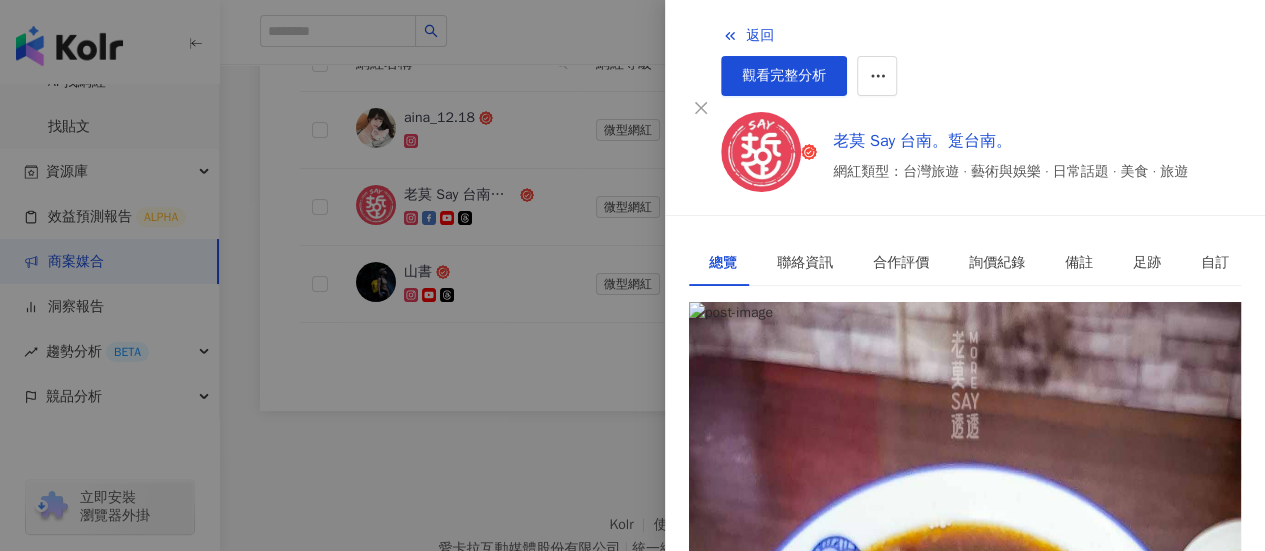 click on "https://www.facebook.com/953258774805056" at bounding box center (859, 394) 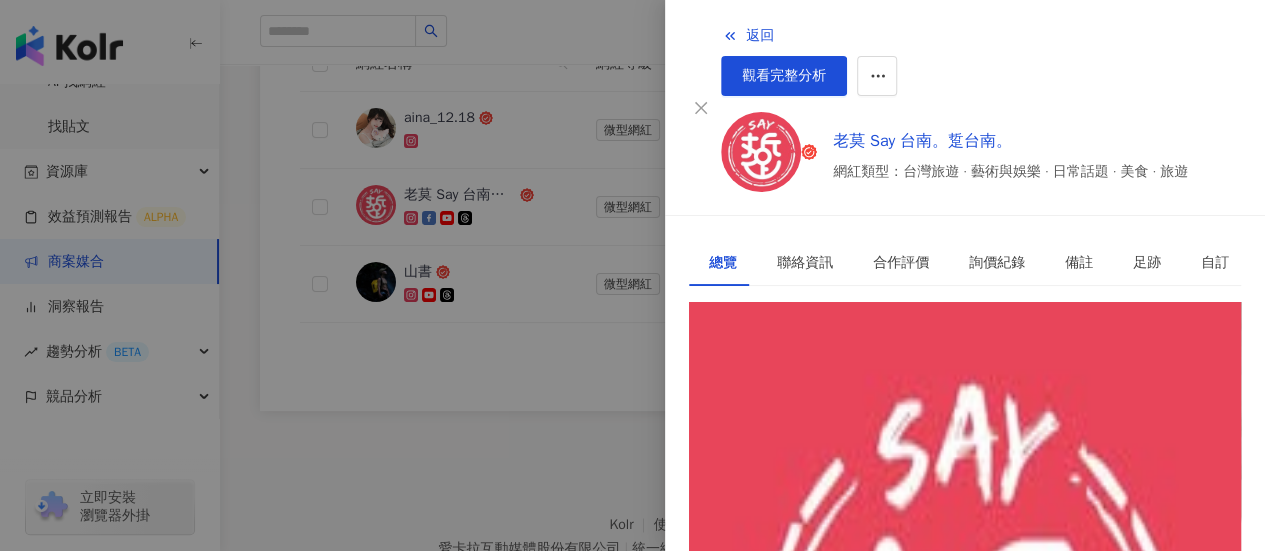 click at bounding box center (632, 275) 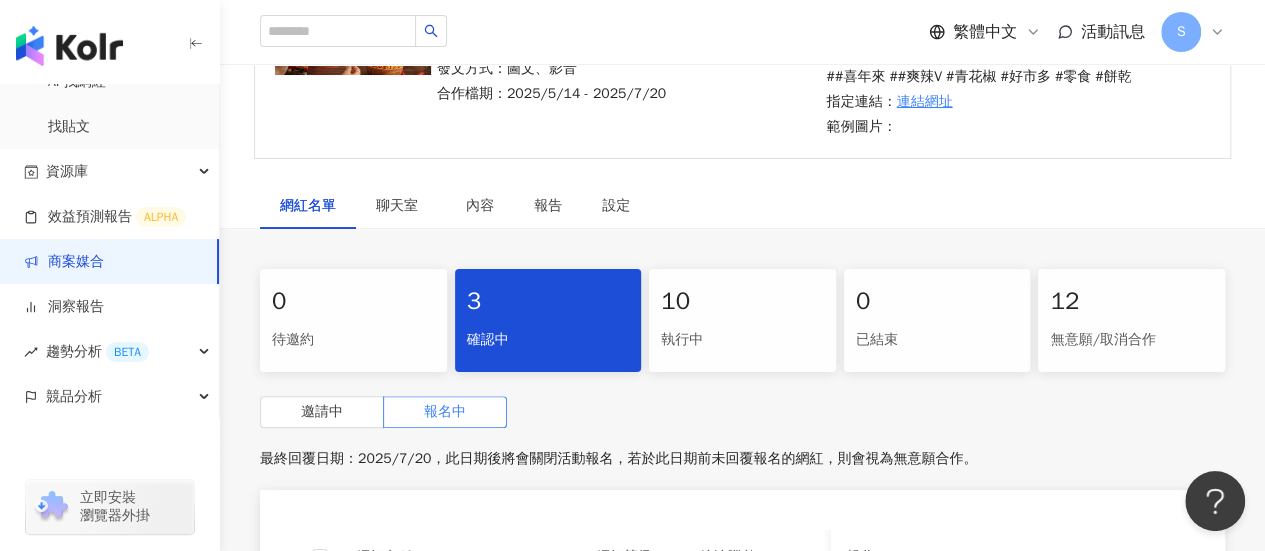 scroll, scrollTop: 306, scrollLeft: 0, axis: vertical 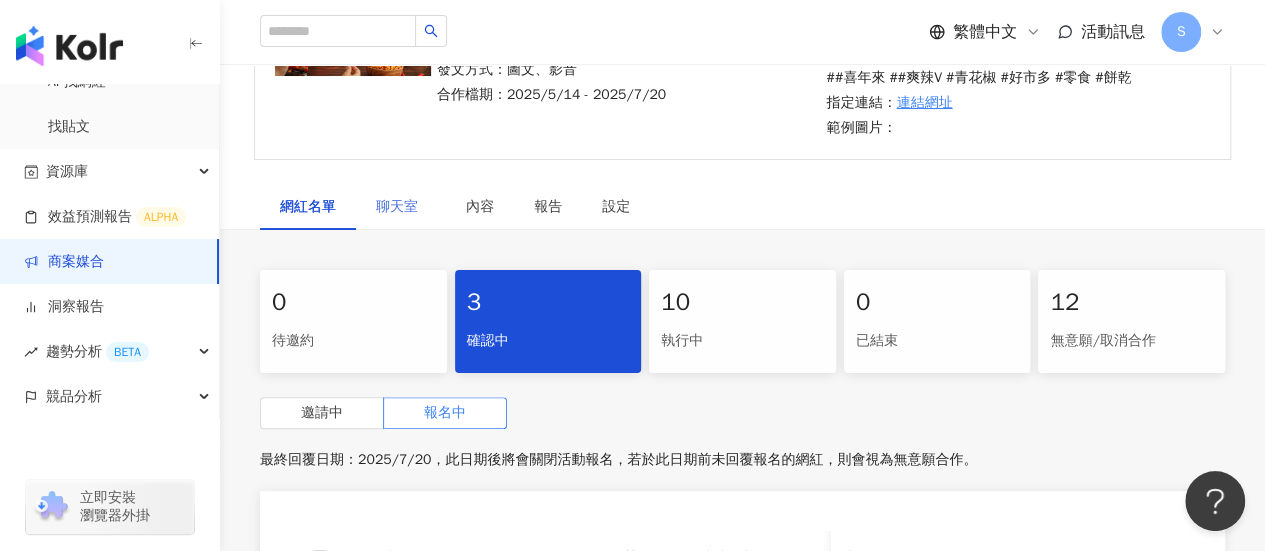 click on "聊天室" at bounding box center (401, 207) 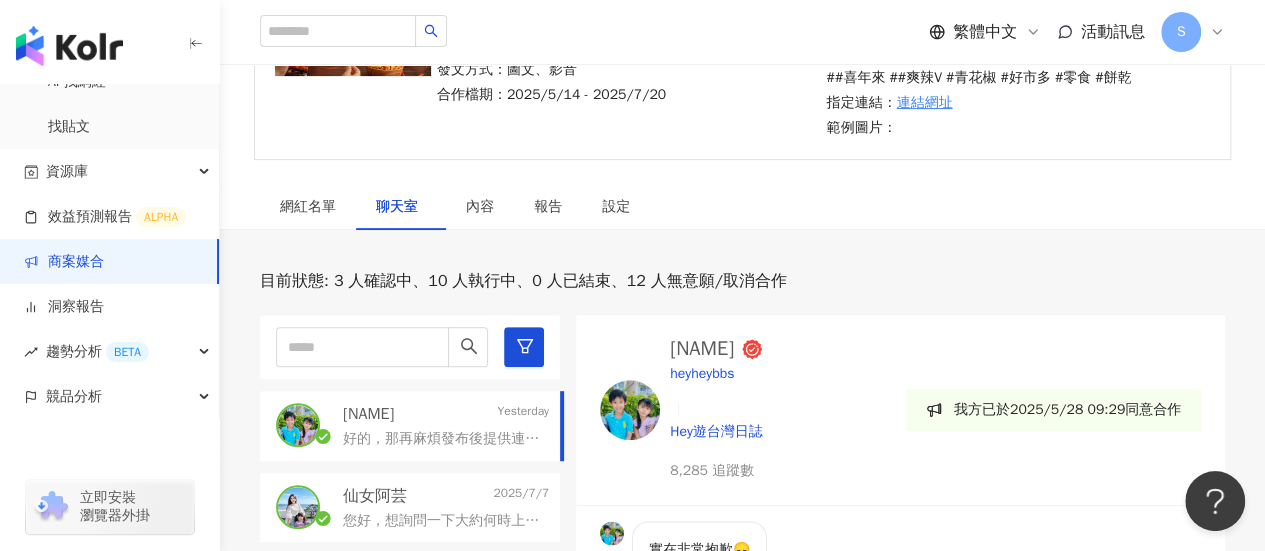 scroll, scrollTop: 1910, scrollLeft: 0, axis: vertical 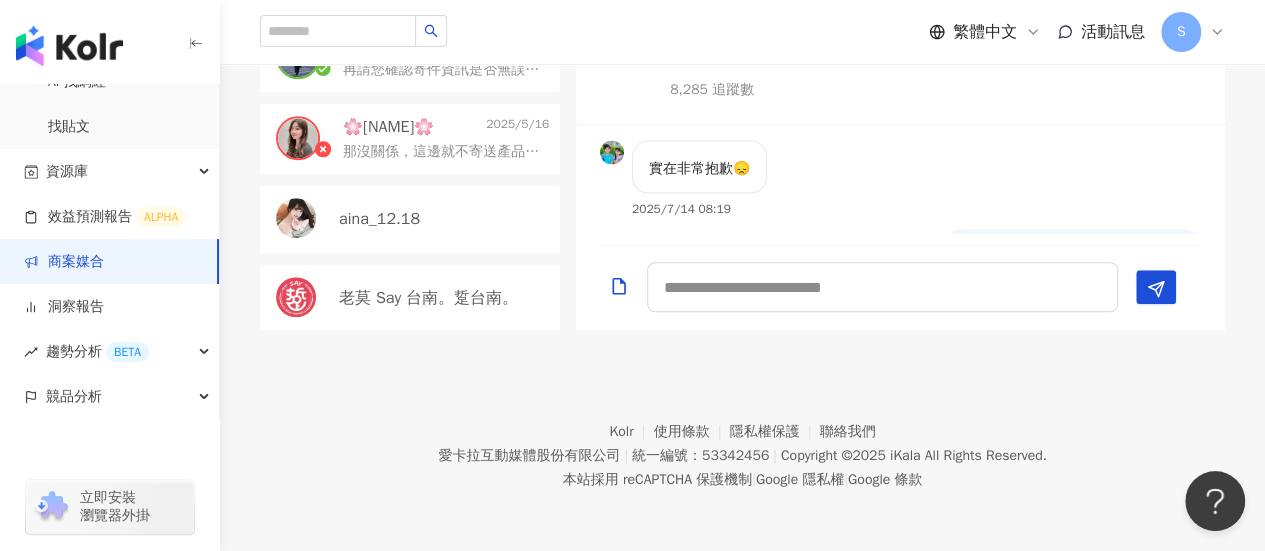 click on "aina_12.18" at bounding box center (410, 219) 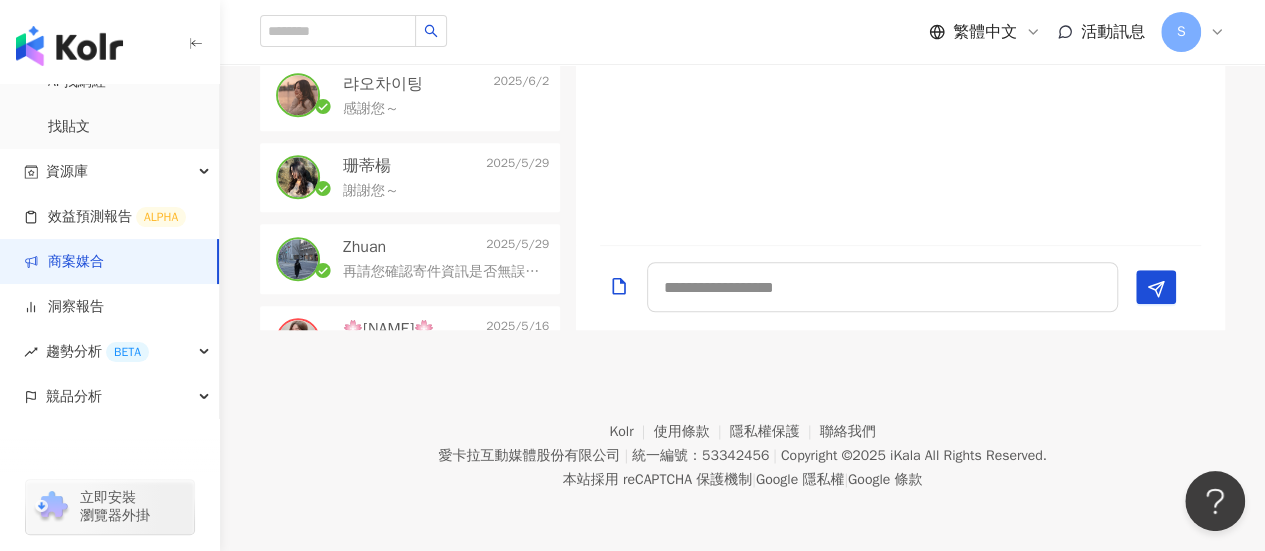 scroll, scrollTop: 0, scrollLeft: 0, axis: both 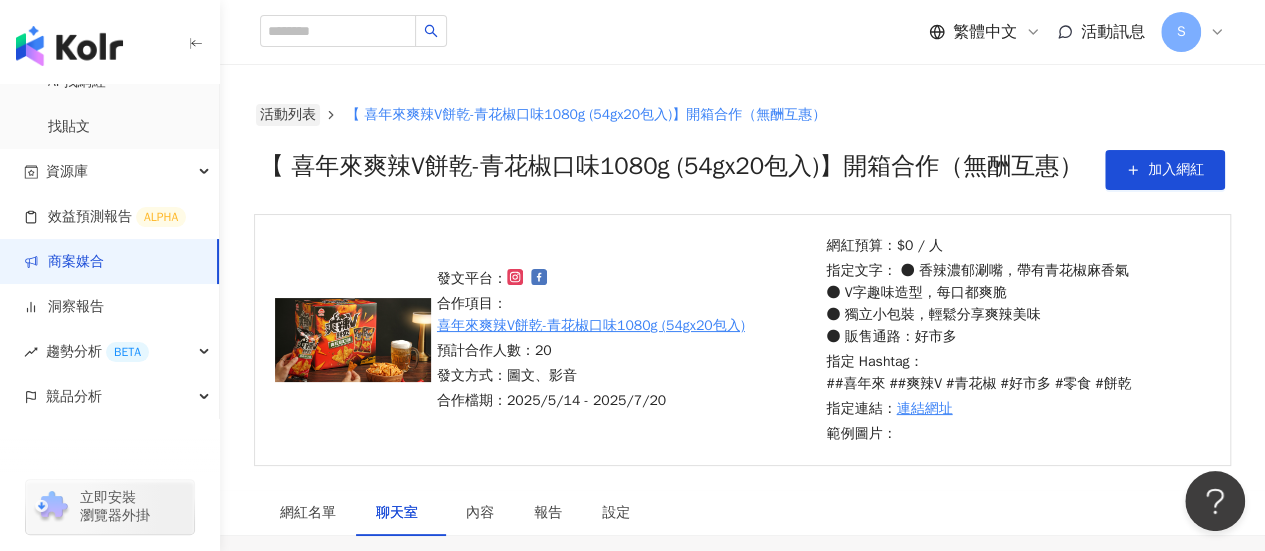 click on "活動列表" at bounding box center [288, 115] 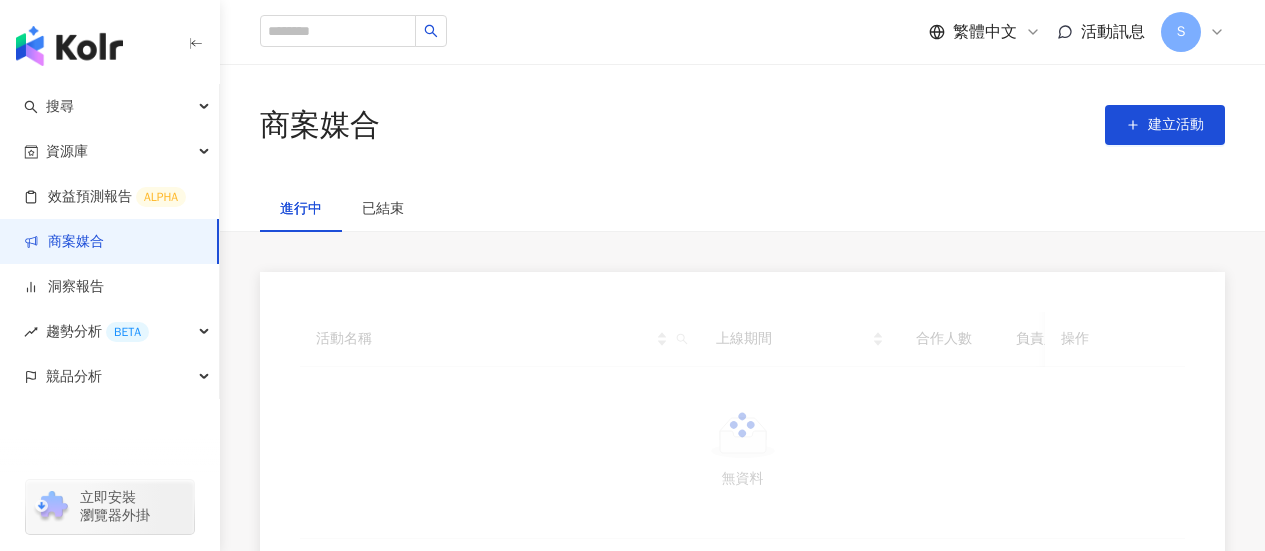scroll, scrollTop: 0, scrollLeft: 0, axis: both 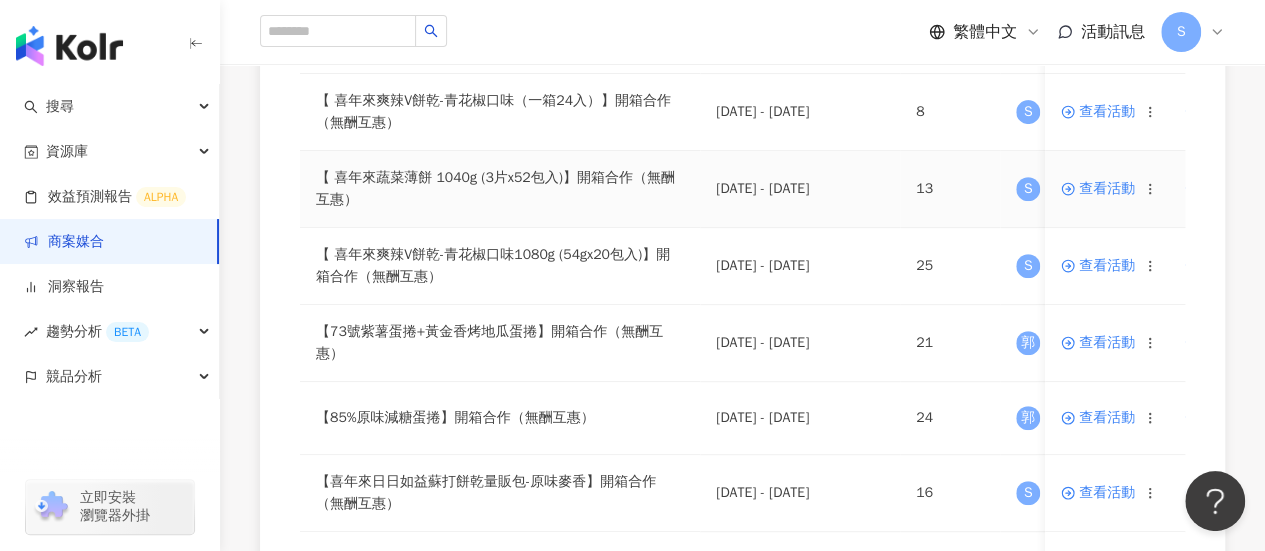 click 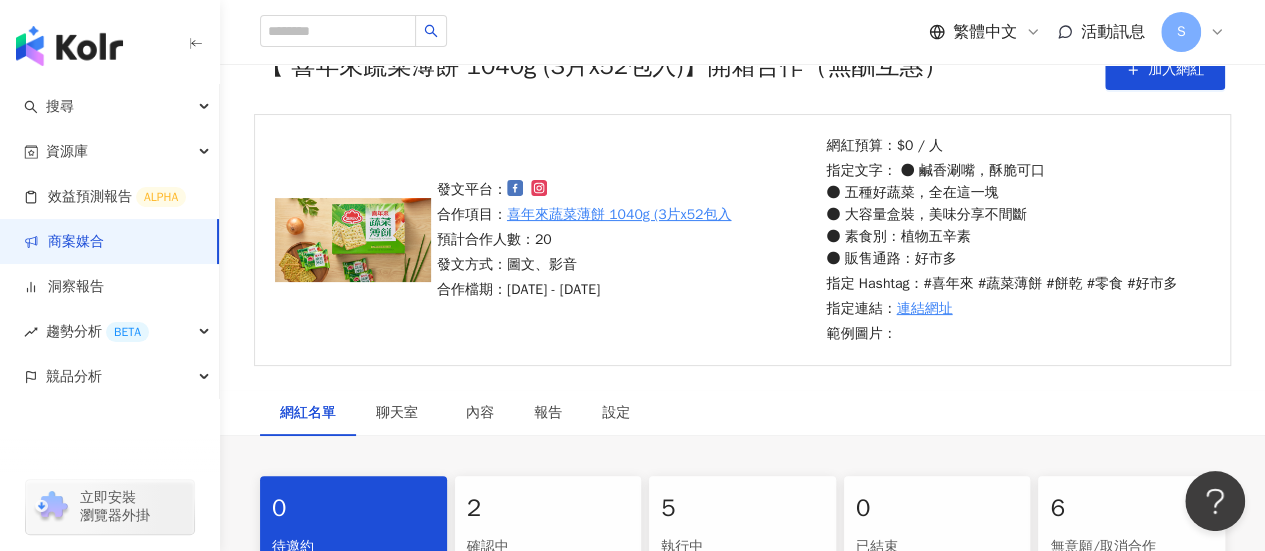 scroll, scrollTop: 200, scrollLeft: 0, axis: vertical 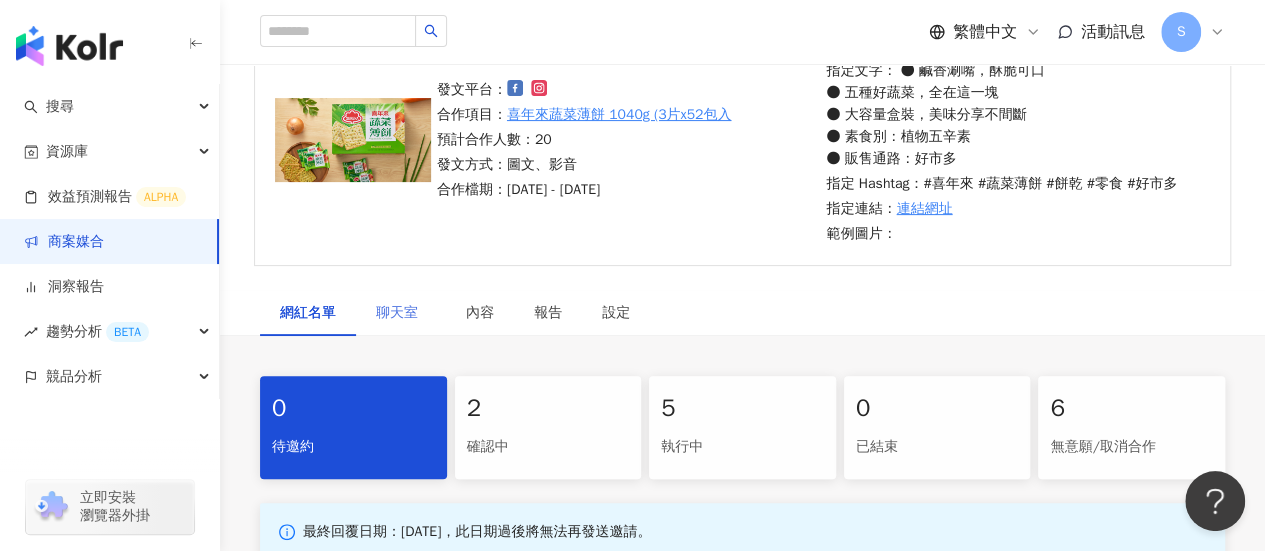 click on "聊天室" at bounding box center (401, 313) 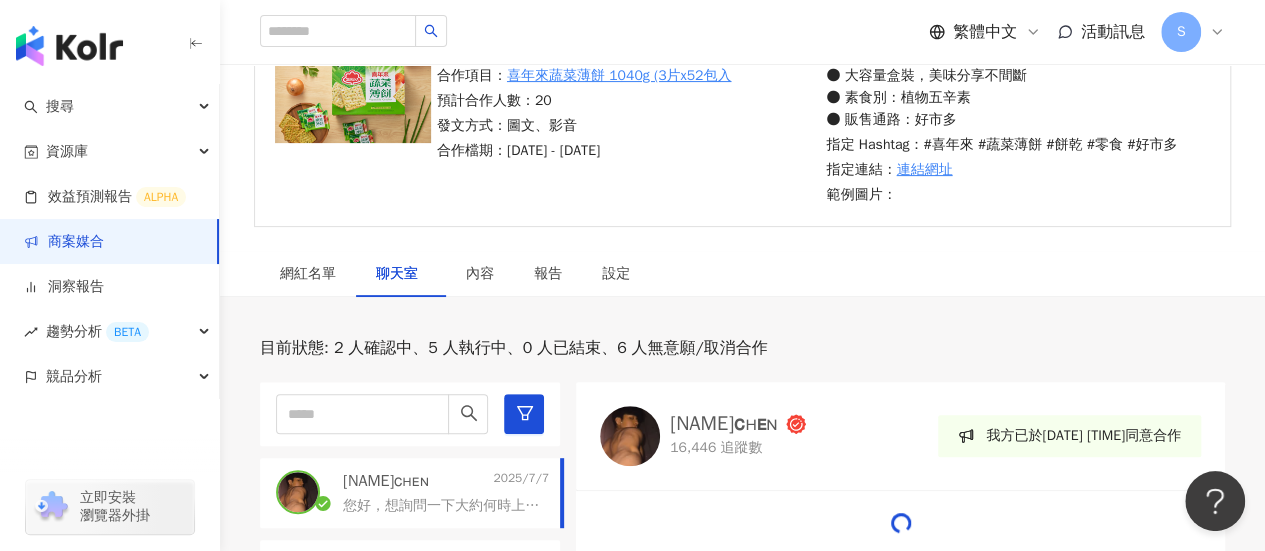 scroll, scrollTop: 500, scrollLeft: 0, axis: vertical 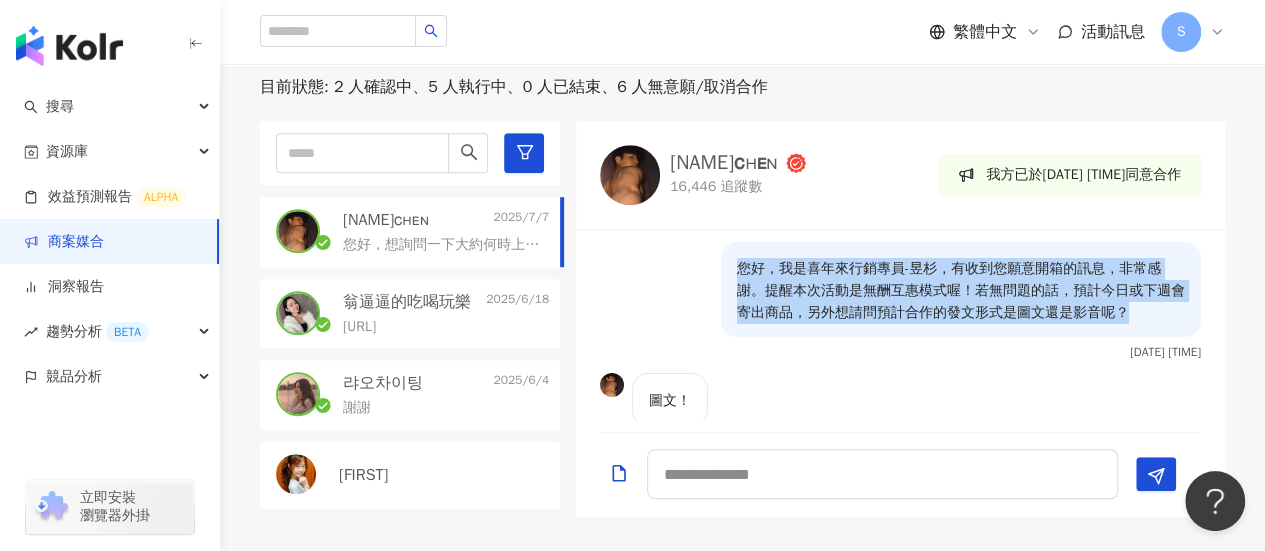 drag, startPoint x: 1120, startPoint y: 314, endPoint x: 662, endPoint y: 257, distance: 461.53333 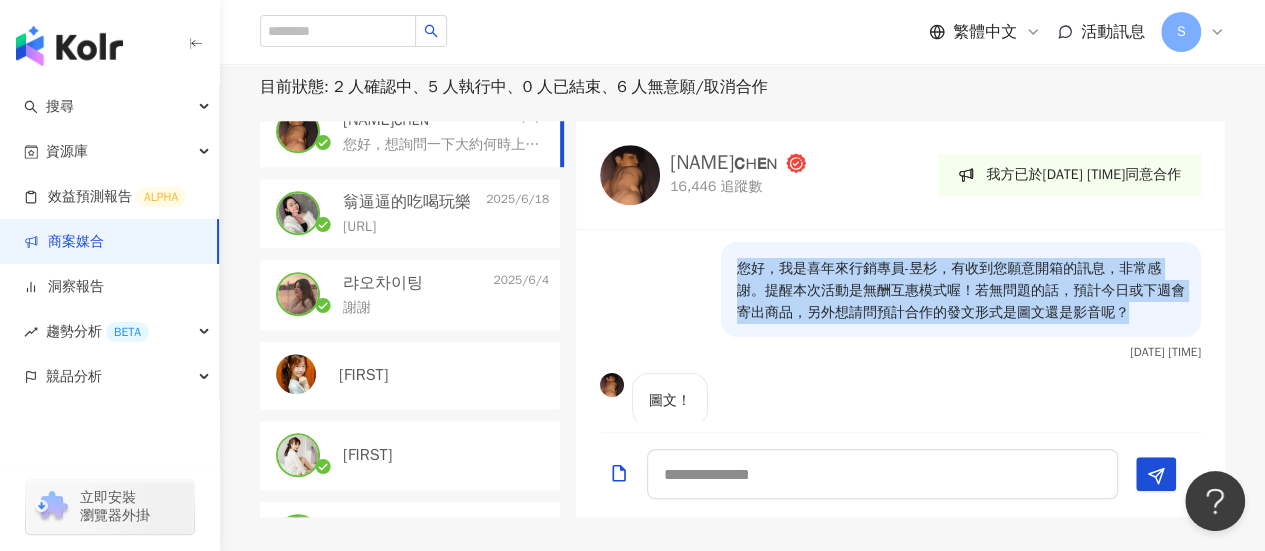 scroll, scrollTop: 200, scrollLeft: 0, axis: vertical 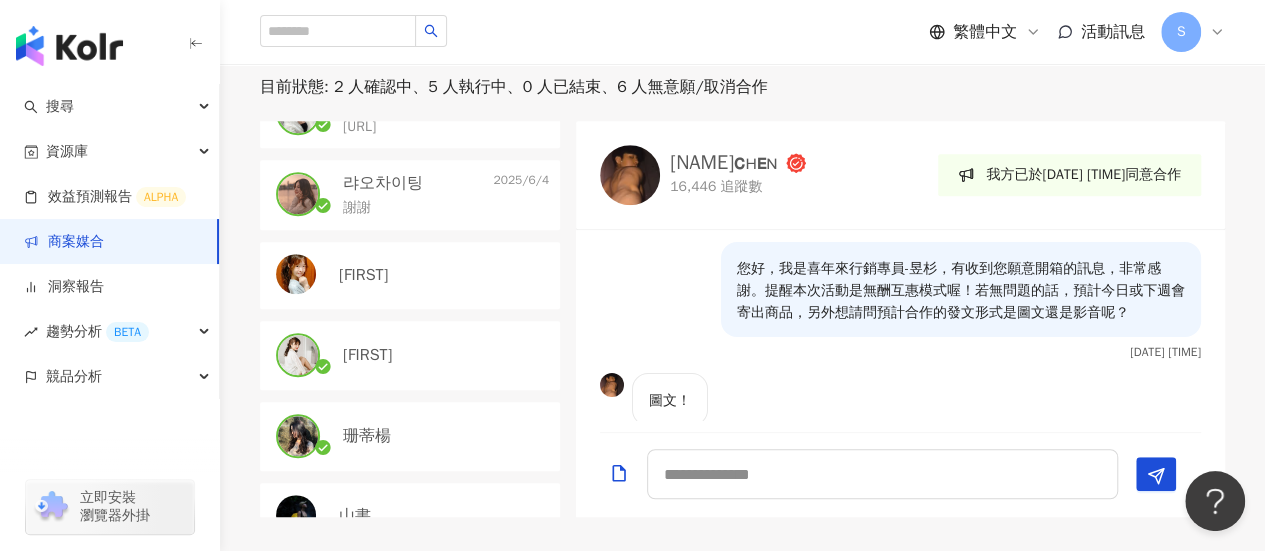 click on "[FIRST]" at bounding box center (446, 355) 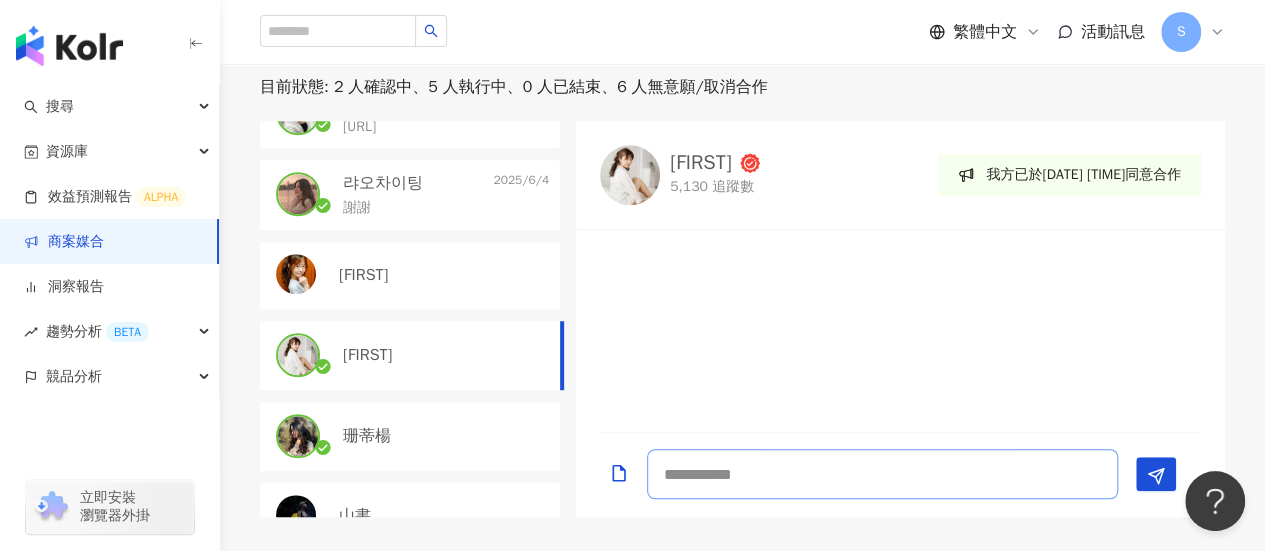 click at bounding box center [882, 474] 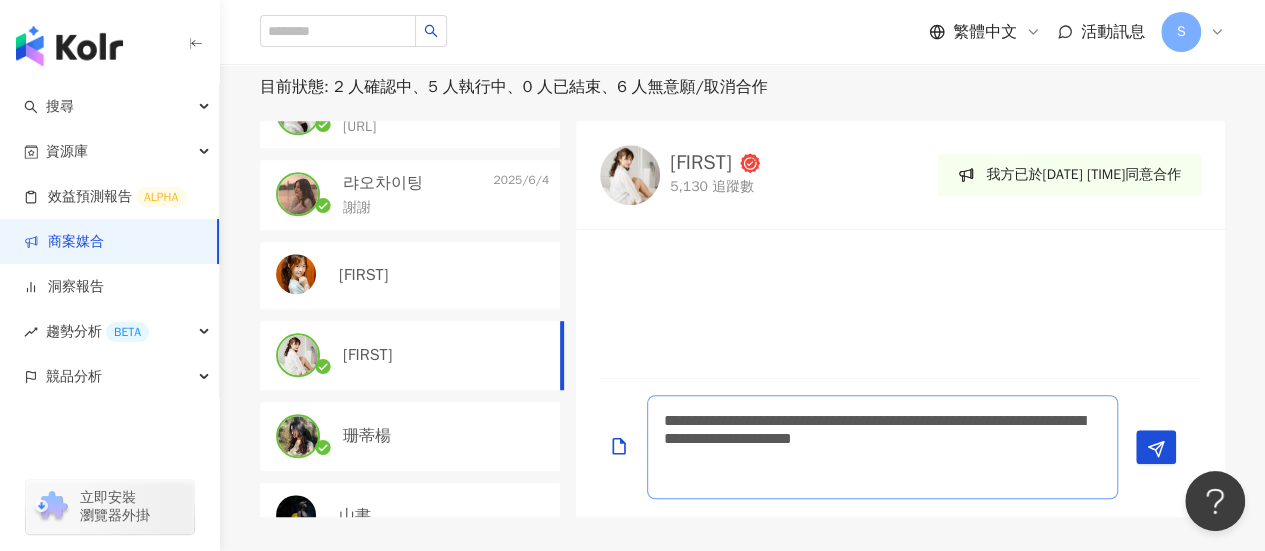 scroll, scrollTop: 1, scrollLeft: 0, axis: vertical 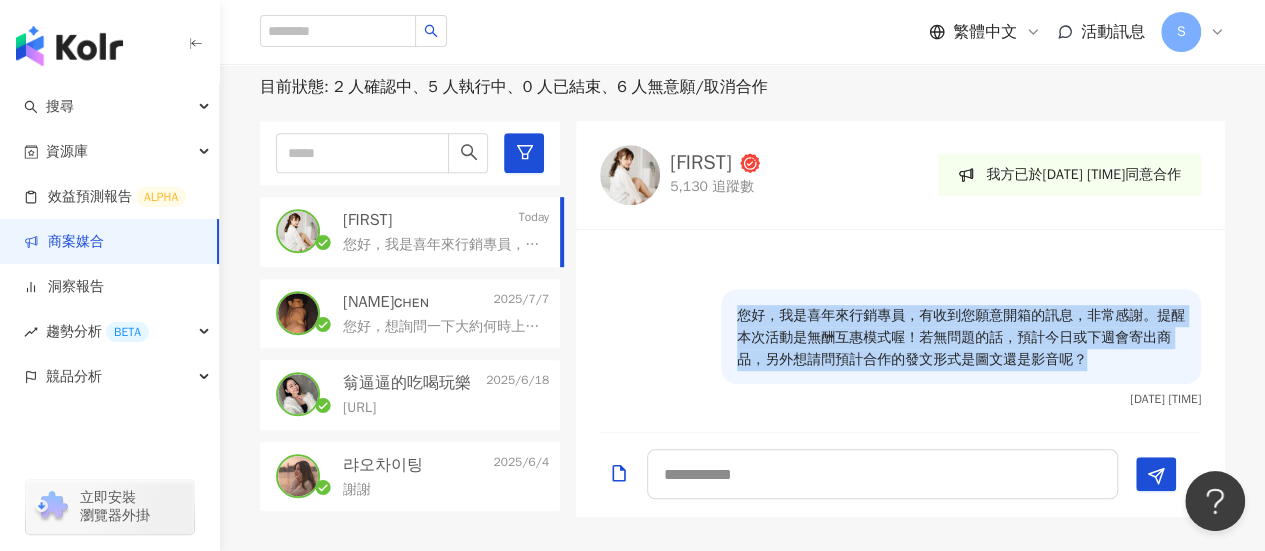 drag, startPoint x: 1088, startPoint y: 360, endPoint x: 692, endPoint y: 306, distance: 399.66486 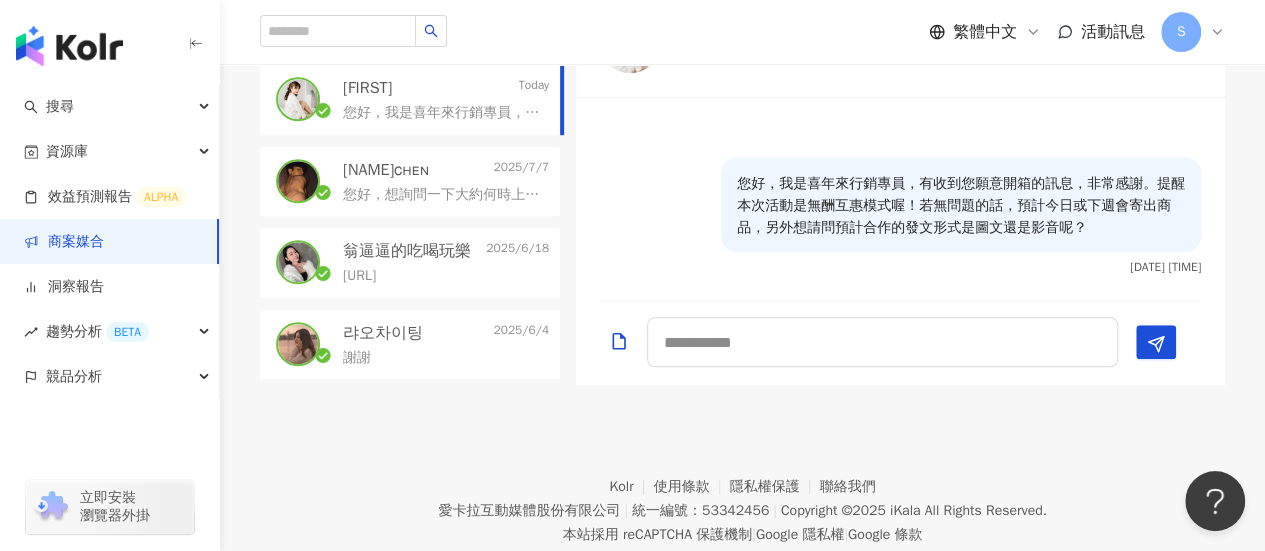 scroll, scrollTop: 587, scrollLeft: 0, axis: vertical 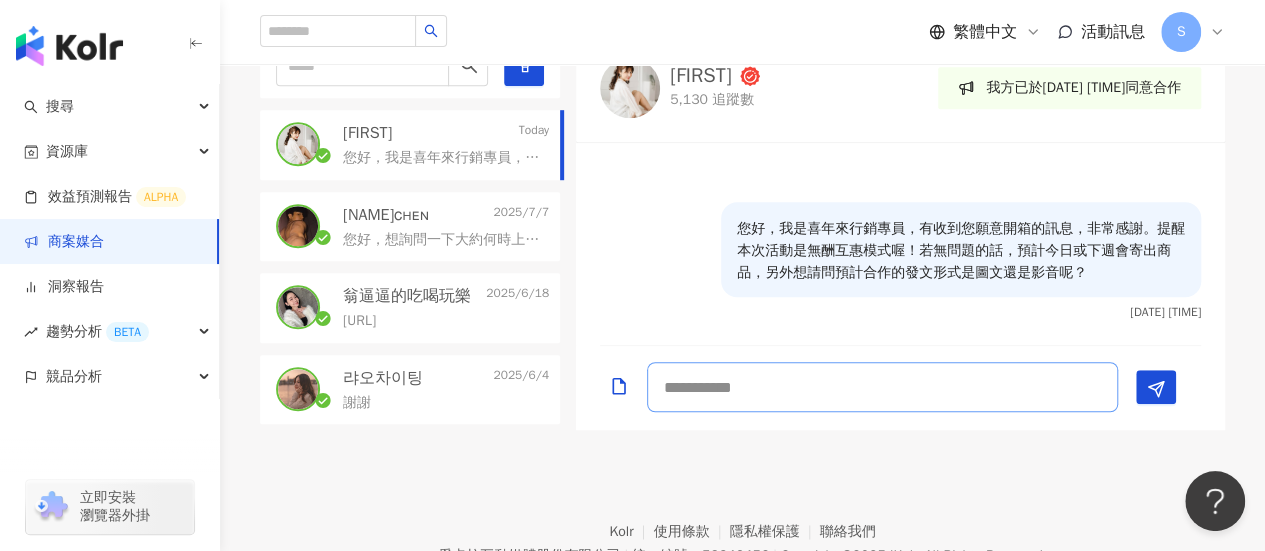 click at bounding box center (882, 387) 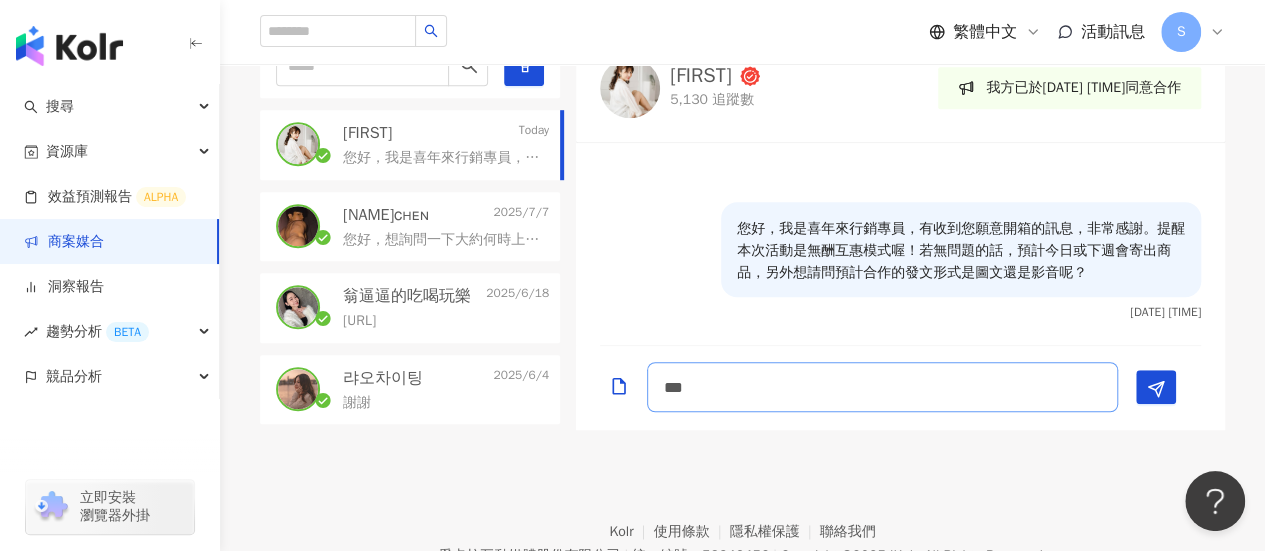 type on "***" 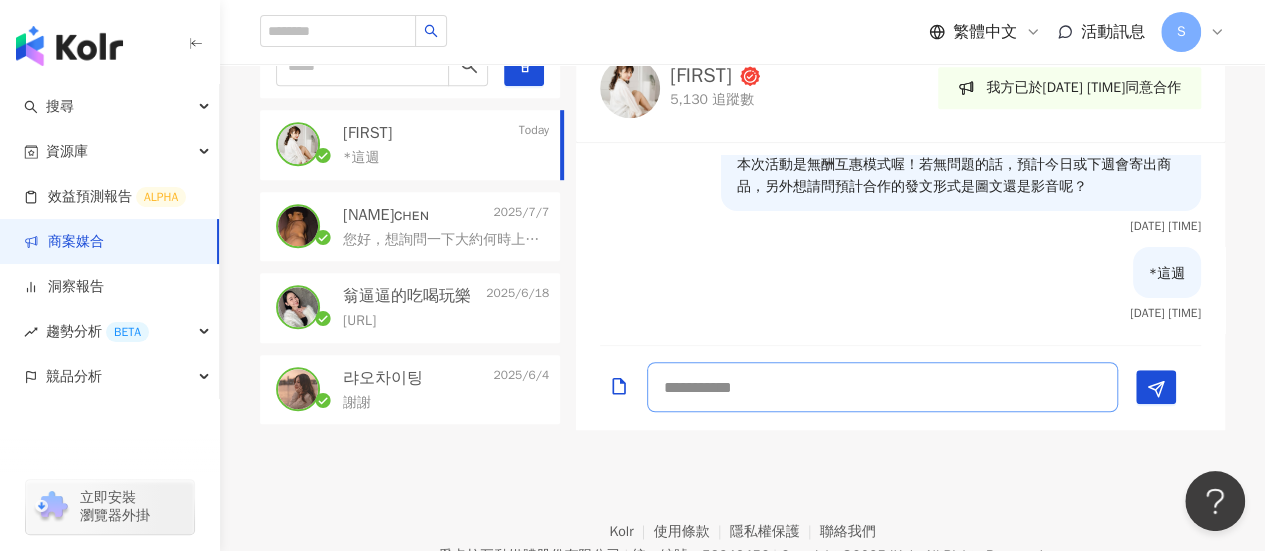 scroll, scrollTop: 0, scrollLeft: 0, axis: both 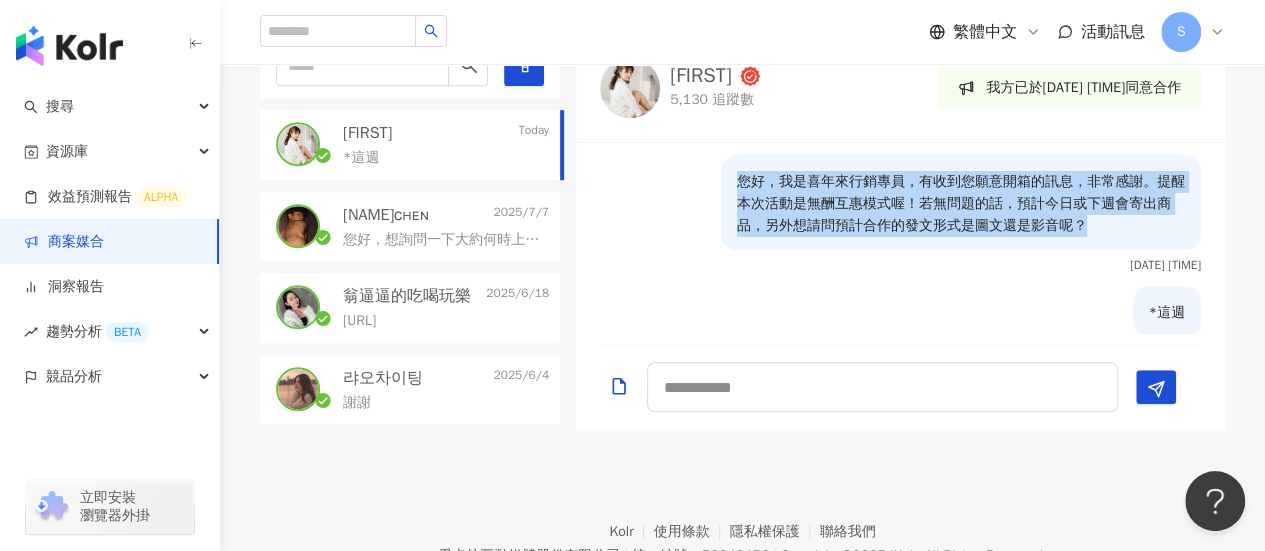 drag, startPoint x: 1086, startPoint y: 231, endPoint x: 705, endPoint y: 183, distance: 384.01172 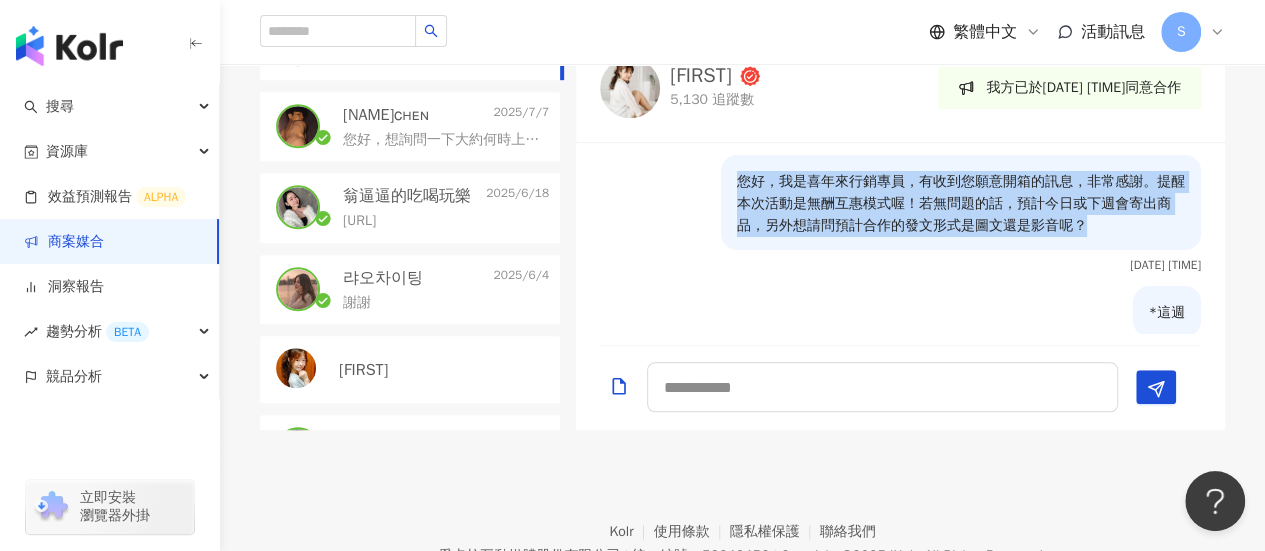 scroll, scrollTop: 300, scrollLeft: 0, axis: vertical 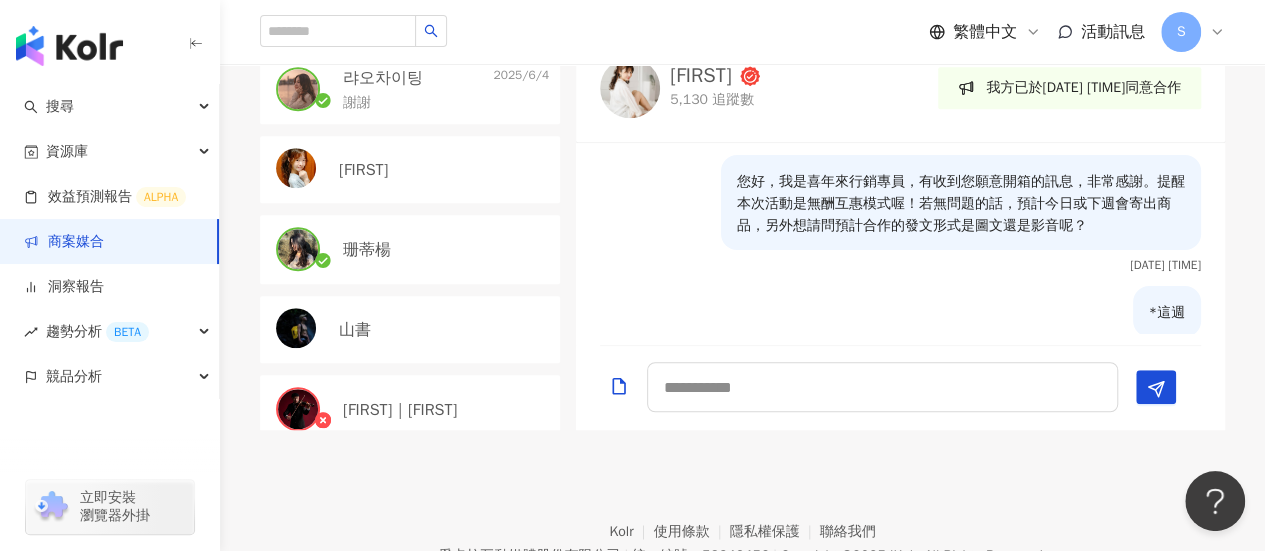 click on "珊蒂楊" at bounding box center [410, 249] 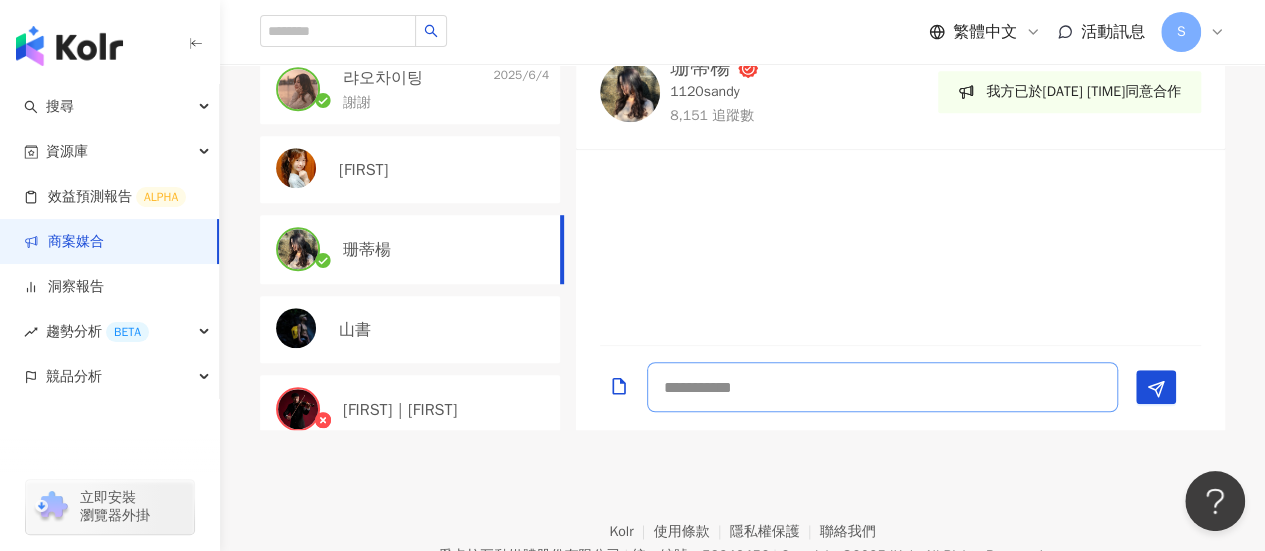 click at bounding box center [882, 387] 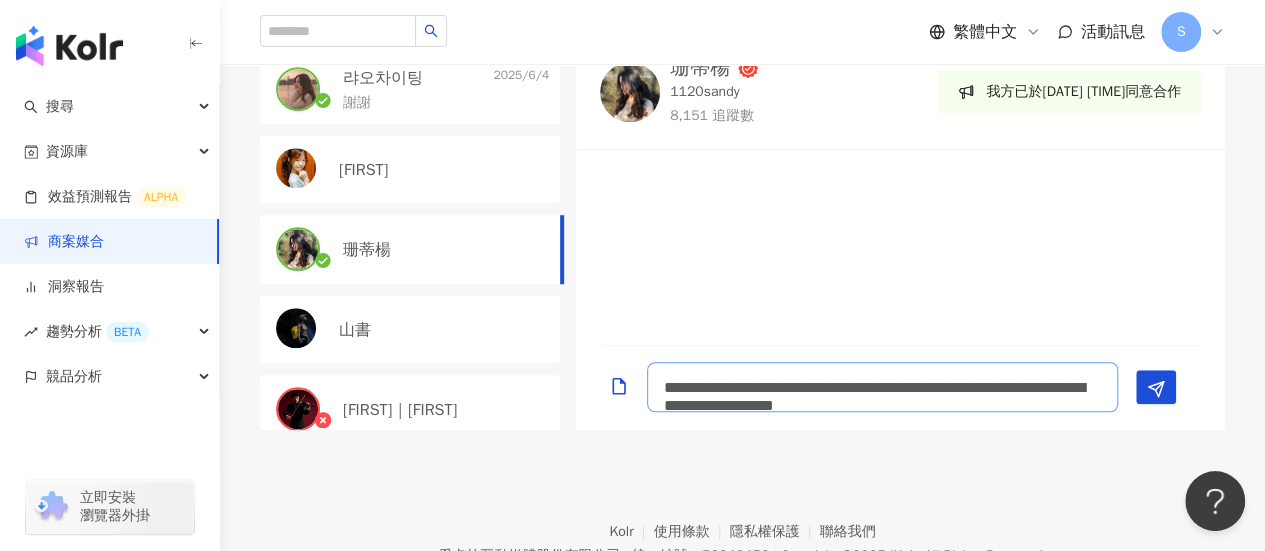 scroll, scrollTop: 1, scrollLeft: 0, axis: vertical 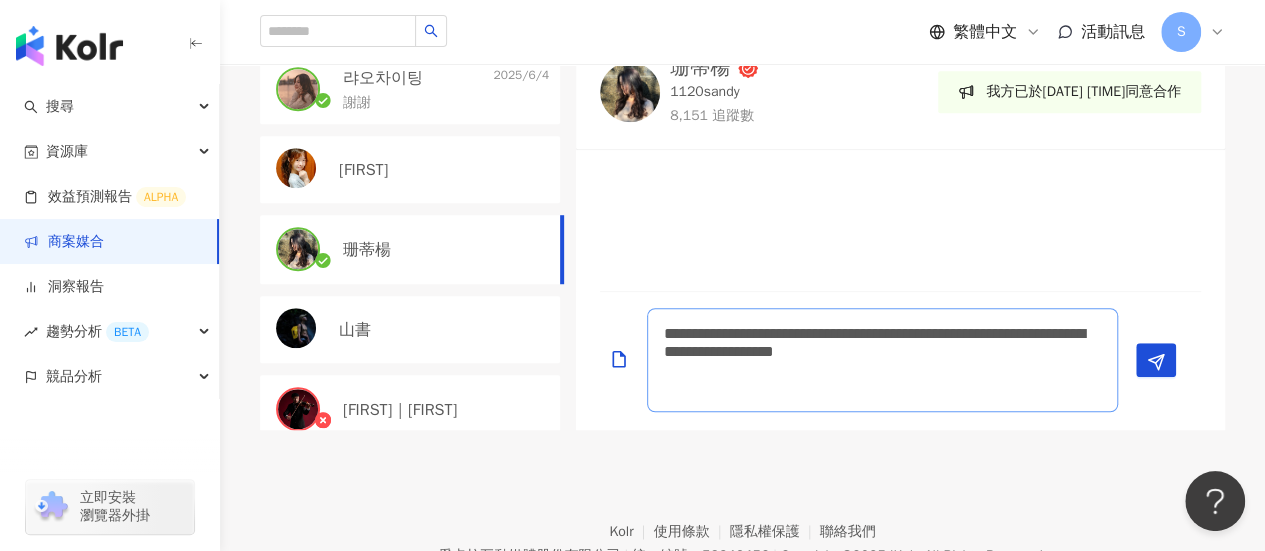 click on "**********" at bounding box center (882, 360) 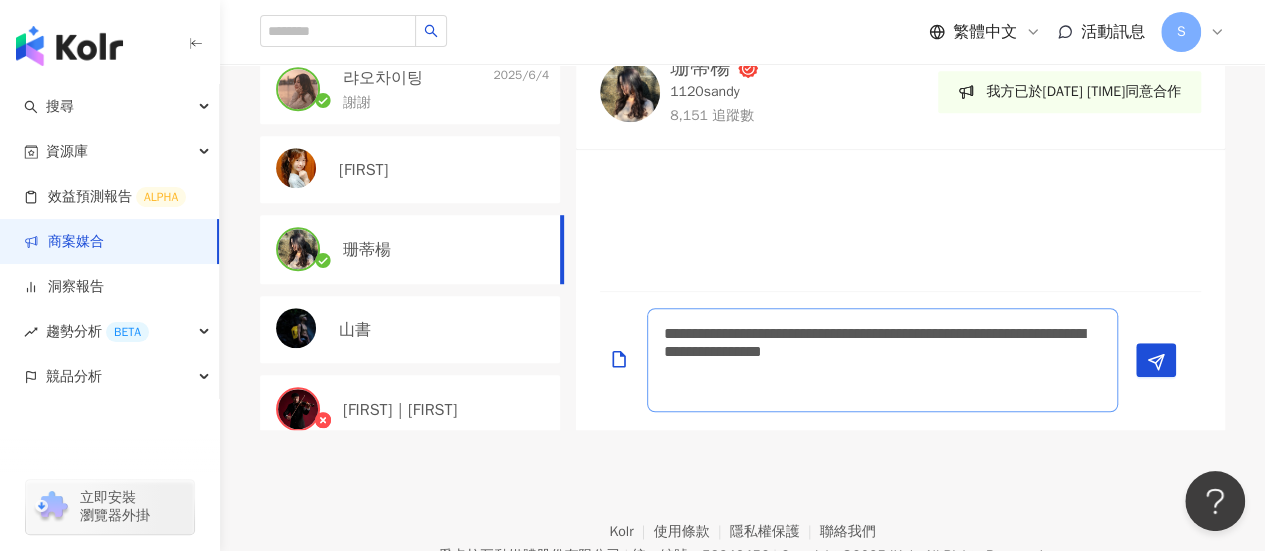 type on "**********" 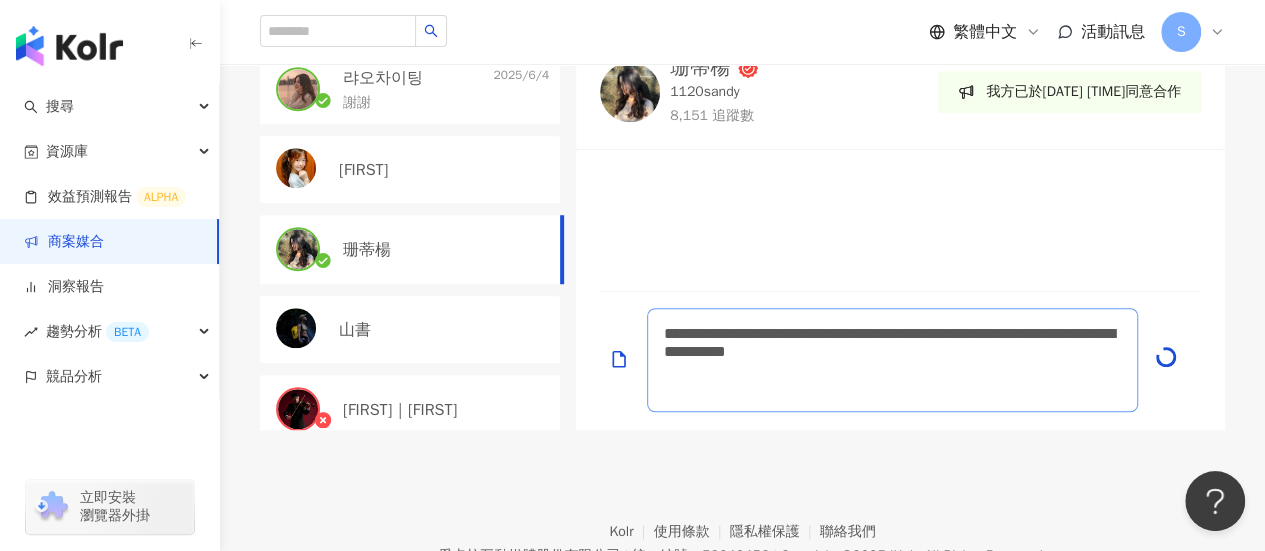 type 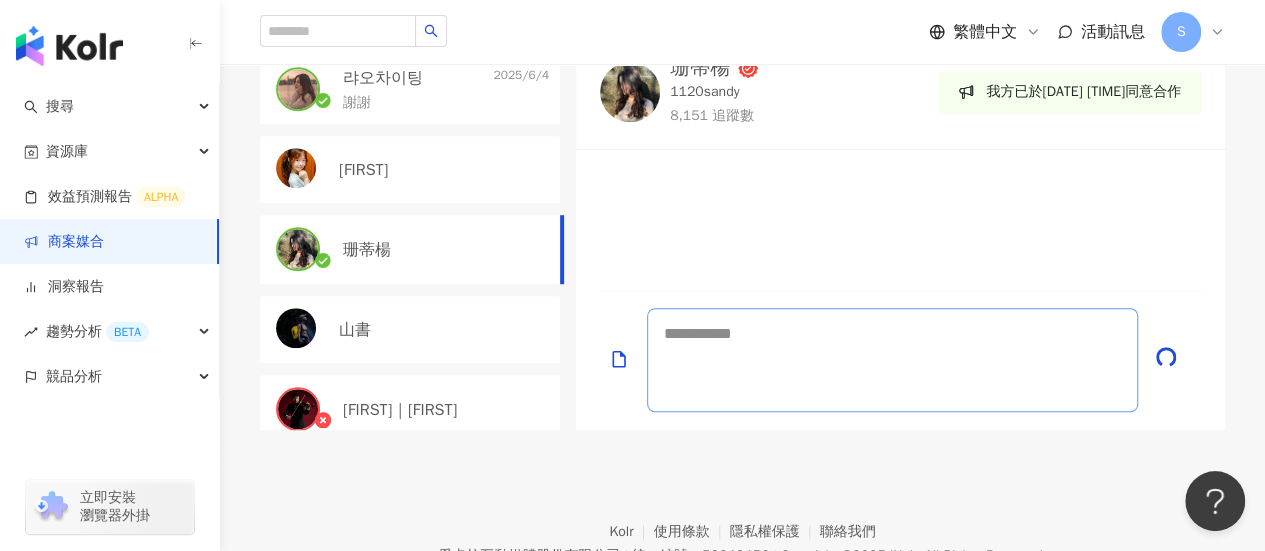 scroll, scrollTop: 0, scrollLeft: 0, axis: both 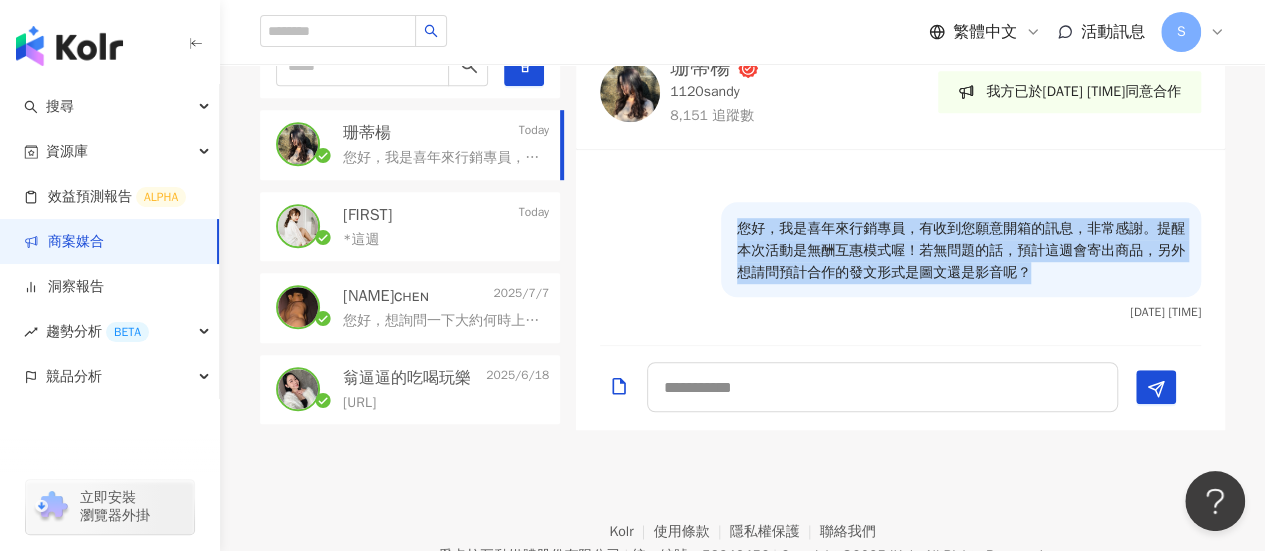 drag, startPoint x: 1042, startPoint y: 277, endPoint x: 737, endPoint y: 232, distance: 308.3018 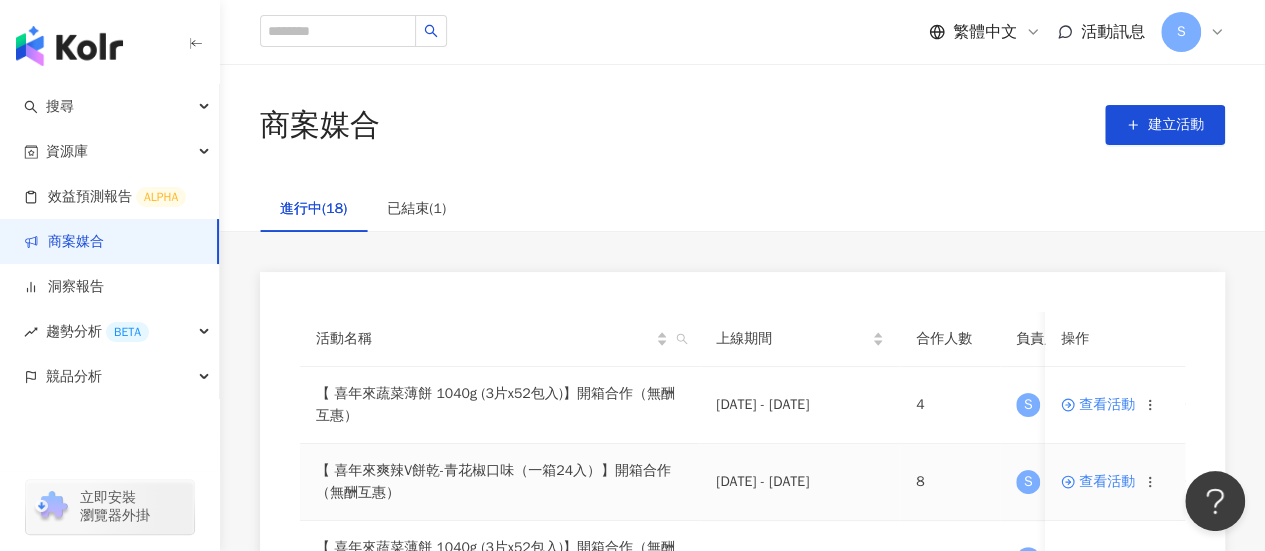 click on "查看活動" at bounding box center [1098, 482] 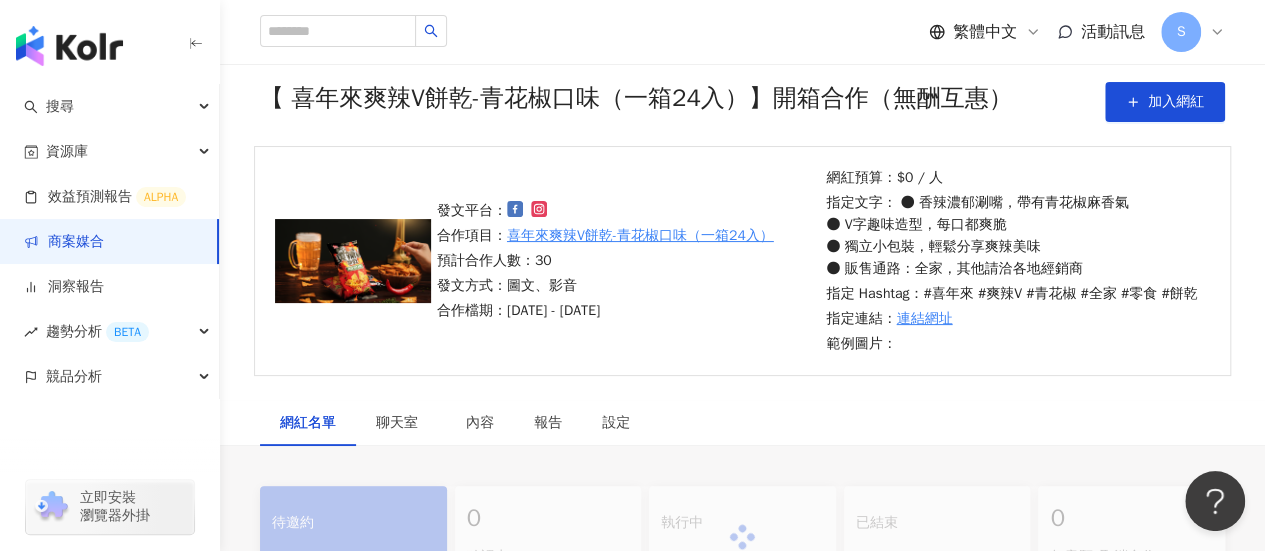 scroll, scrollTop: 100, scrollLeft: 0, axis: vertical 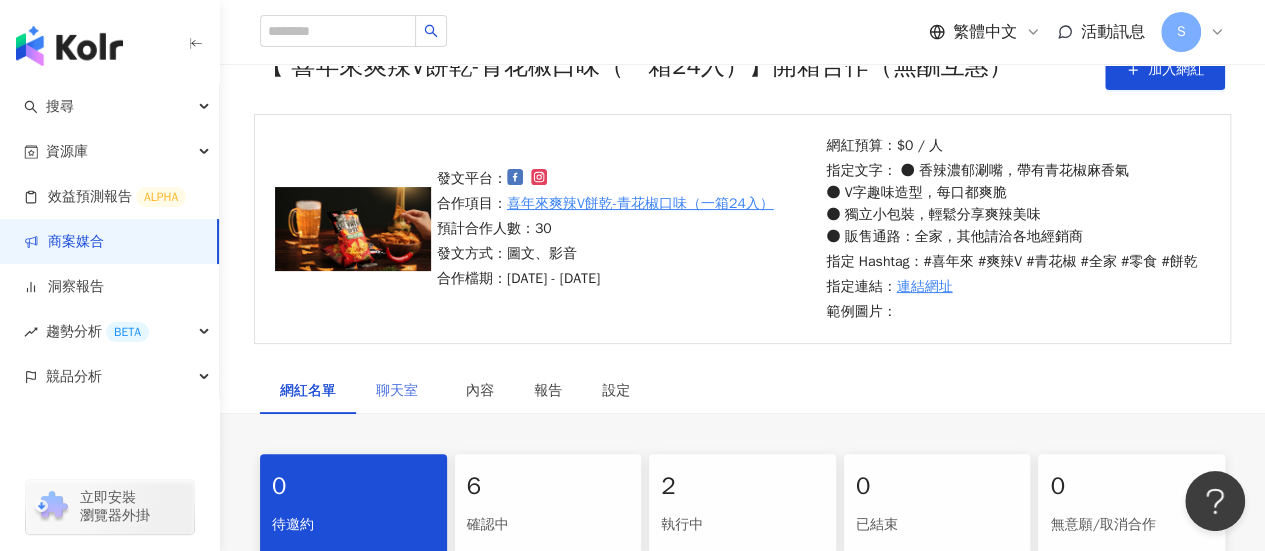 click on "聊天室" at bounding box center (401, 391) 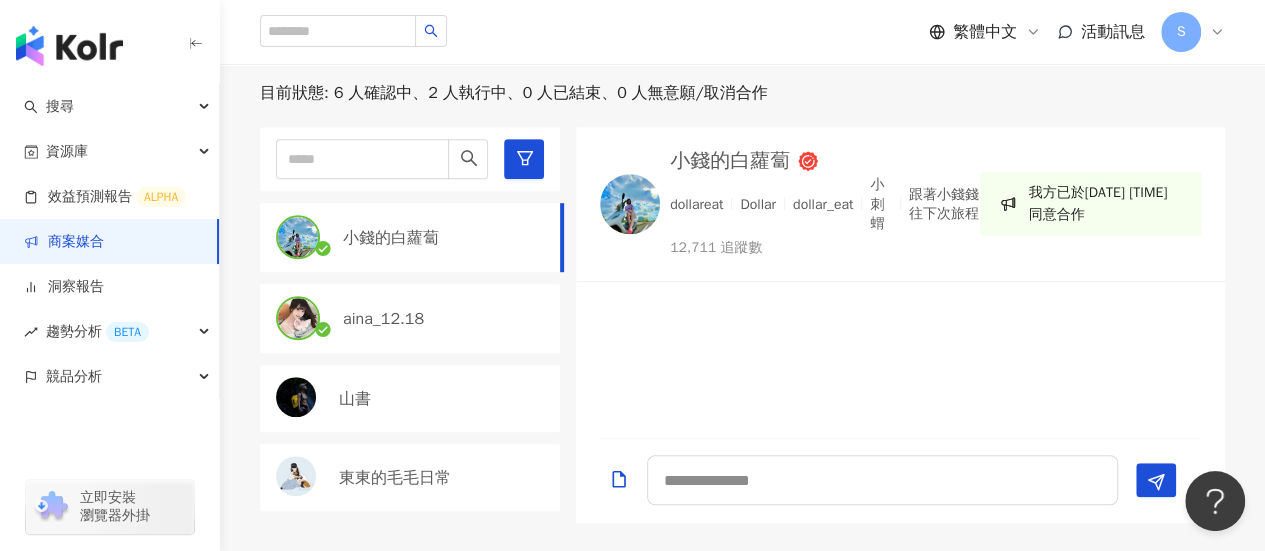 scroll, scrollTop: 600, scrollLeft: 0, axis: vertical 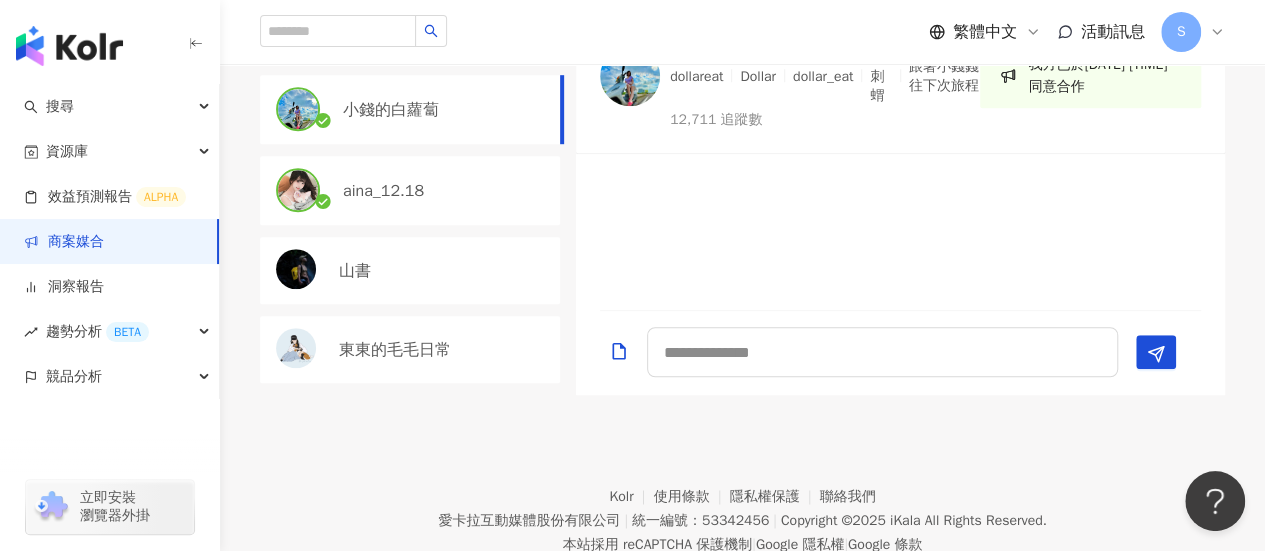 click on "aina_12.18" at bounding box center (446, 191) 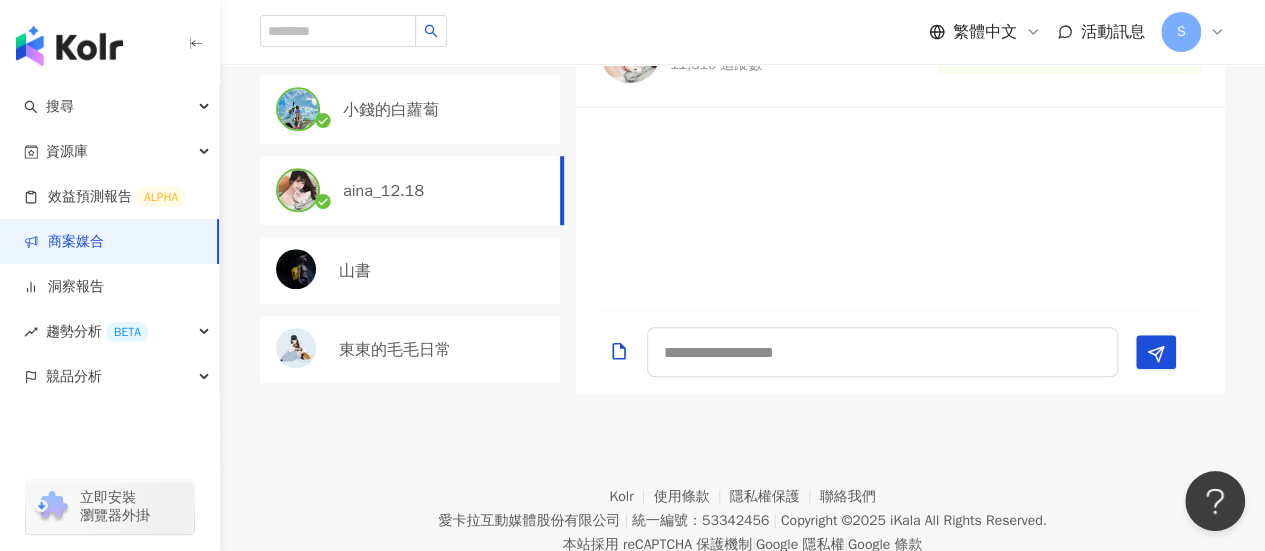 scroll, scrollTop: 500, scrollLeft: 0, axis: vertical 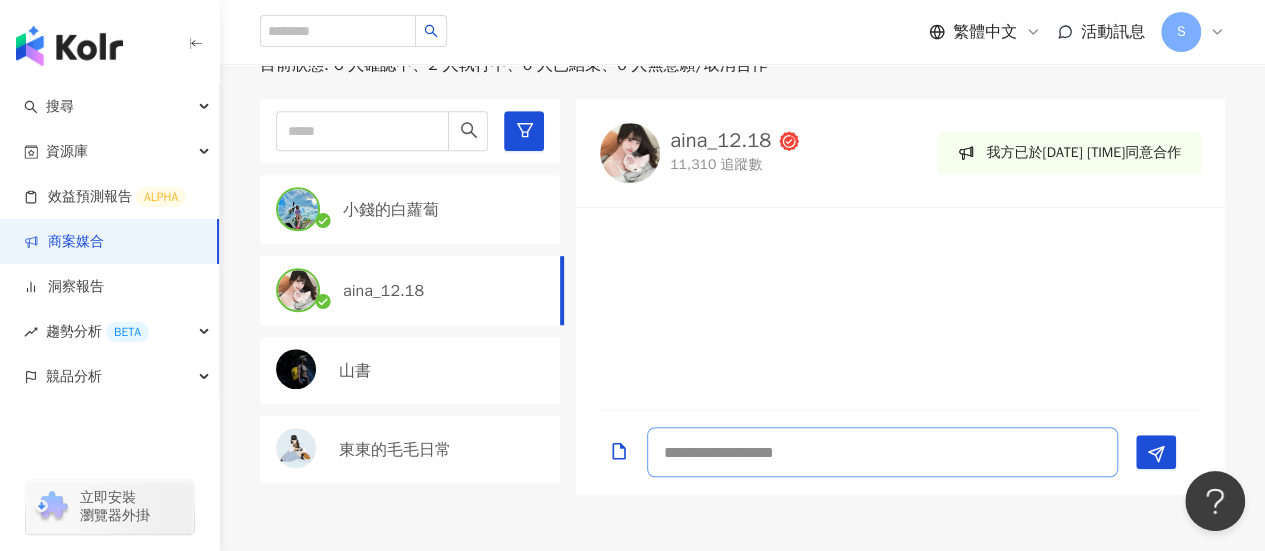 click at bounding box center (882, 452) 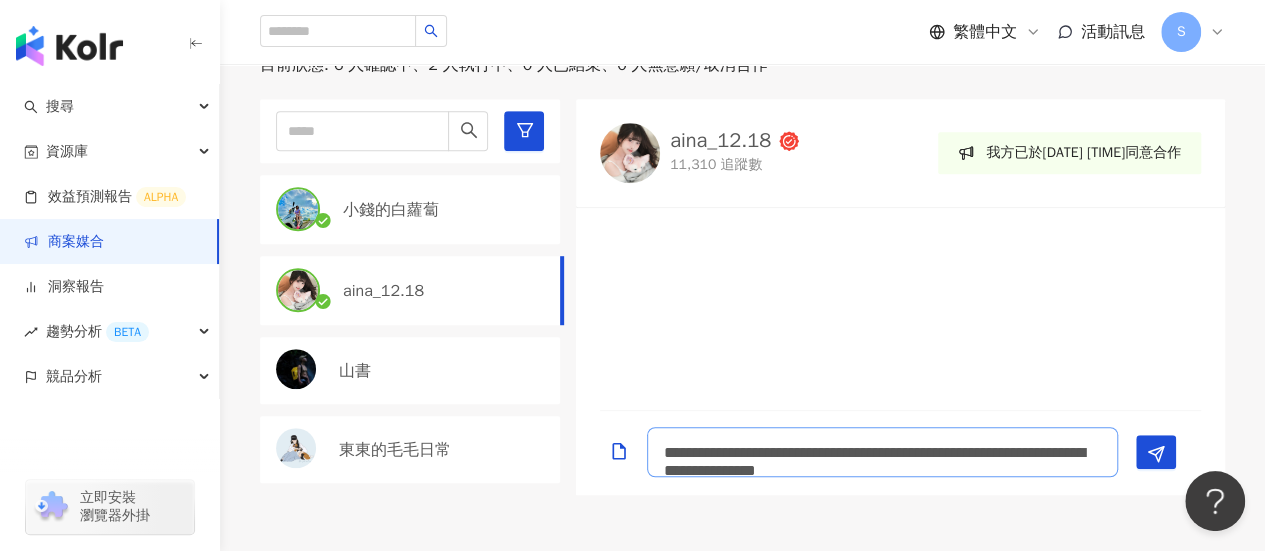 scroll, scrollTop: 1, scrollLeft: 0, axis: vertical 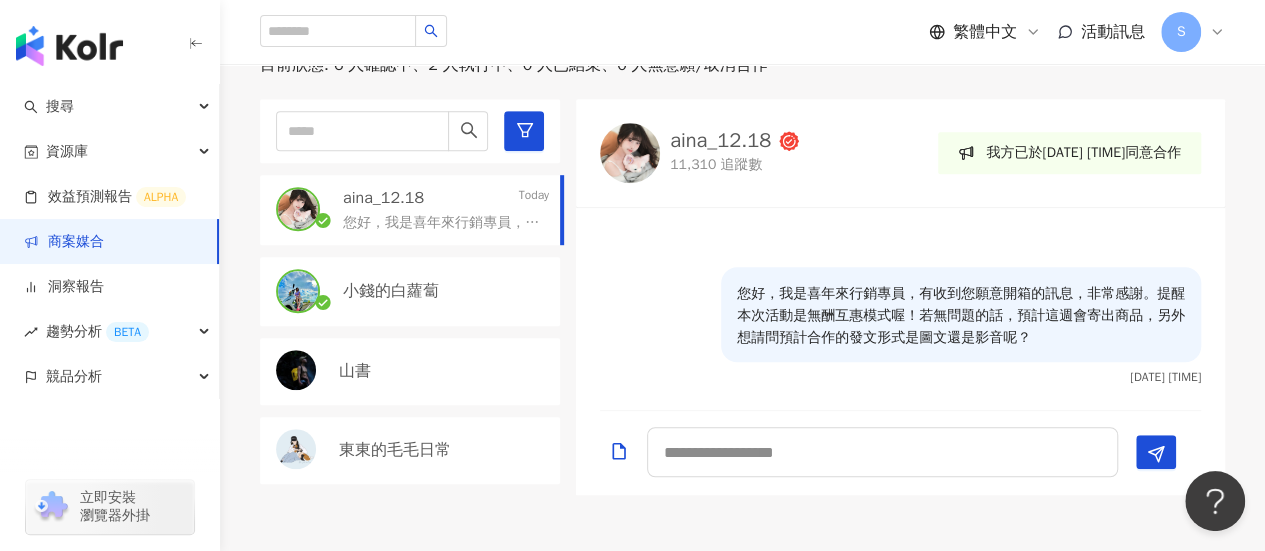 click on "小錢的白蘿蔔" at bounding box center [391, 291] 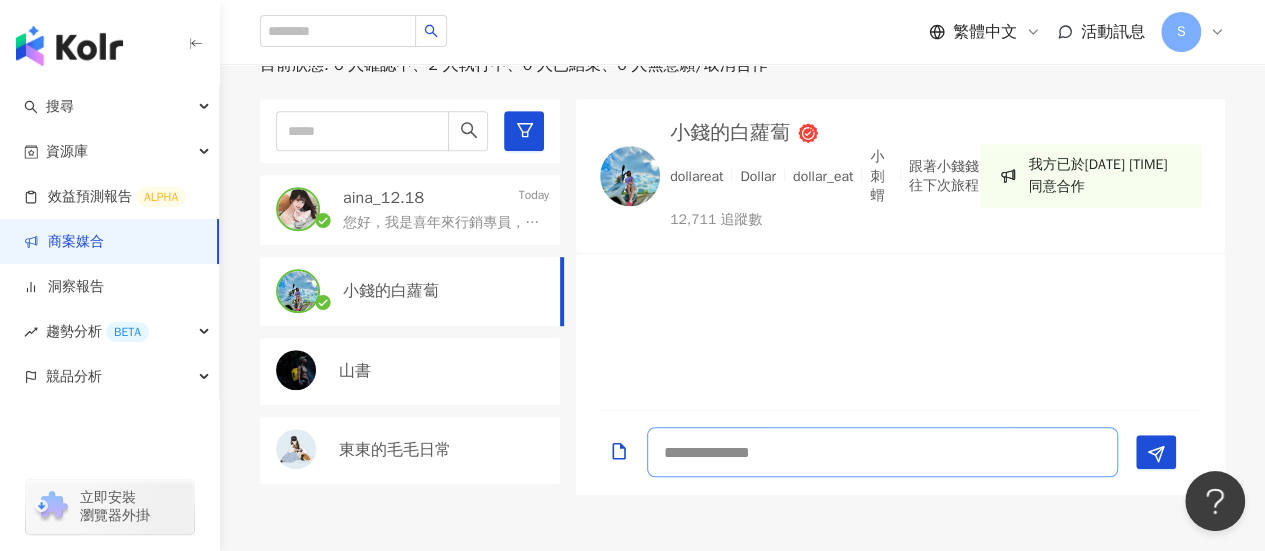 click at bounding box center [882, 452] 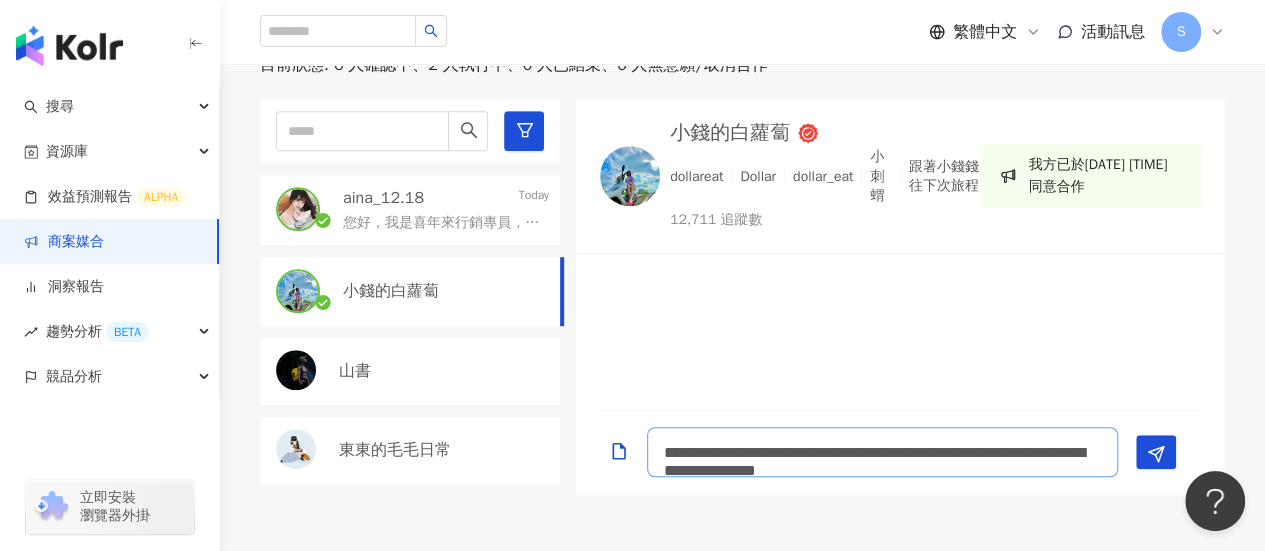 scroll, scrollTop: 1, scrollLeft: 0, axis: vertical 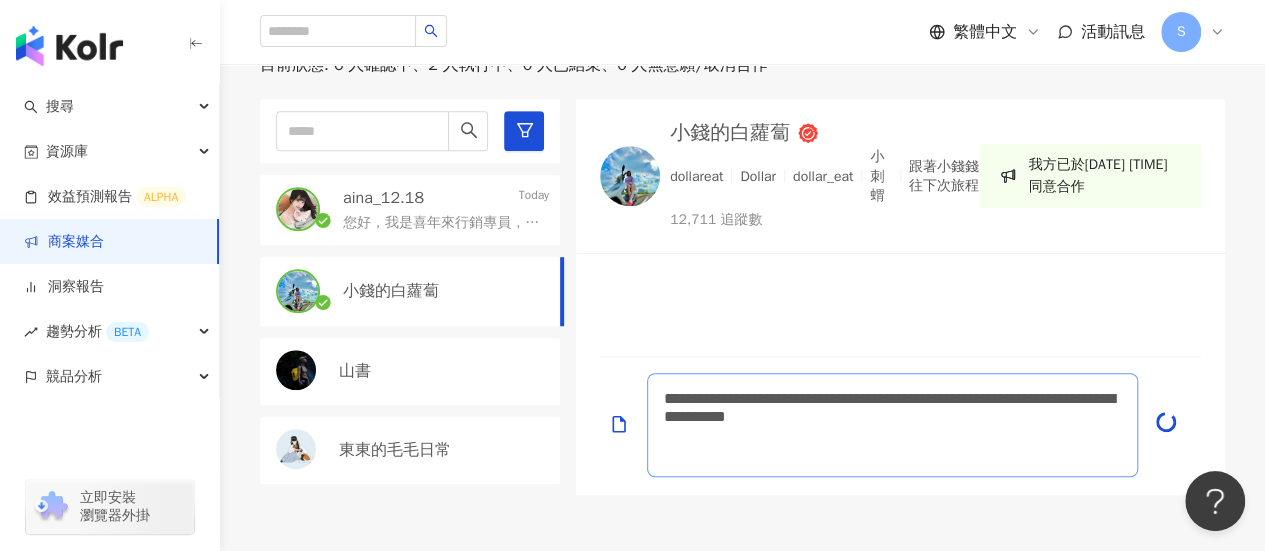 type 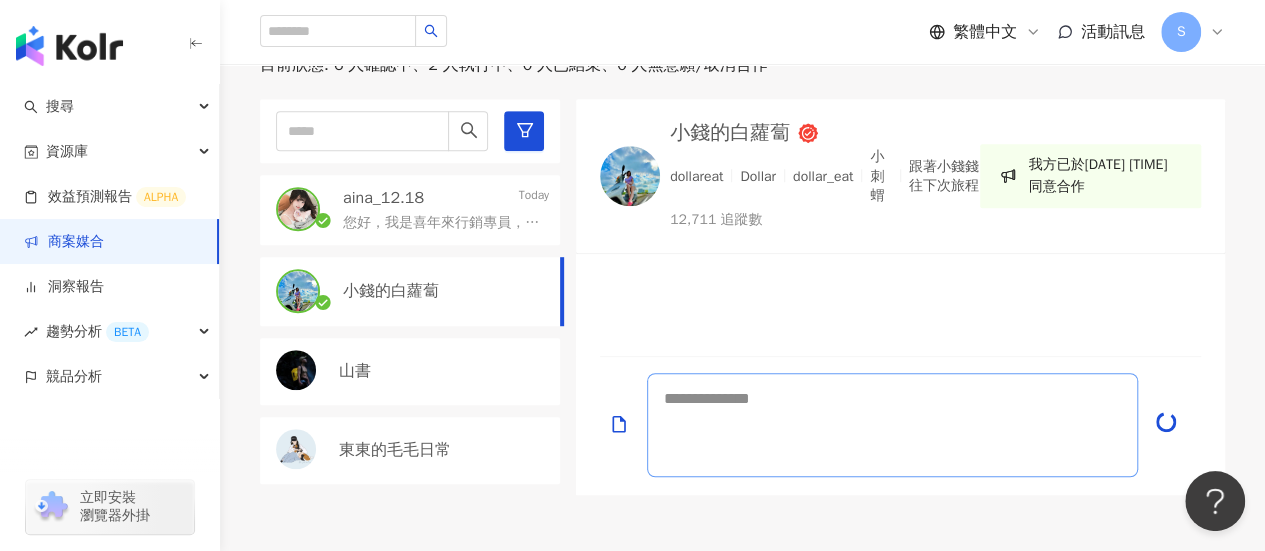 scroll, scrollTop: 18, scrollLeft: 0, axis: vertical 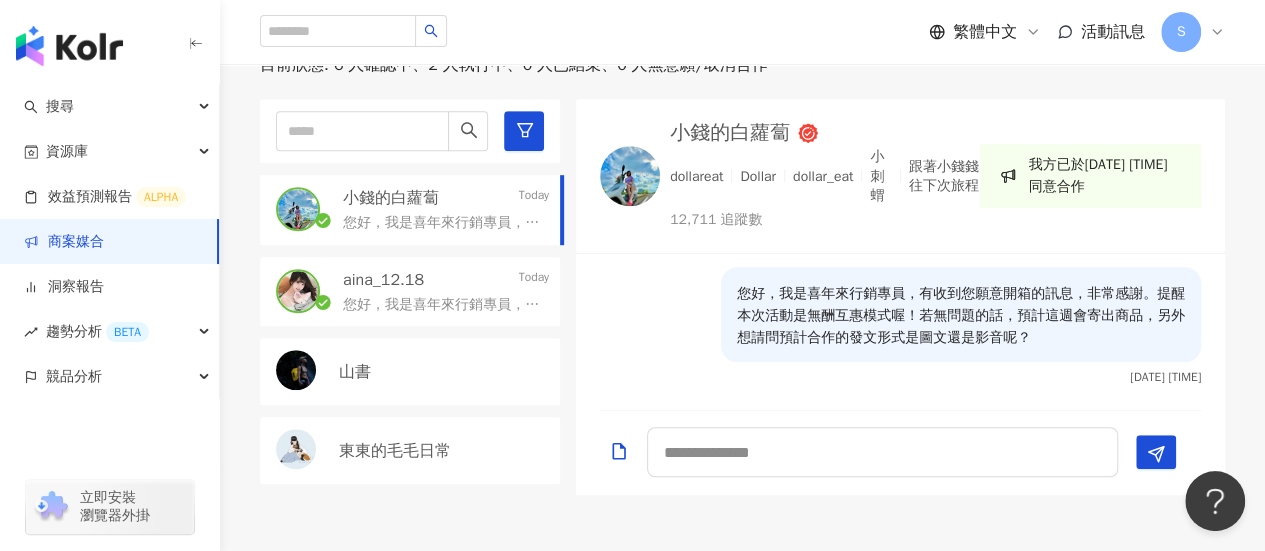 click on "商案媒合" at bounding box center [64, 242] 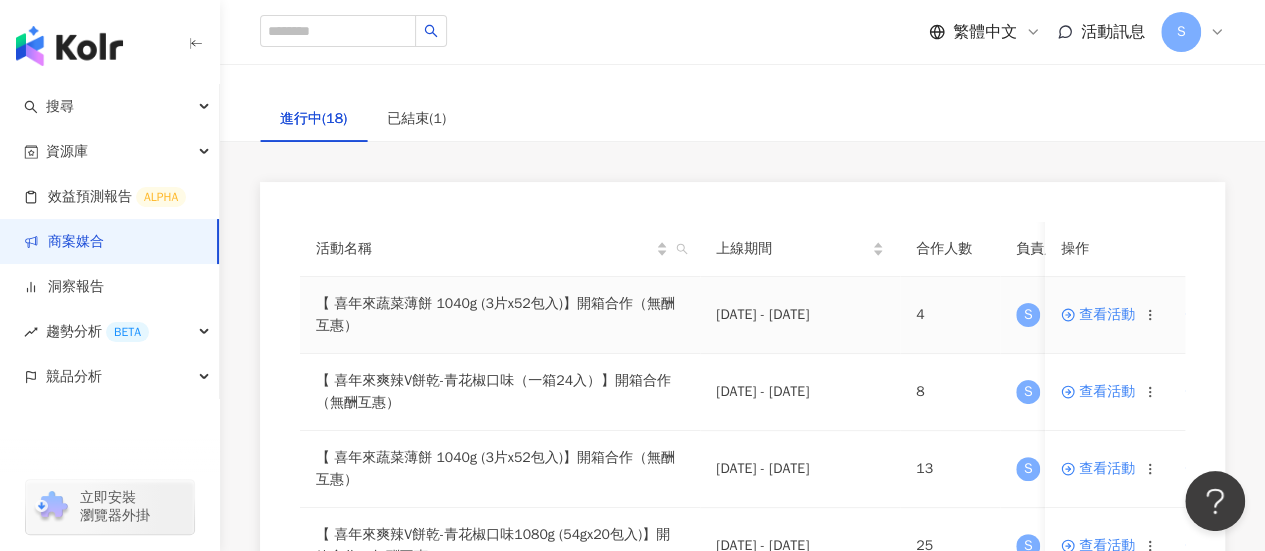 scroll, scrollTop: 200, scrollLeft: 0, axis: vertical 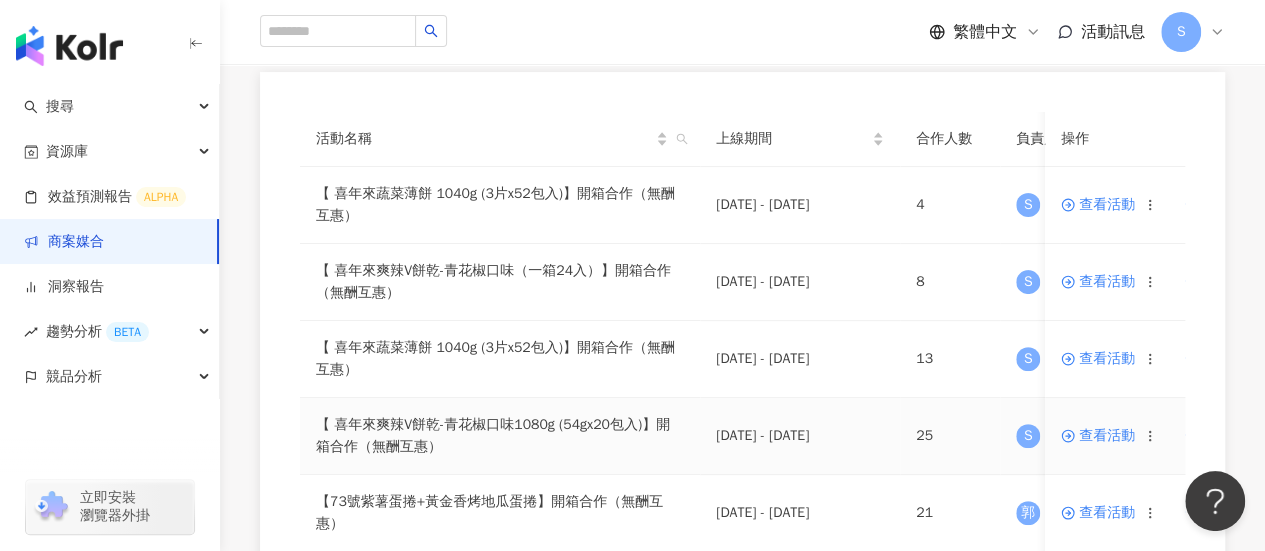 click on "查看活動" at bounding box center [1098, 436] 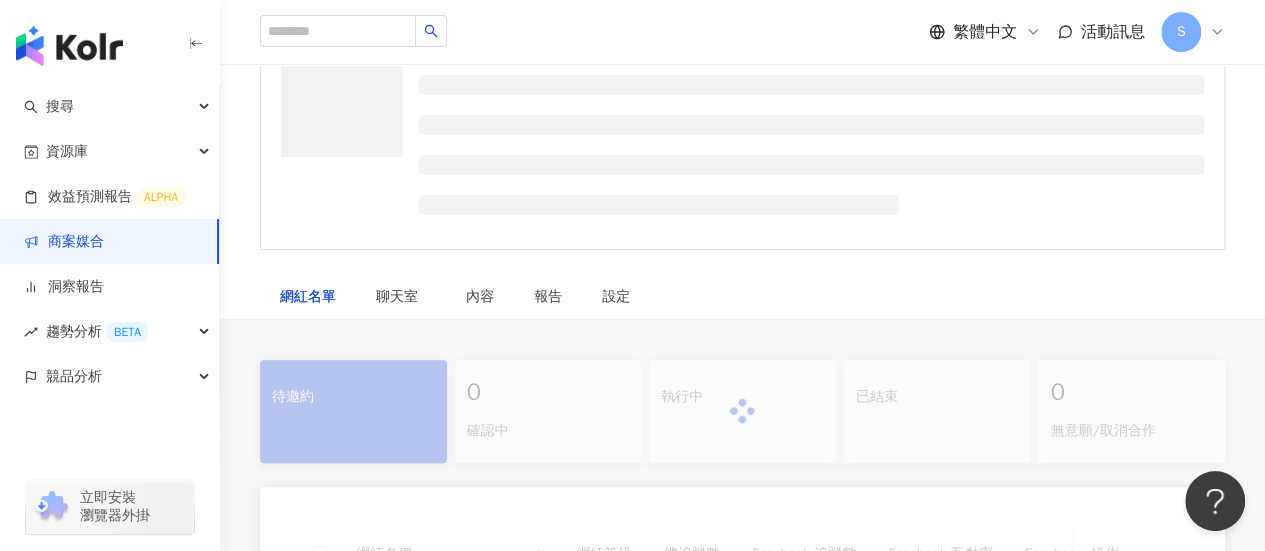 scroll, scrollTop: 0, scrollLeft: 0, axis: both 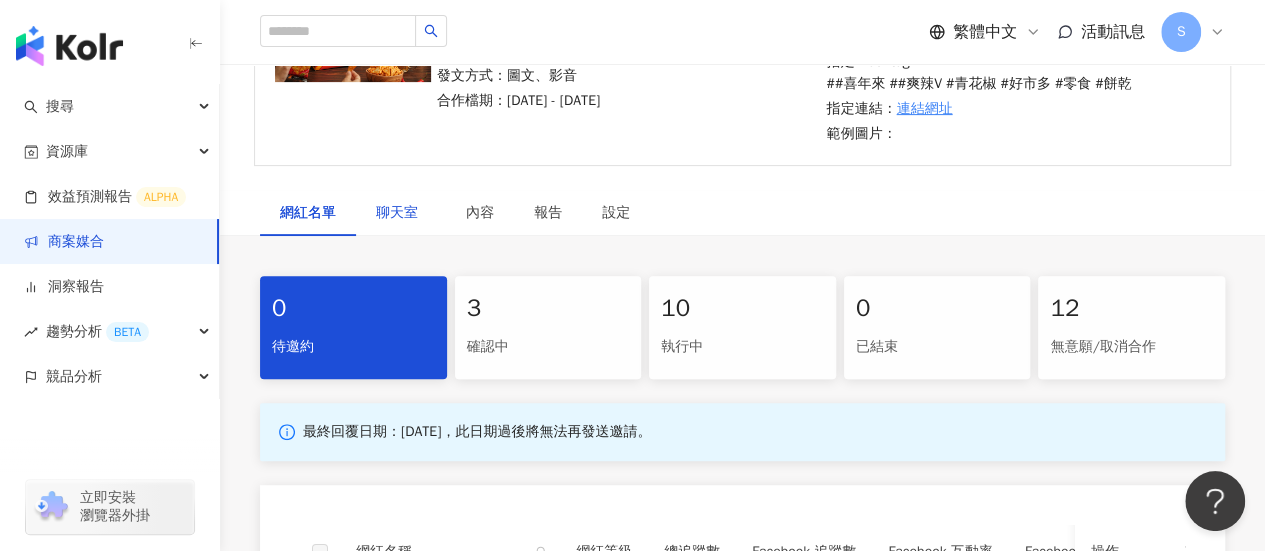 click on "聊天室" at bounding box center [401, 213] 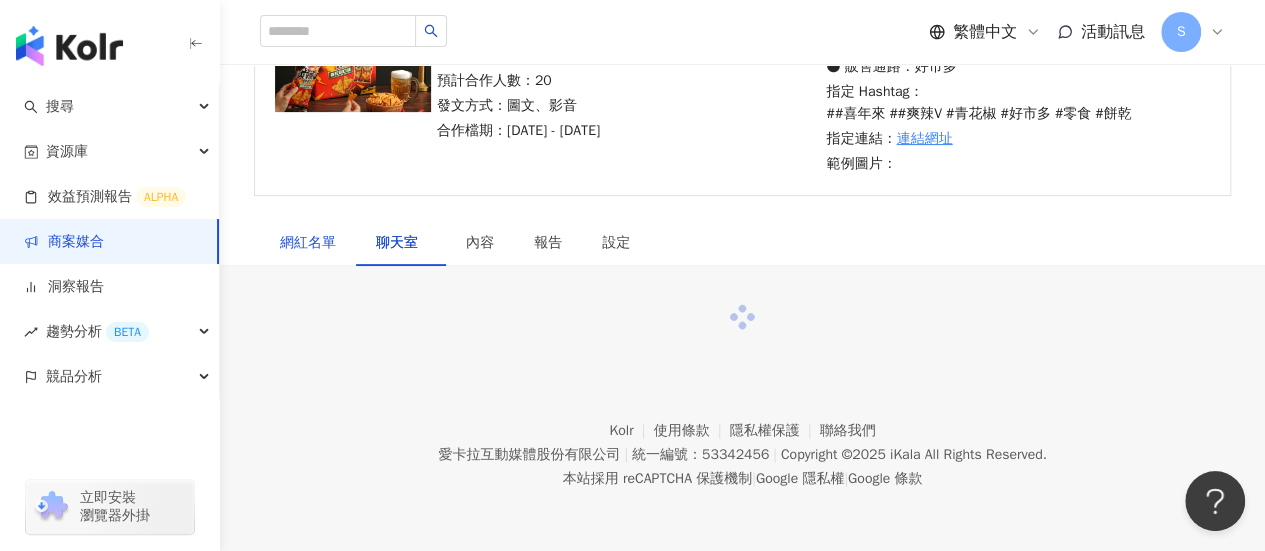 click on "網紅名單" at bounding box center (308, 243) 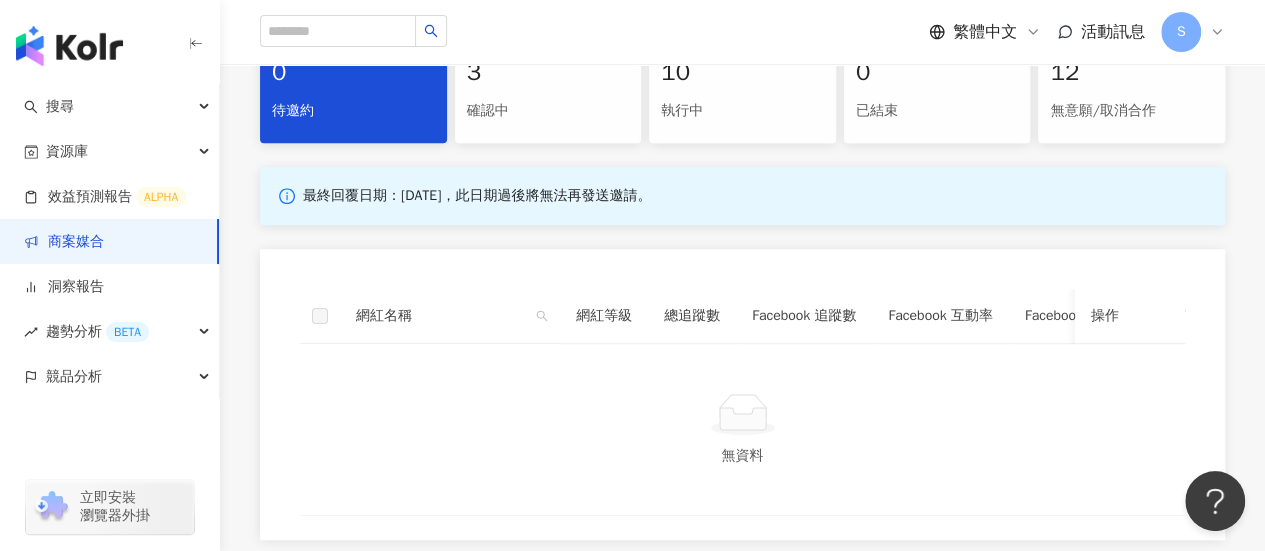 scroll, scrollTop: 570, scrollLeft: 0, axis: vertical 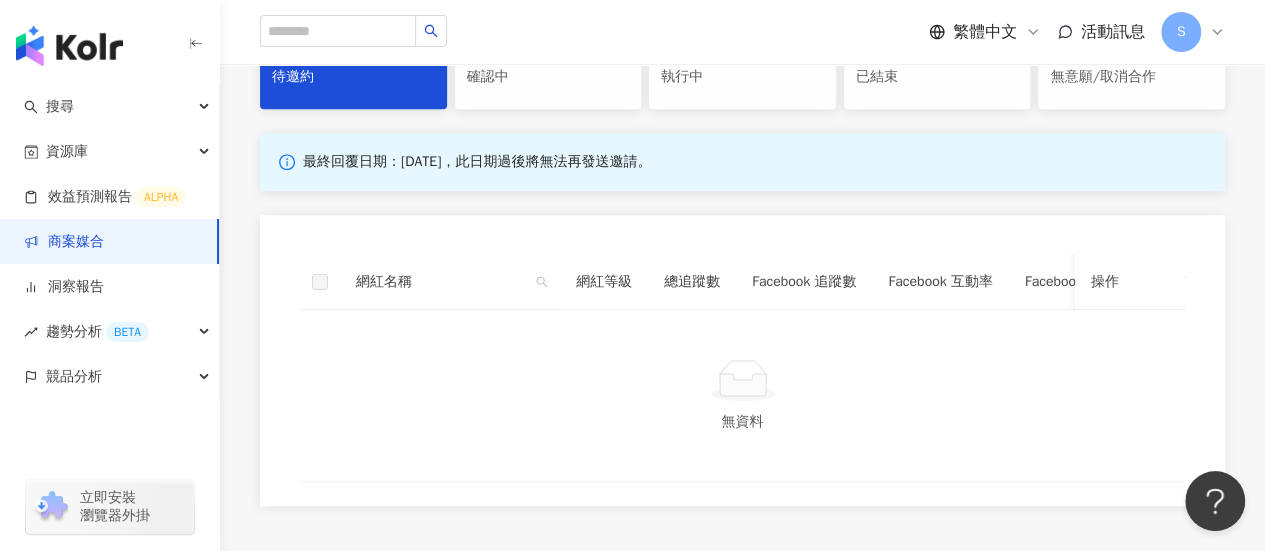 click on "3 確認中" at bounding box center [548, 57] 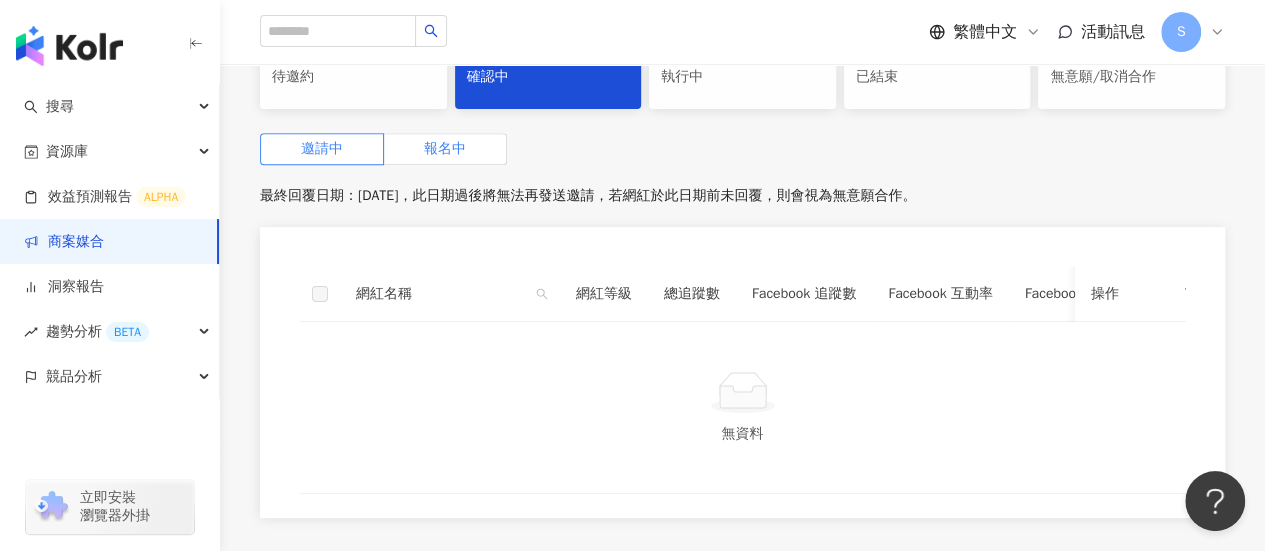 click on "報名中" at bounding box center [445, 149] 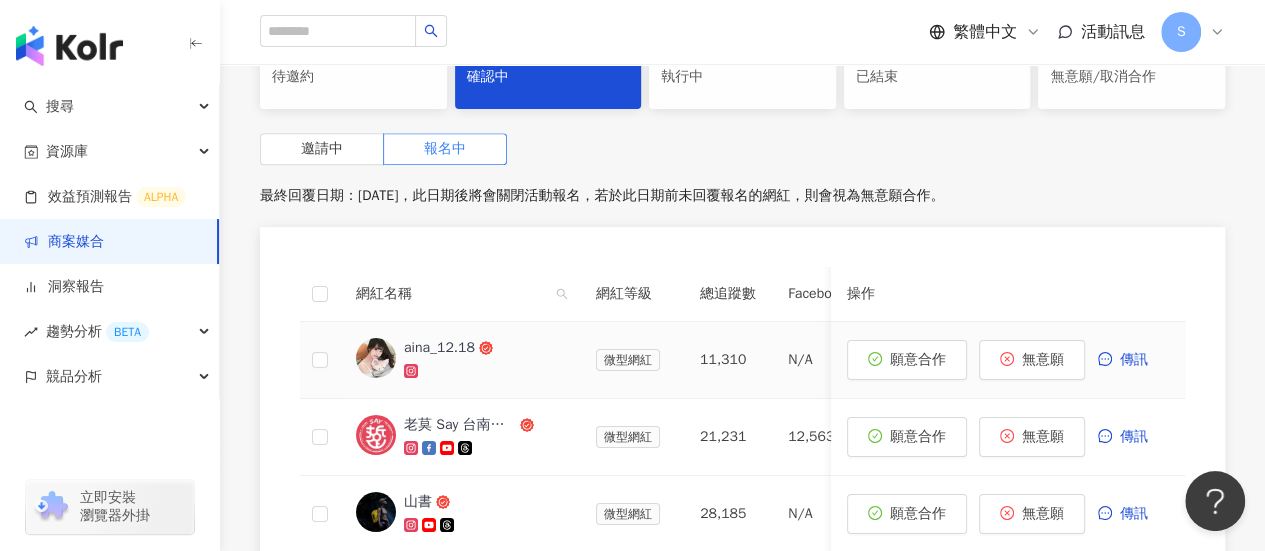 click on "aina_12.18" at bounding box center (439, 348) 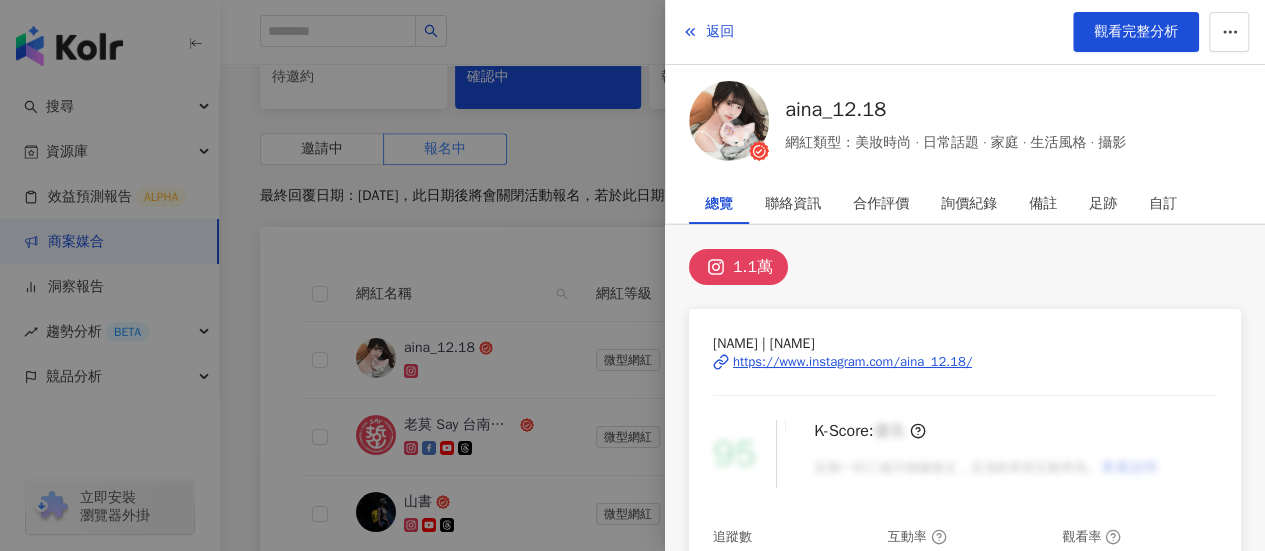 click on "1.1萬" at bounding box center [753, 267] 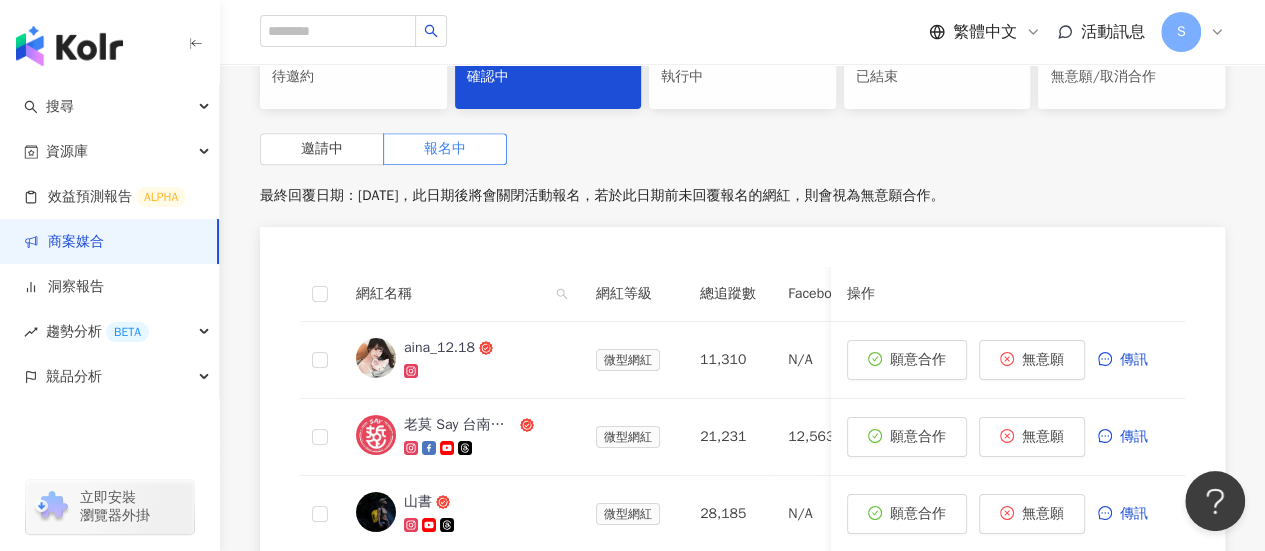 click on "商案媒合" at bounding box center [64, 242] 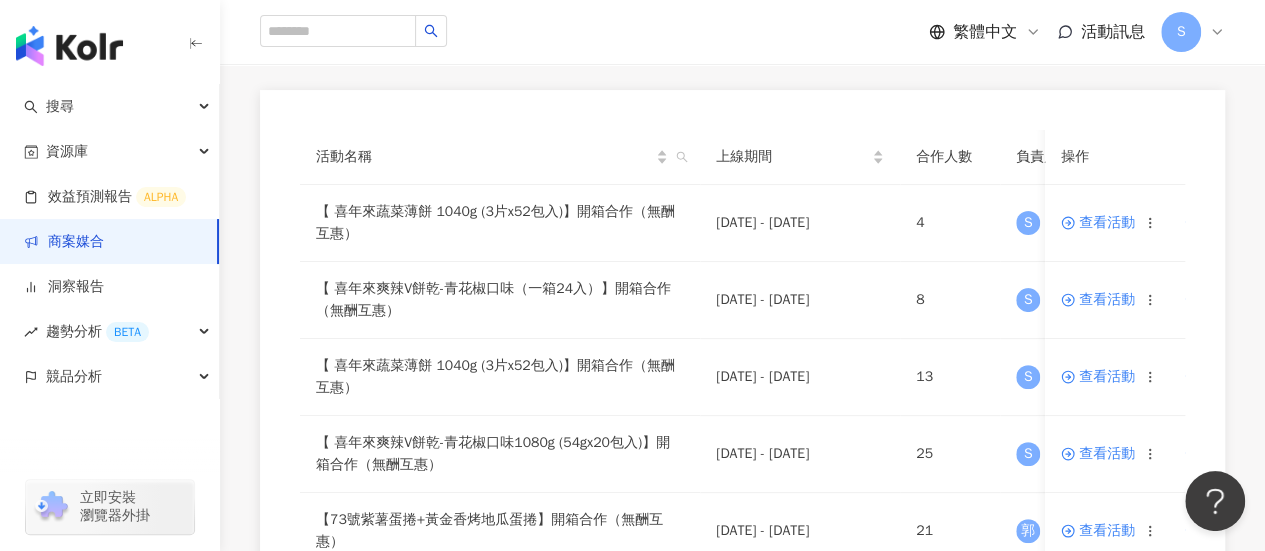 scroll, scrollTop: 200, scrollLeft: 0, axis: vertical 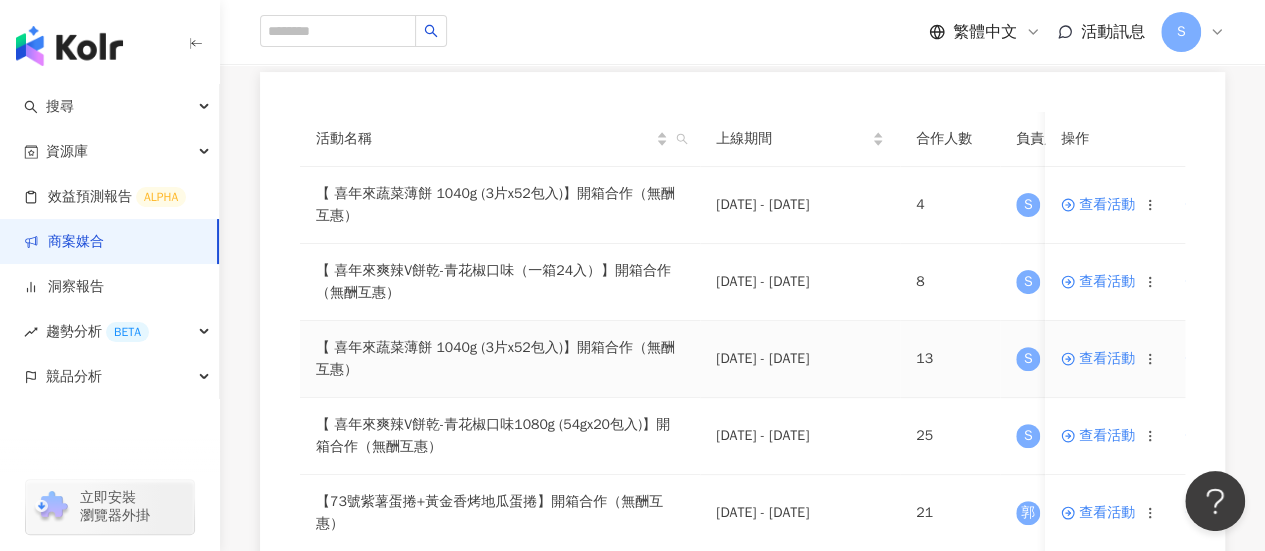 click on "查看活動" at bounding box center (1098, 359) 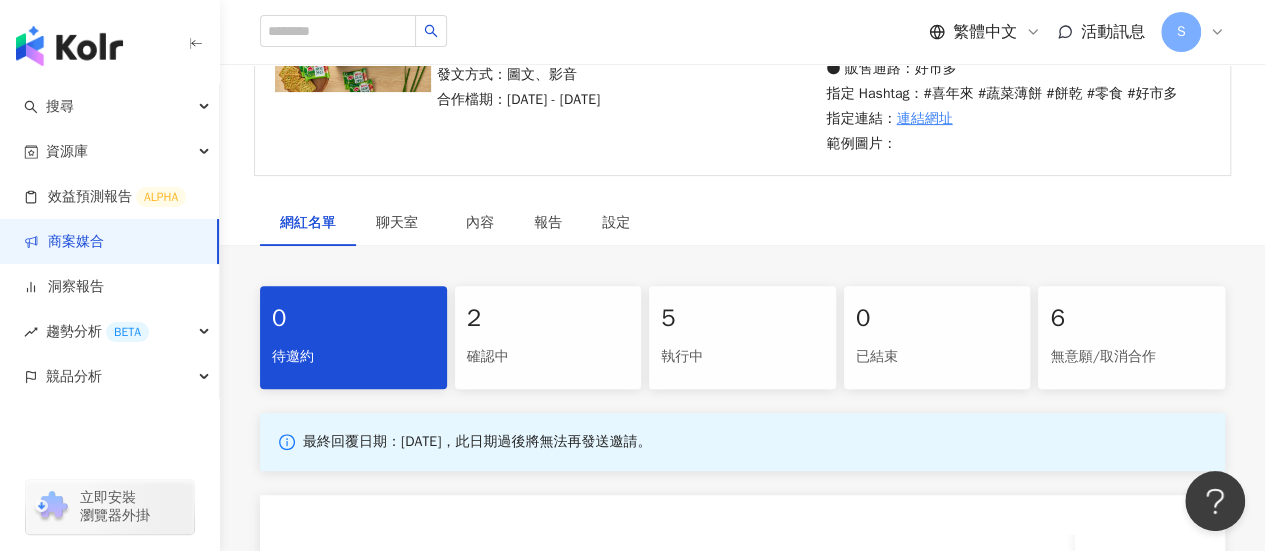 scroll, scrollTop: 300, scrollLeft: 0, axis: vertical 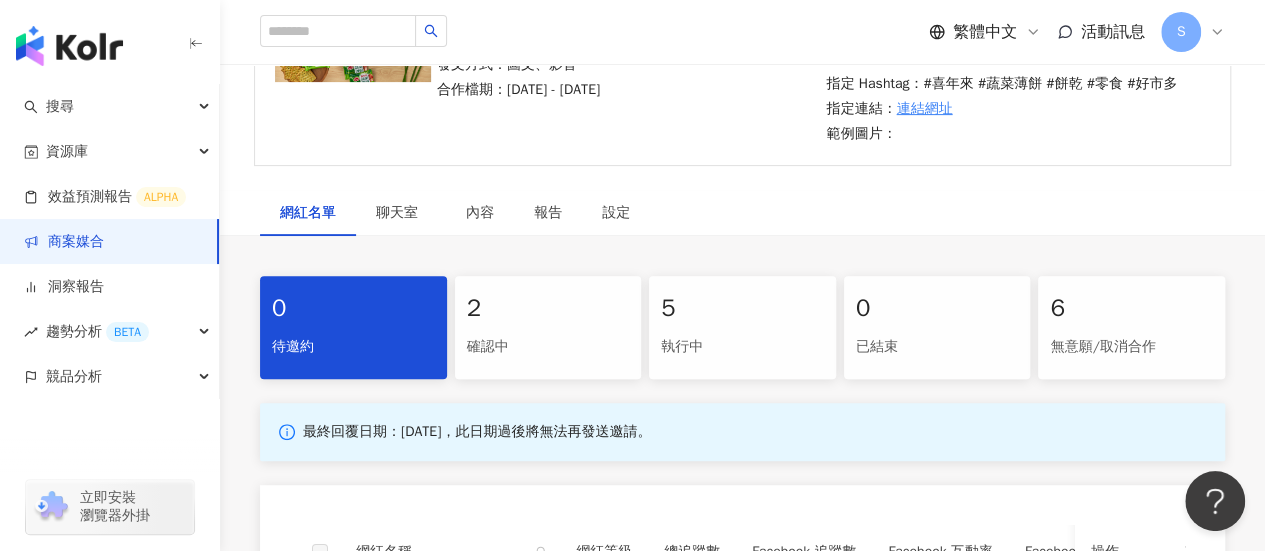 click on "2" at bounding box center [548, 309] 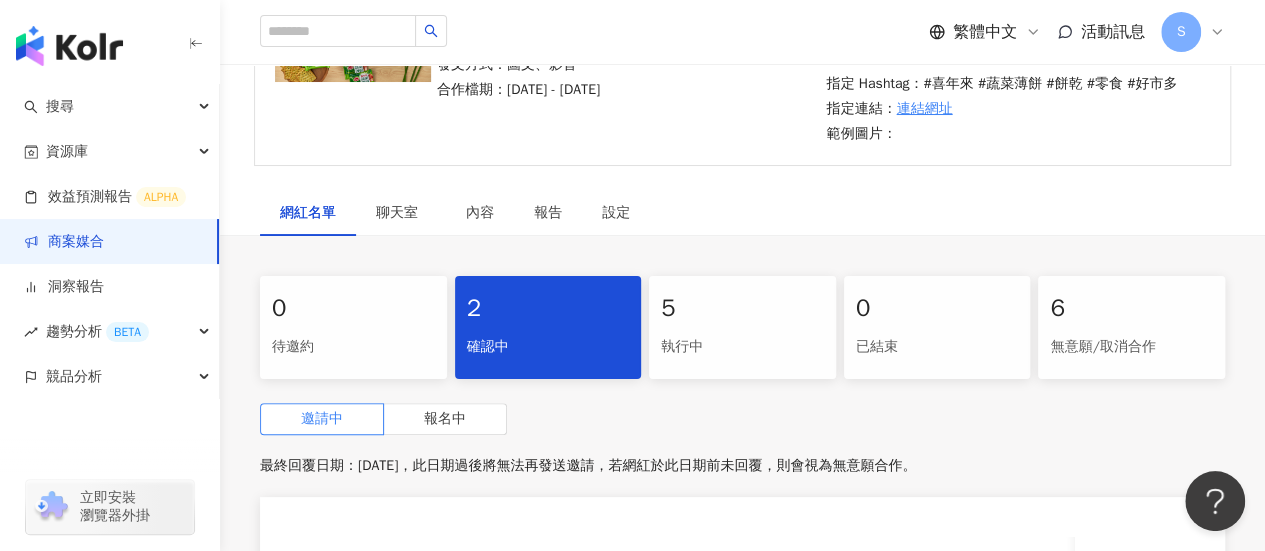 click on "5 執行中" at bounding box center (742, 327) 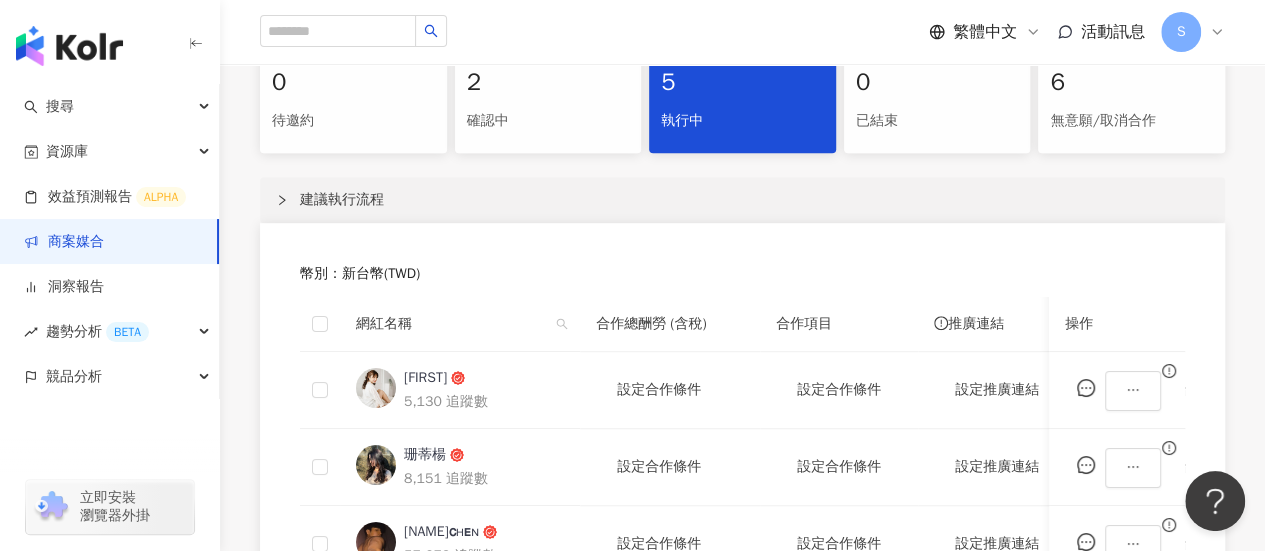 scroll, scrollTop: 400, scrollLeft: 0, axis: vertical 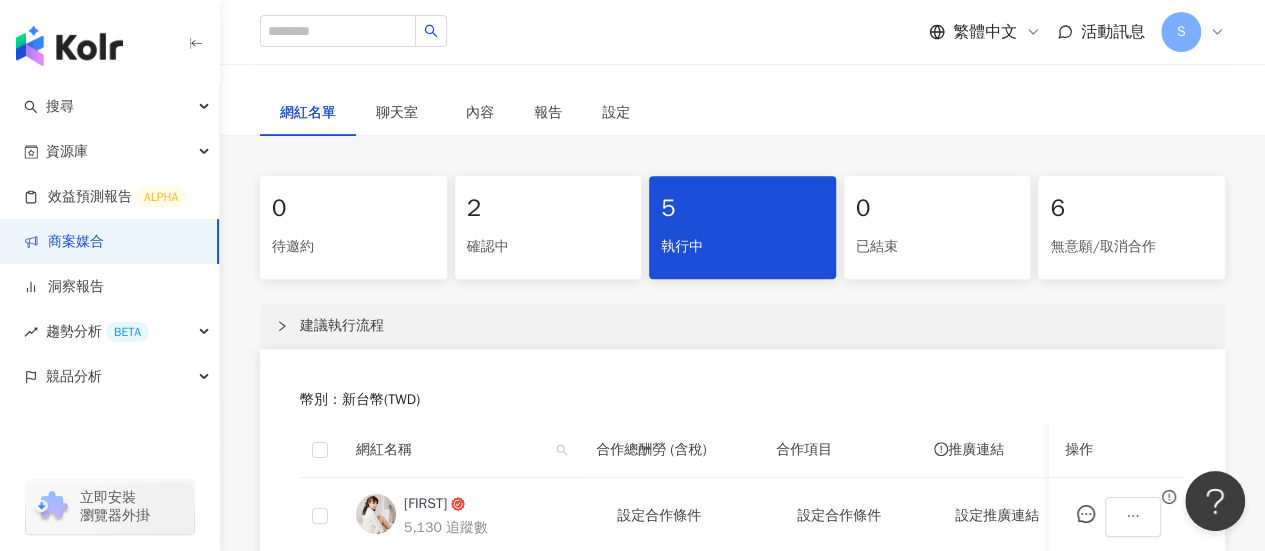 click on "2 確認中" at bounding box center [548, 227] 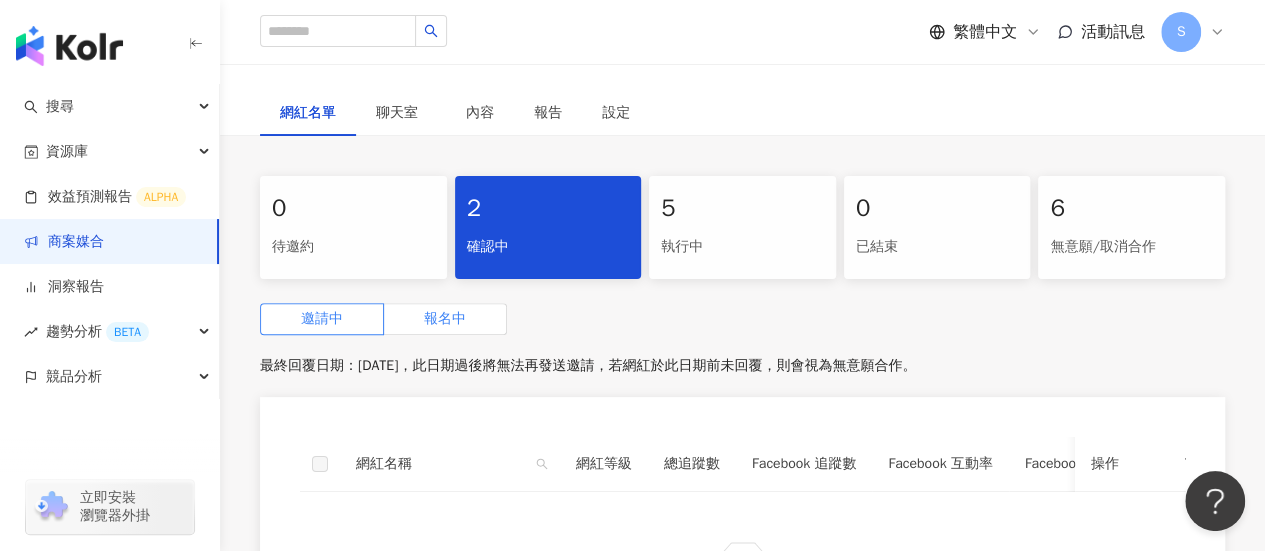click on "報名中" at bounding box center [445, 319] 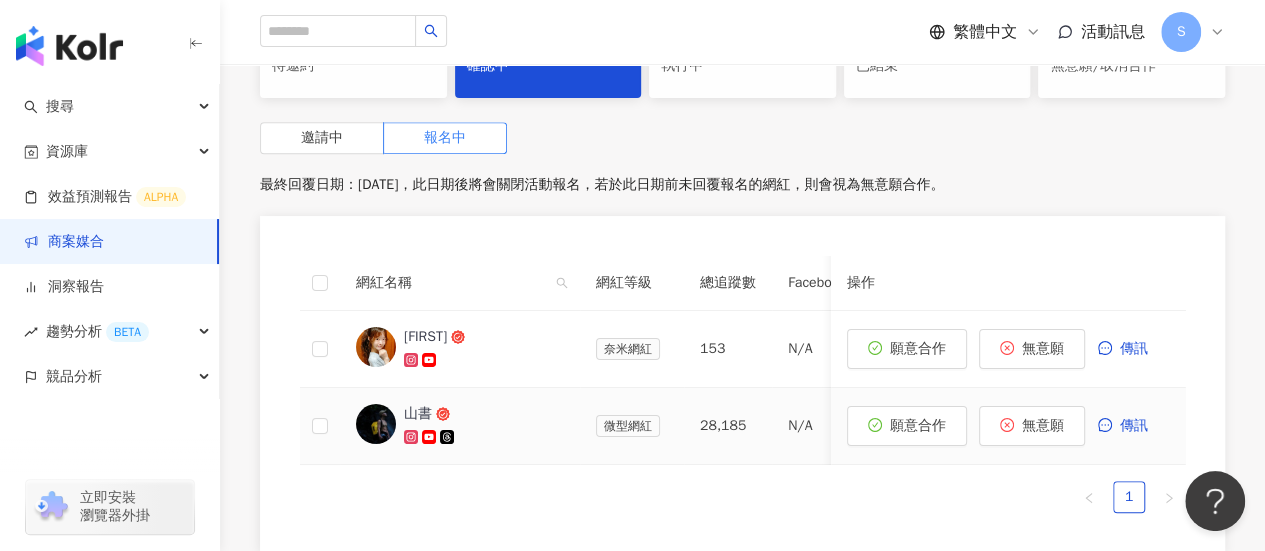 scroll, scrollTop: 400, scrollLeft: 0, axis: vertical 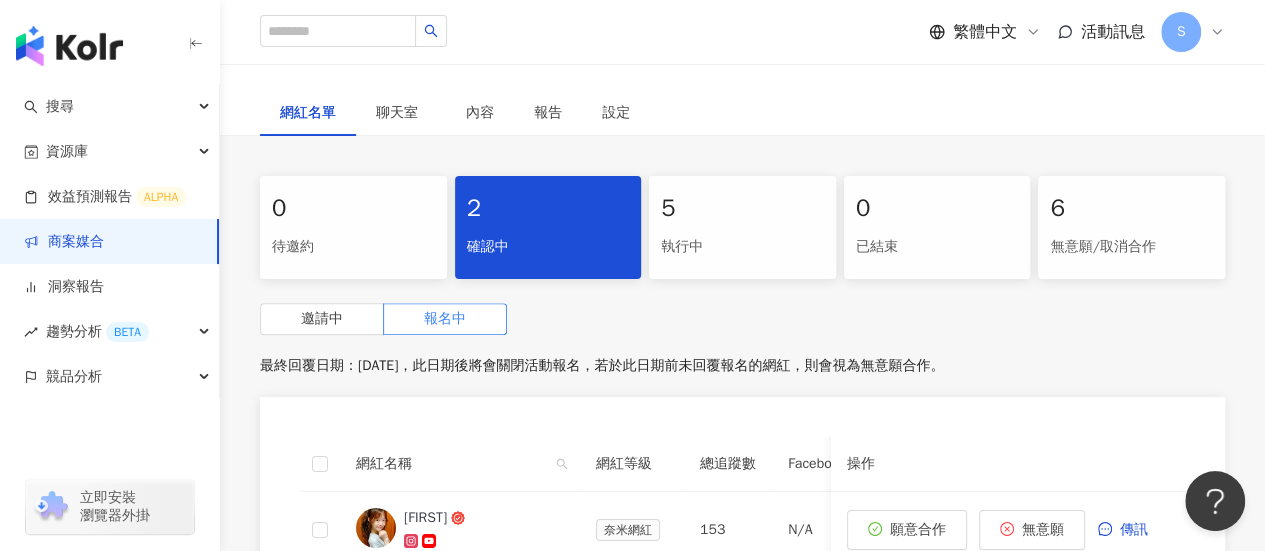 click on "5" at bounding box center (742, 209) 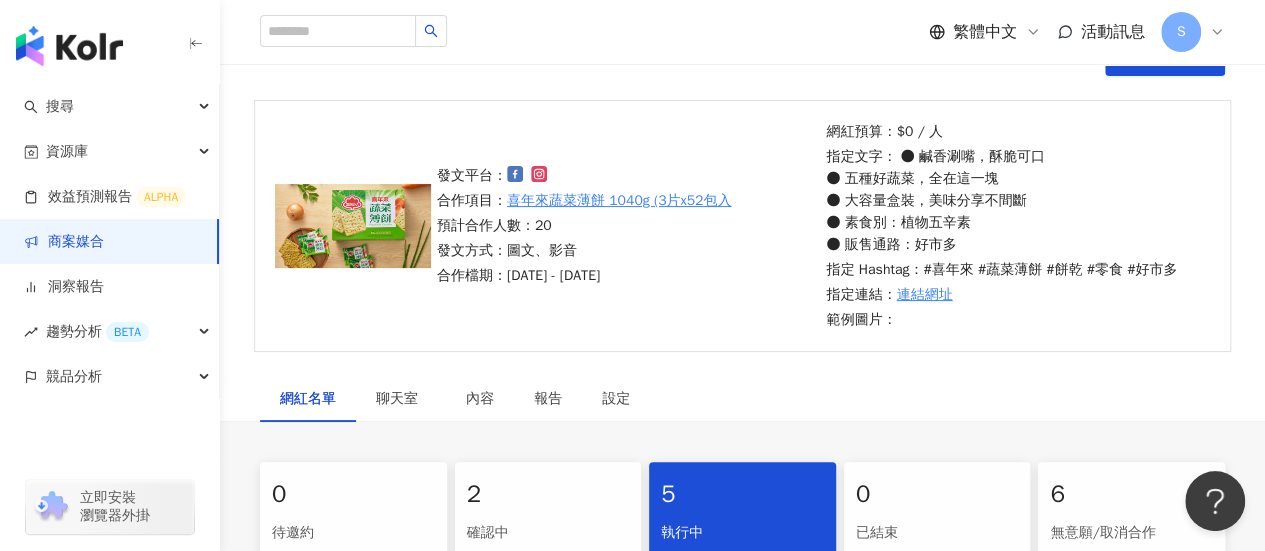 scroll, scrollTop: 0, scrollLeft: 0, axis: both 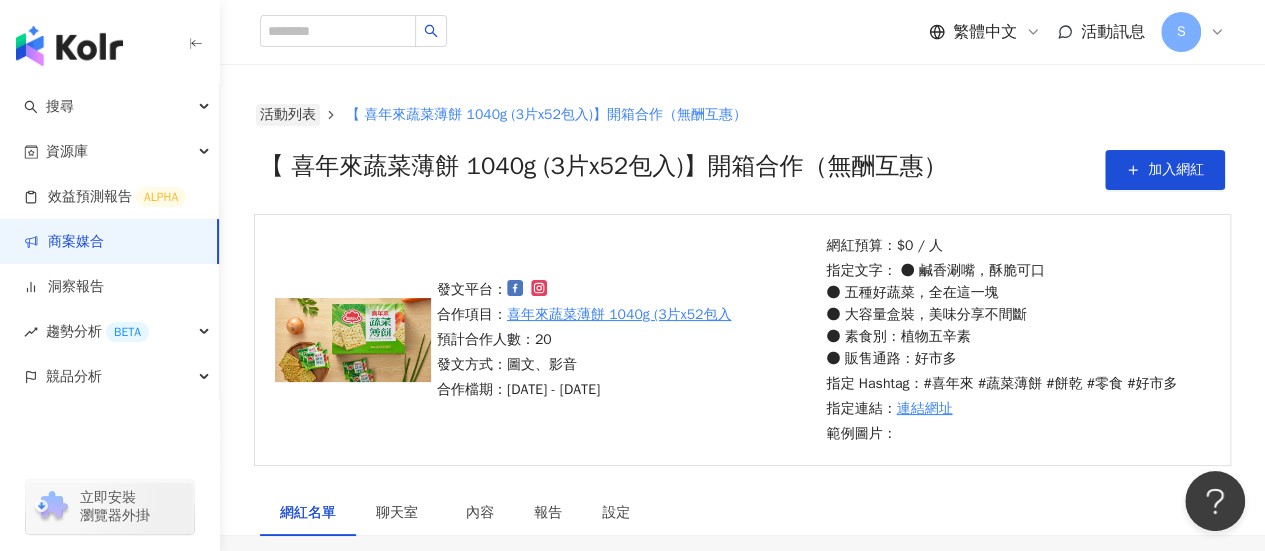 click on "活動列表" at bounding box center (288, 115) 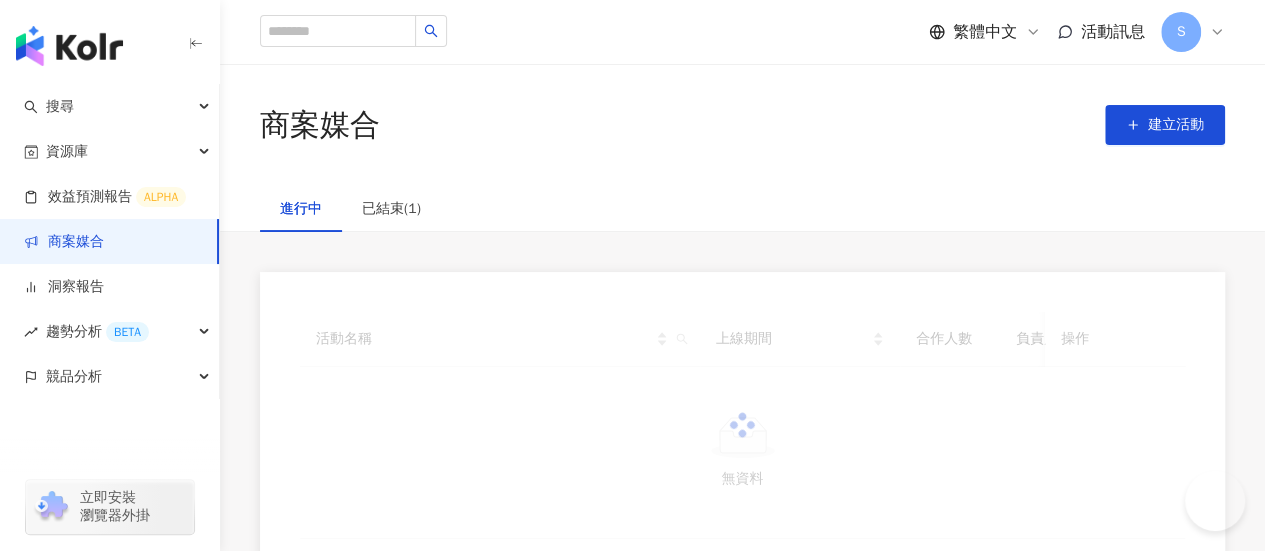 scroll, scrollTop: 200, scrollLeft: 0, axis: vertical 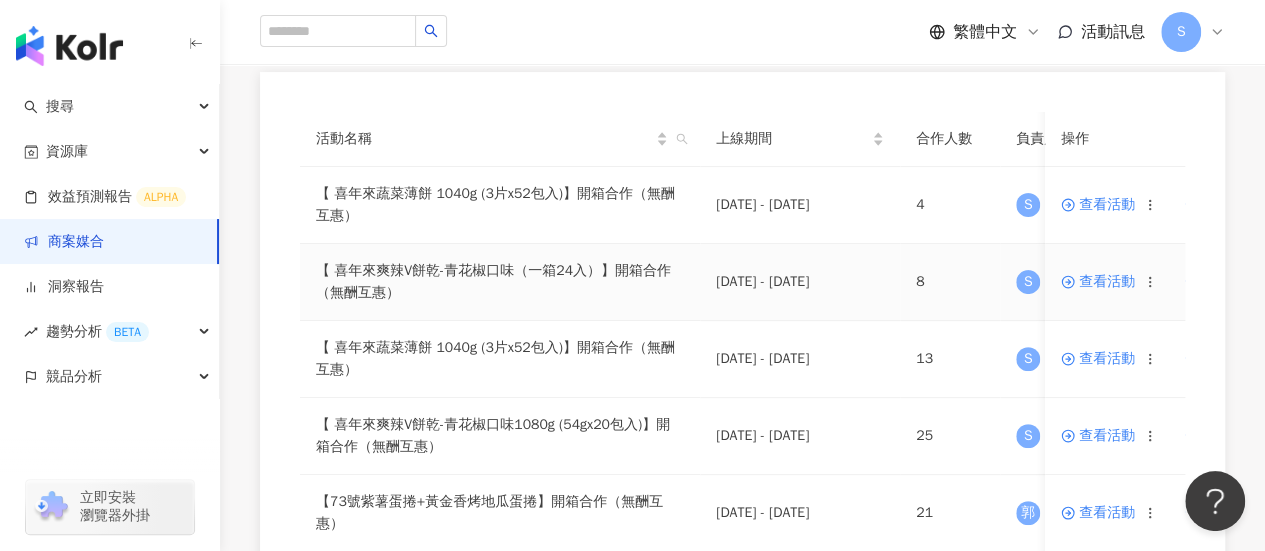 click on "查看活動" at bounding box center (1098, 282) 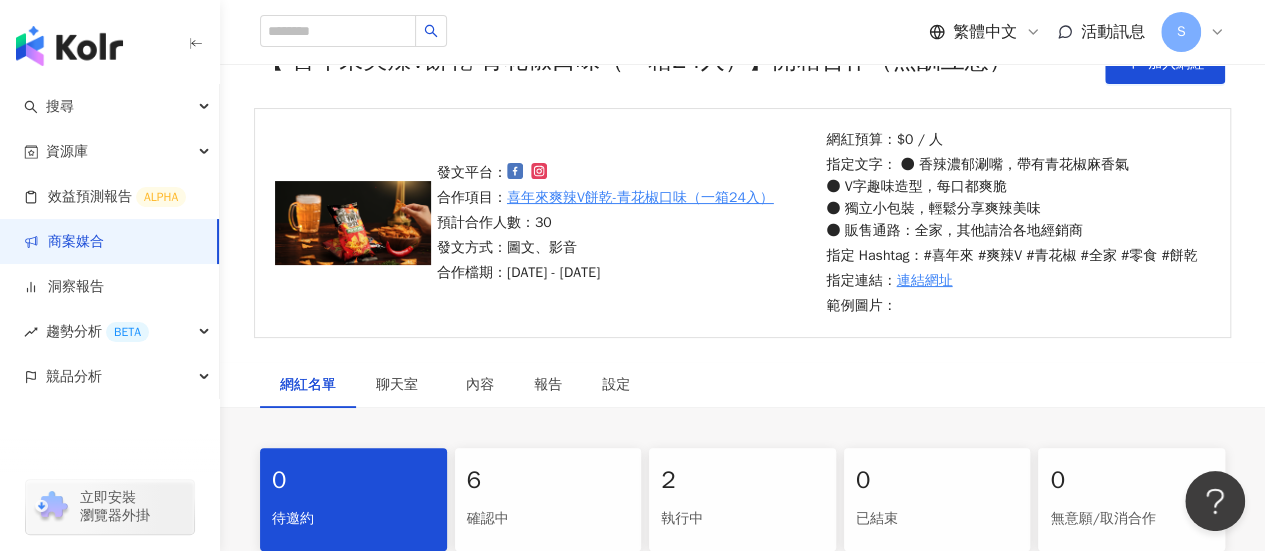 scroll, scrollTop: 300, scrollLeft: 0, axis: vertical 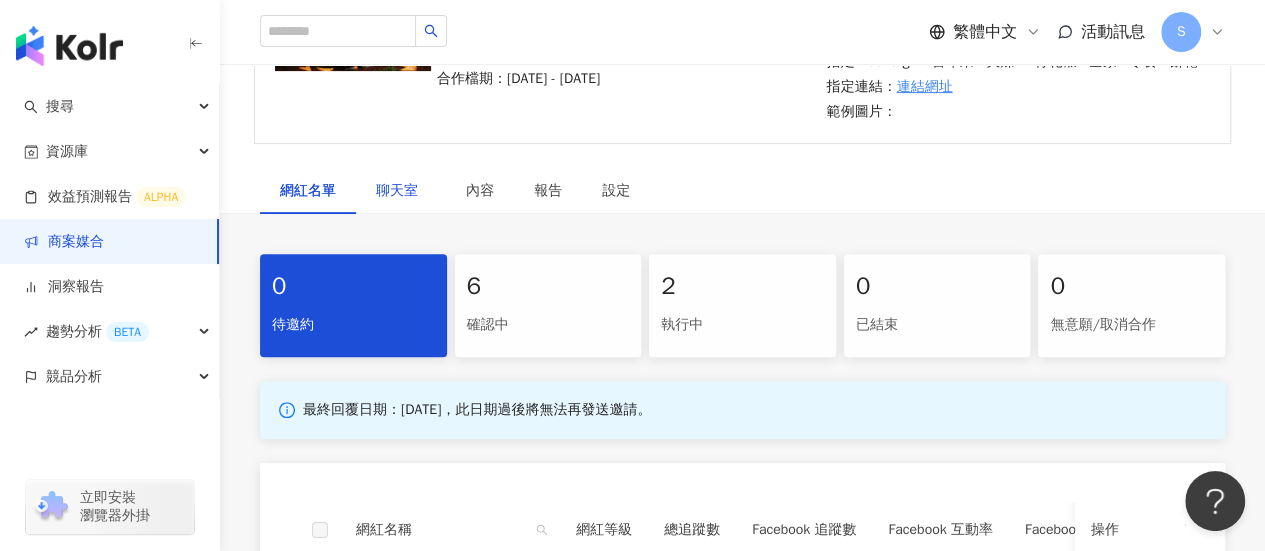 click on "聊天室" at bounding box center (401, 191) 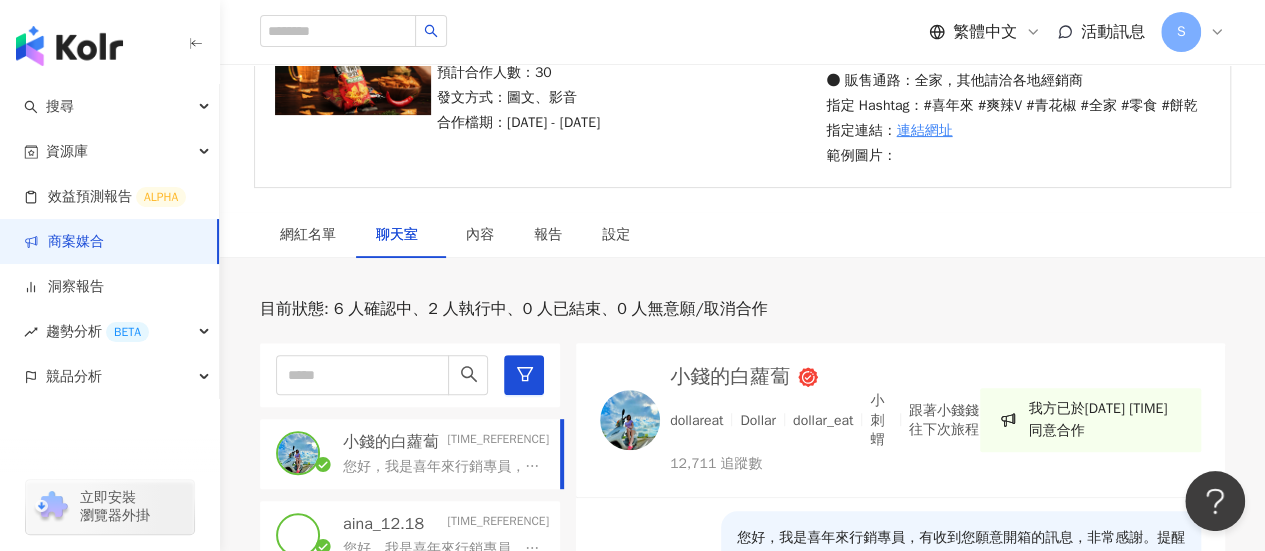 scroll, scrollTop: 495, scrollLeft: 0, axis: vertical 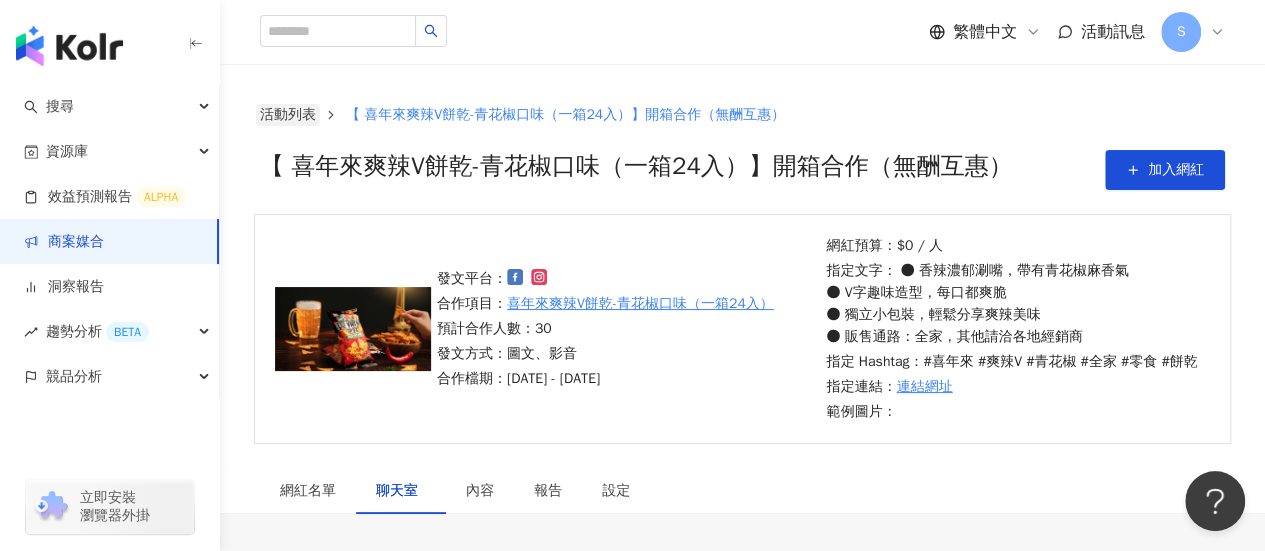 click on "活動列表" at bounding box center (288, 115) 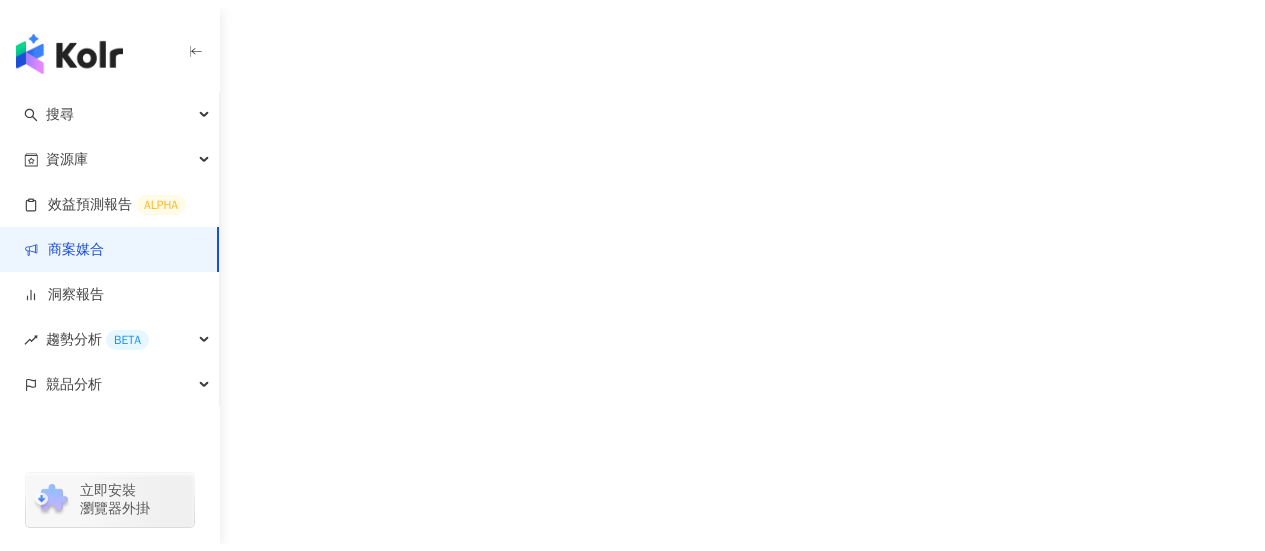 scroll, scrollTop: 0, scrollLeft: 0, axis: both 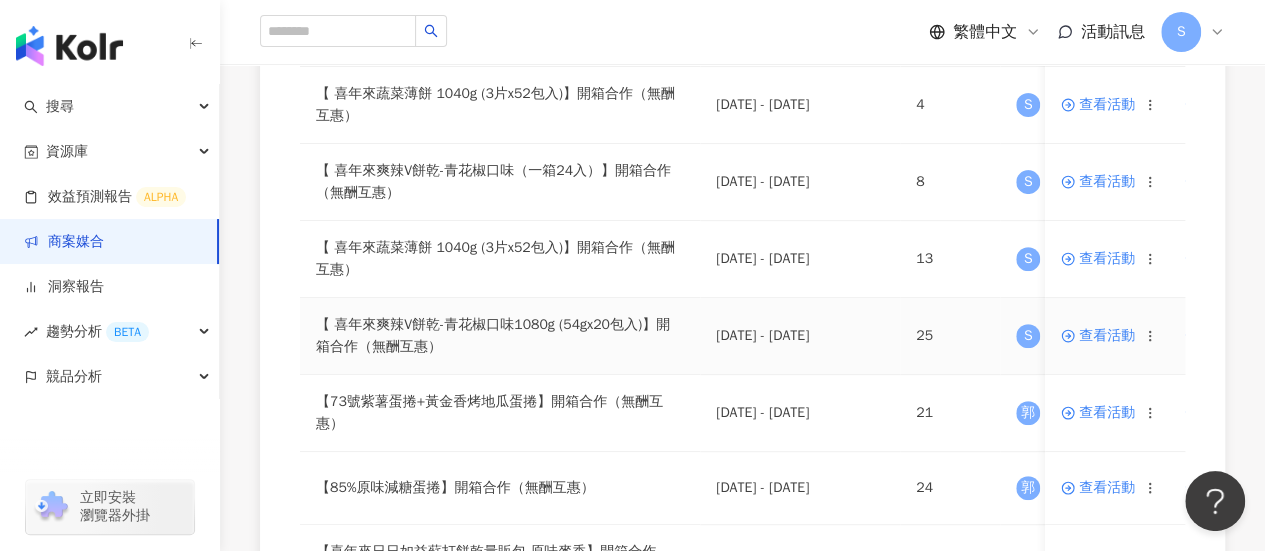 click on "查看活動" at bounding box center [1115, 336] 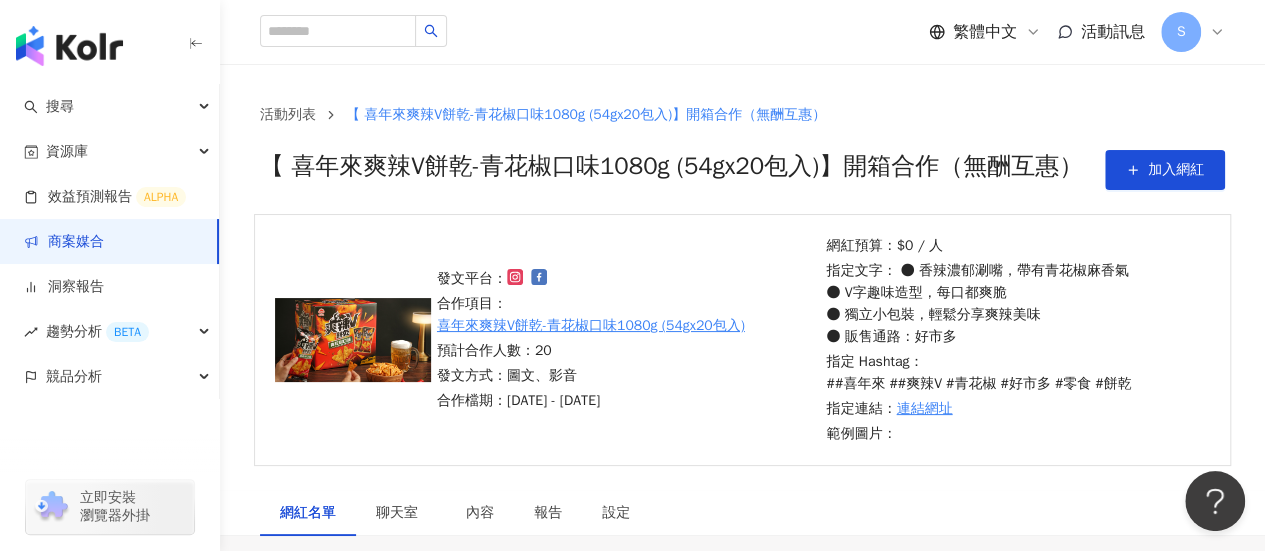 scroll, scrollTop: 400, scrollLeft: 0, axis: vertical 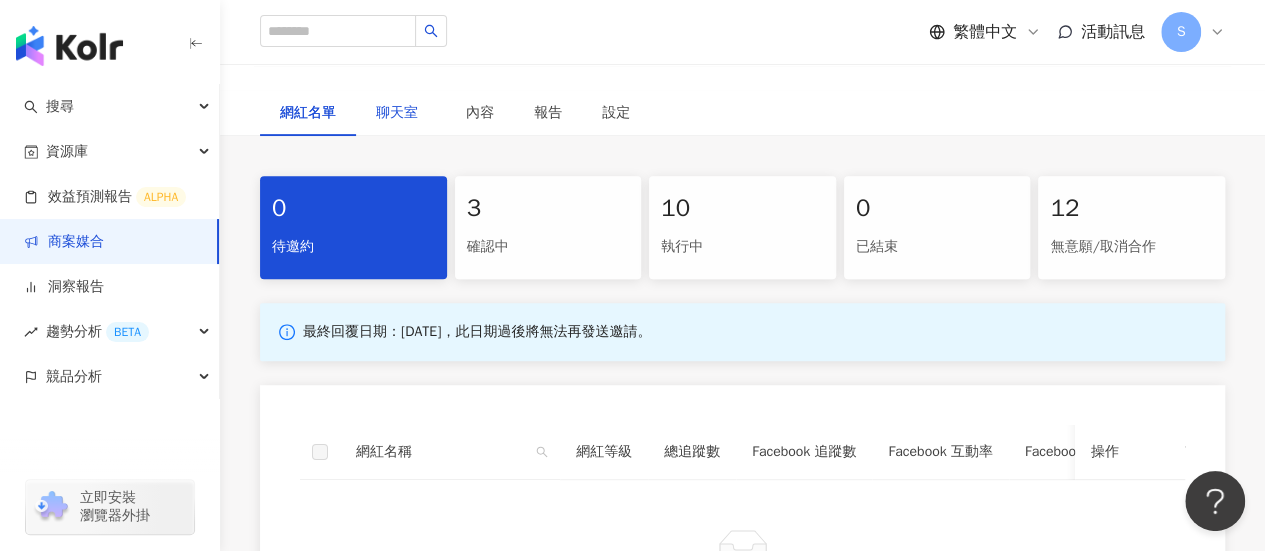 click on "聊天室" at bounding box center (401, 113) 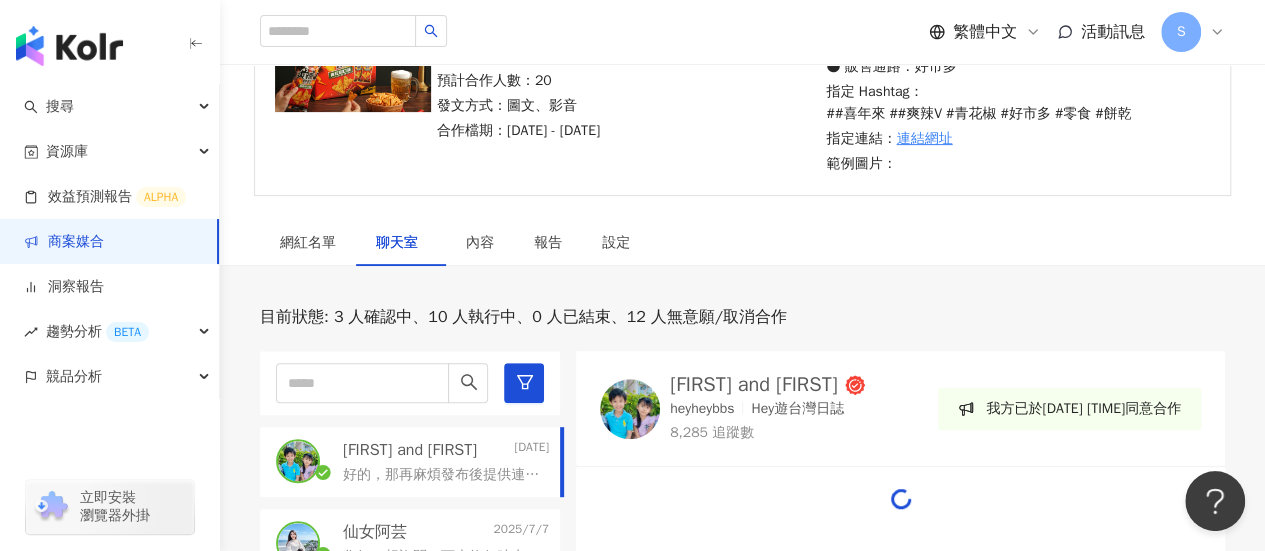 scroll, scrollTop: 400, scrollLeft: 0, axis: vertical 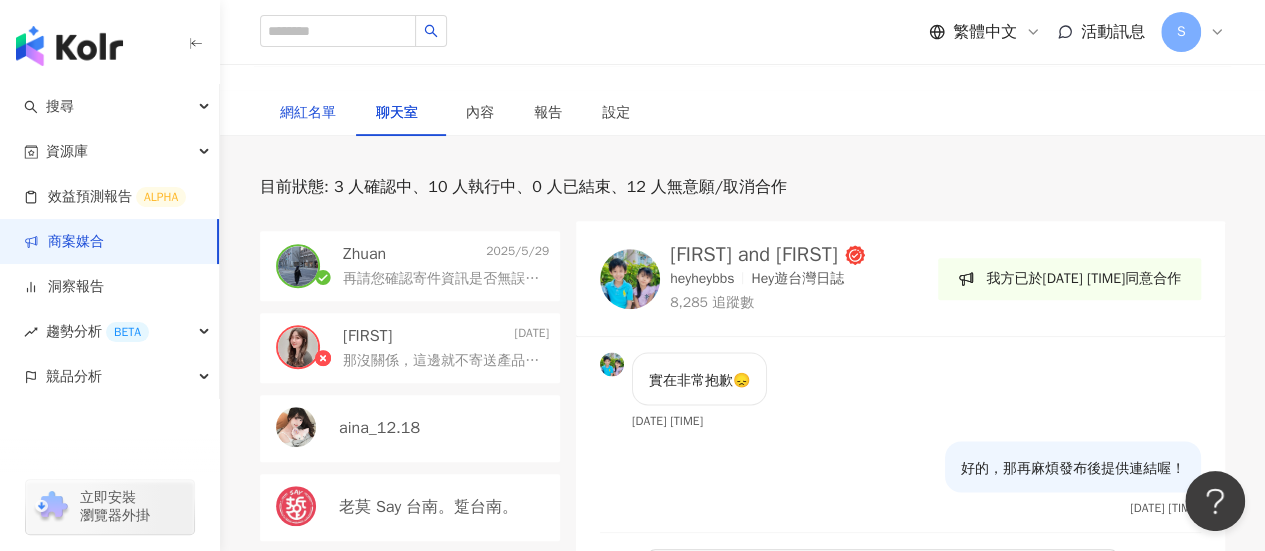 click on "網紅名單" at bounding box center [308, 113] 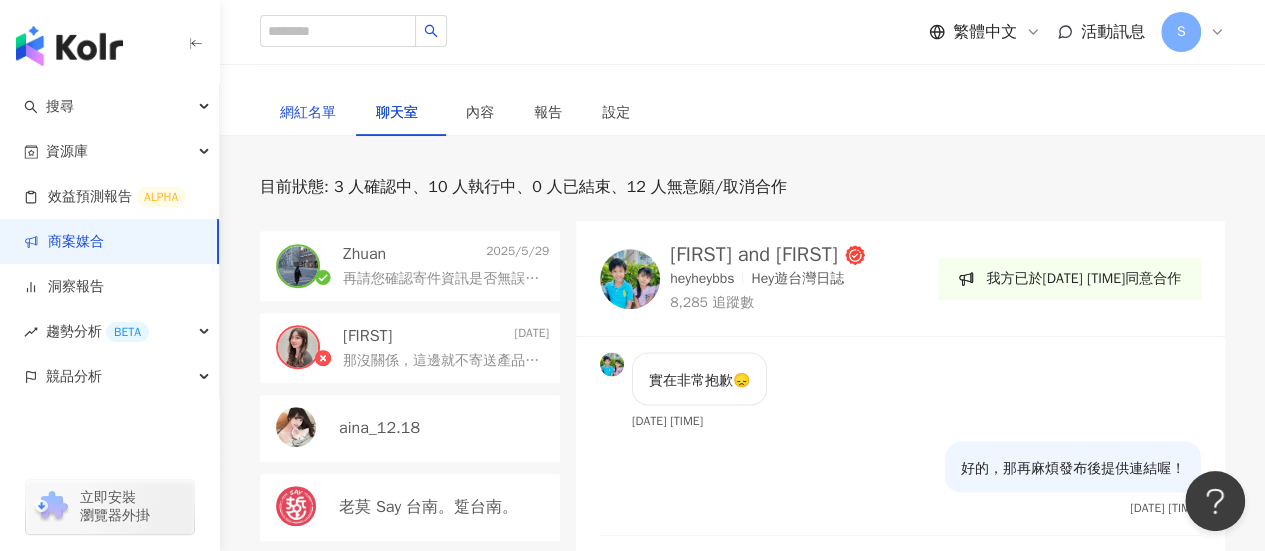 scroll, scrollTop: 1912, scrollLeft: 0, axis: vertical 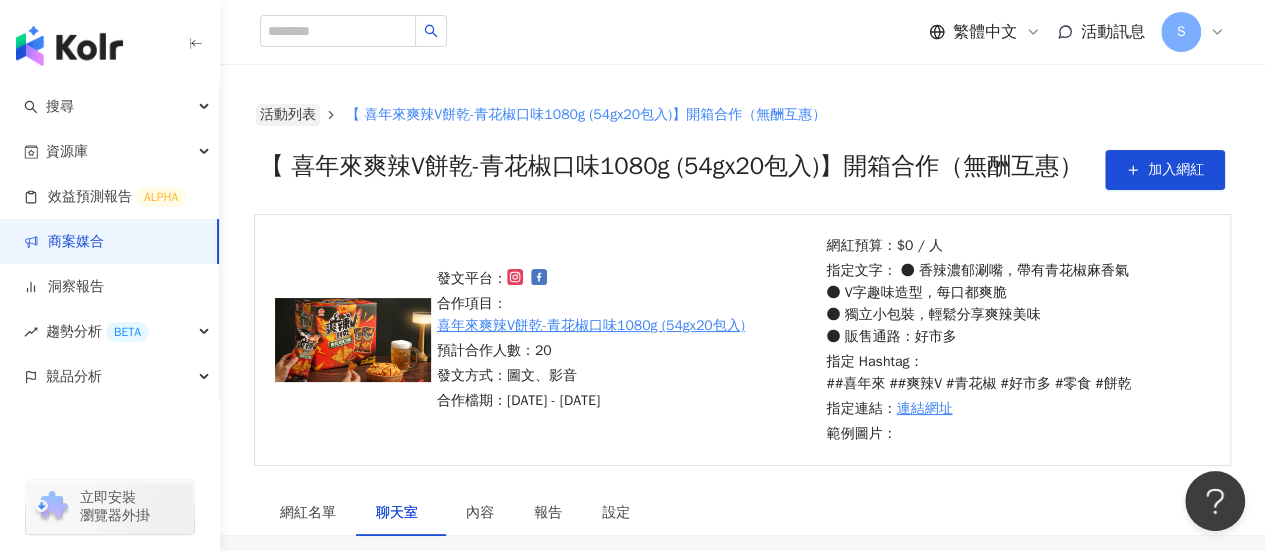click on "活動列表" at bounding box center (288, 115) 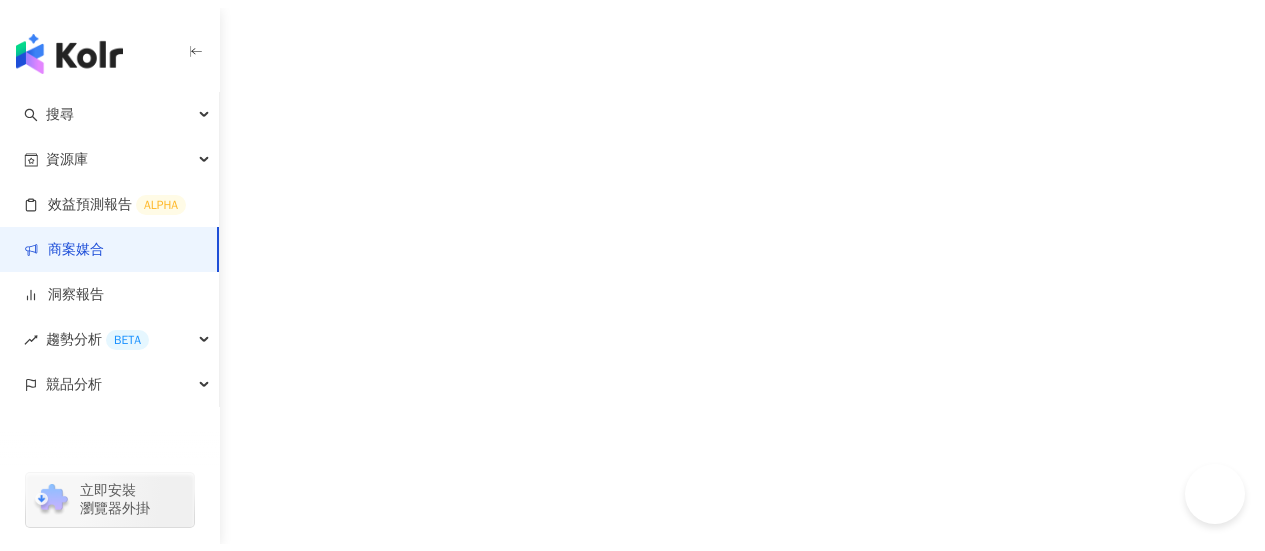 scroll, scrollTop: 0, scrollLeft: 0, axis: both 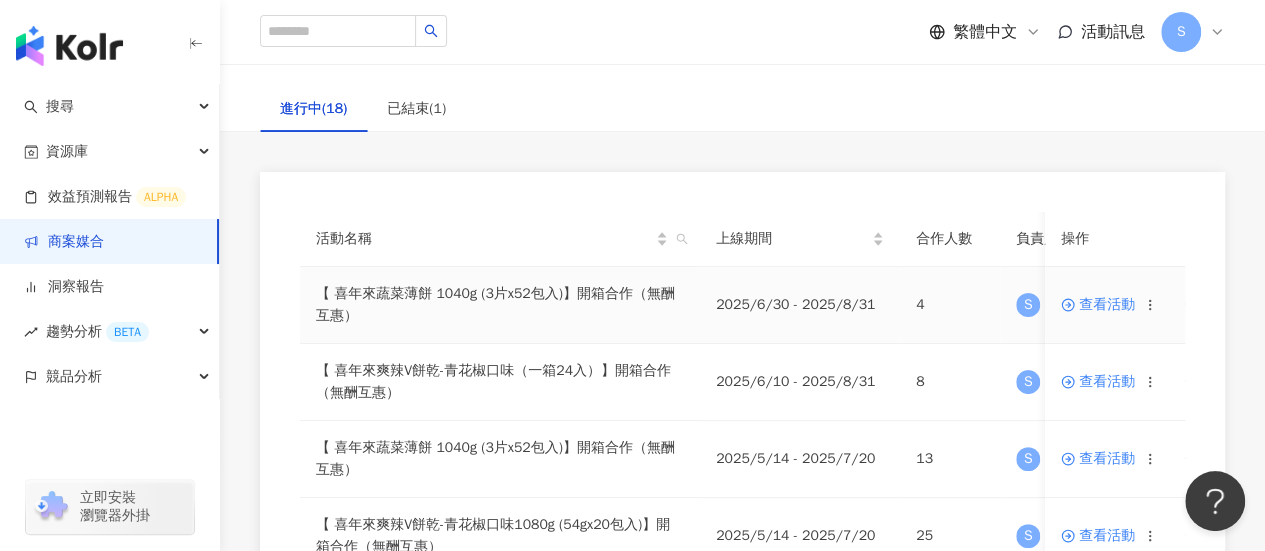 click on "查看活動" at bounding box center [1098, 305] 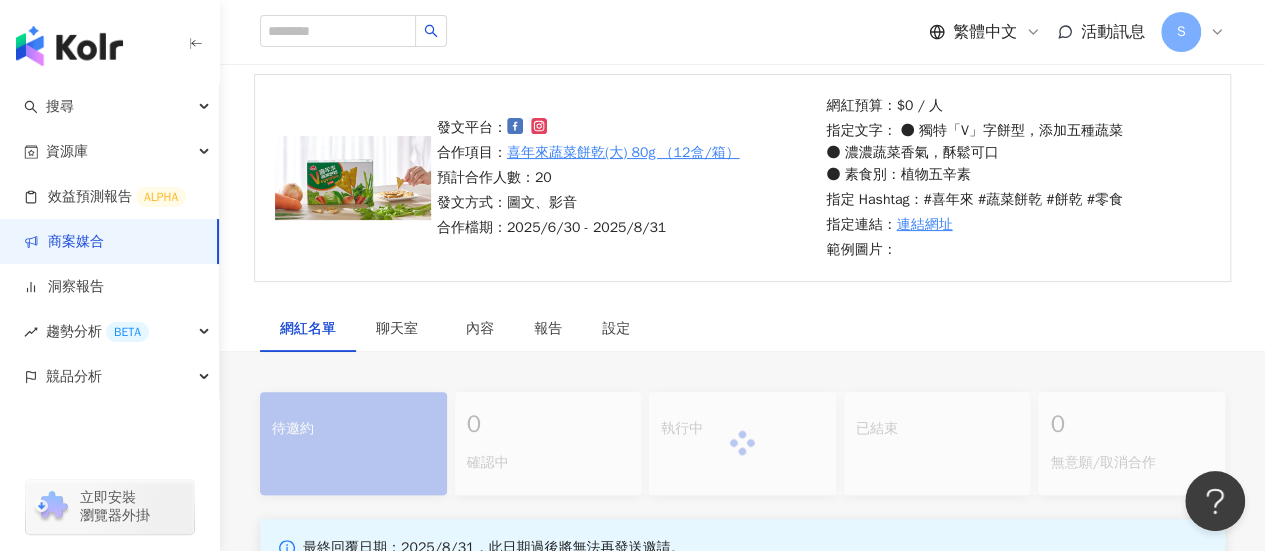 scroll, scrollTop: 300, scrollLeft: 0, axis: vertical 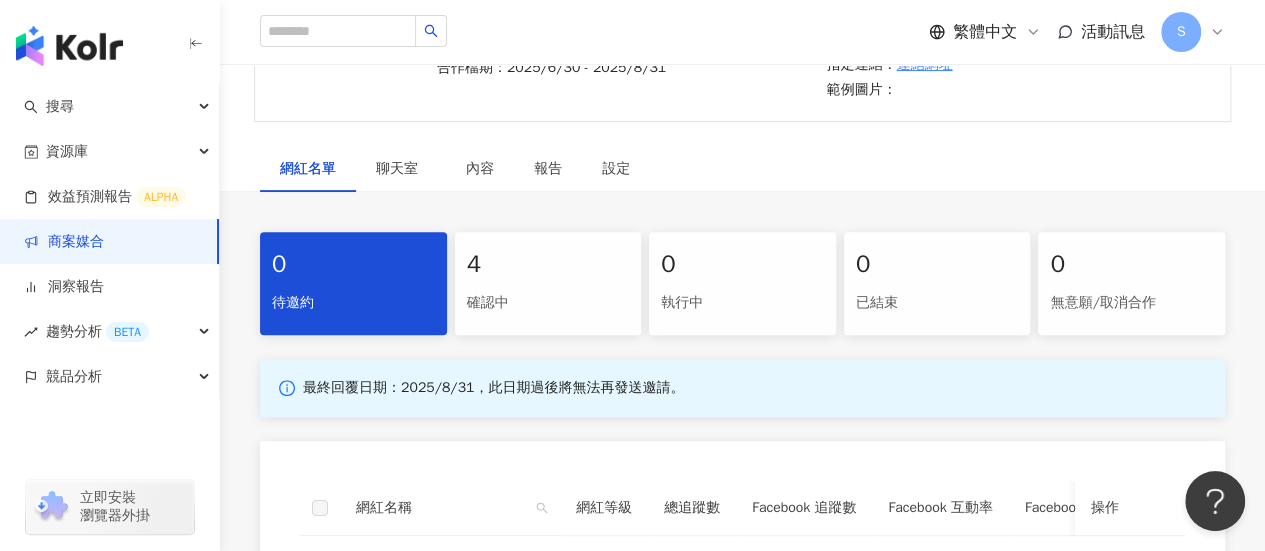 click on "4" at bounding box center (548, 265) 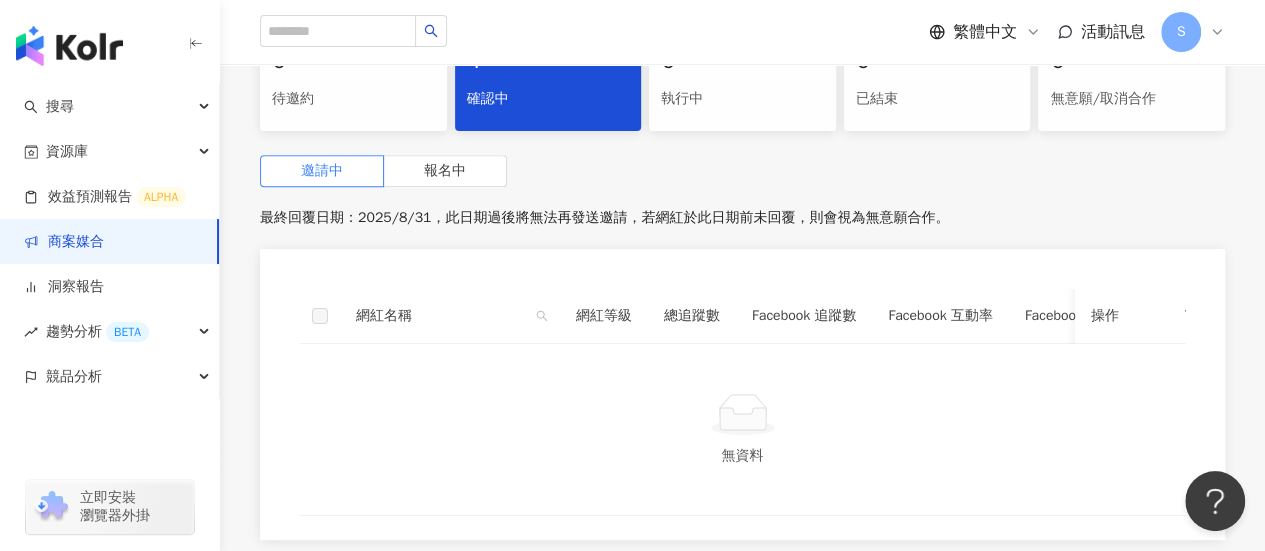 scroll, scrollTop: 500, scrollLeft: 0, axis: vertical 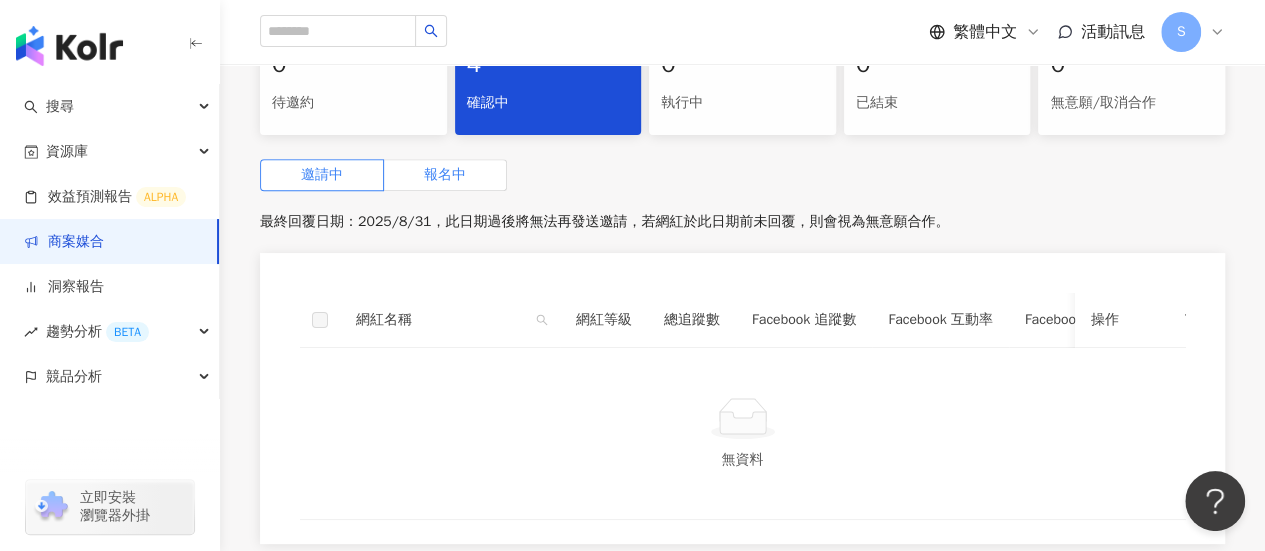 click on "報名中" at bounding box center (445, 174) 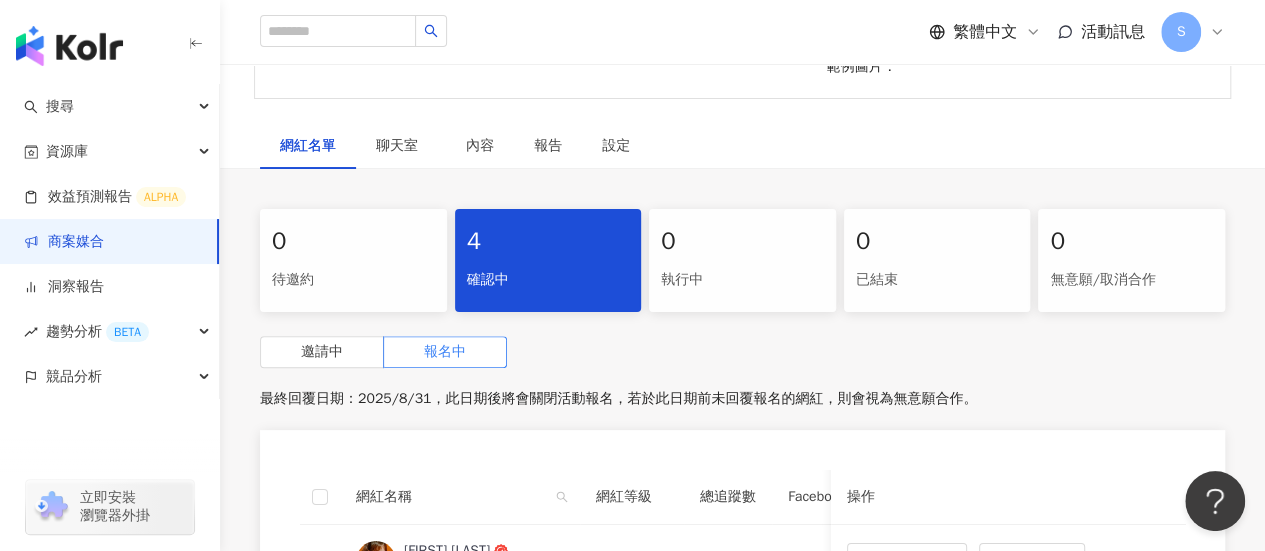 scroll, scrollTop: 200, scrollLeft: 0, axis: vertical 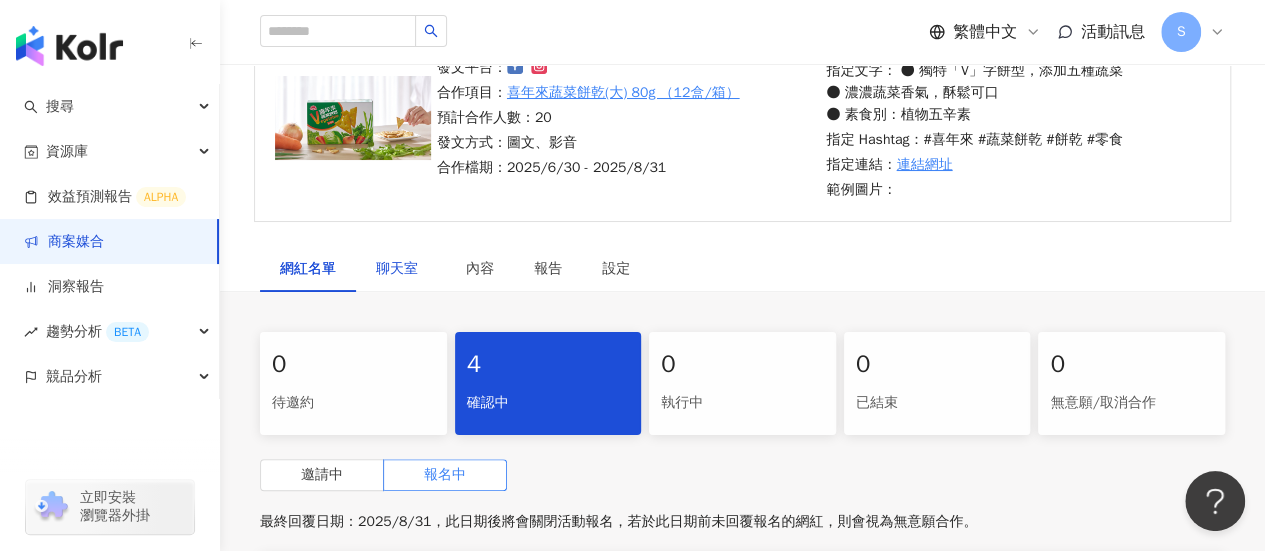 click on "聊天室" at bounding box center (401, 269) 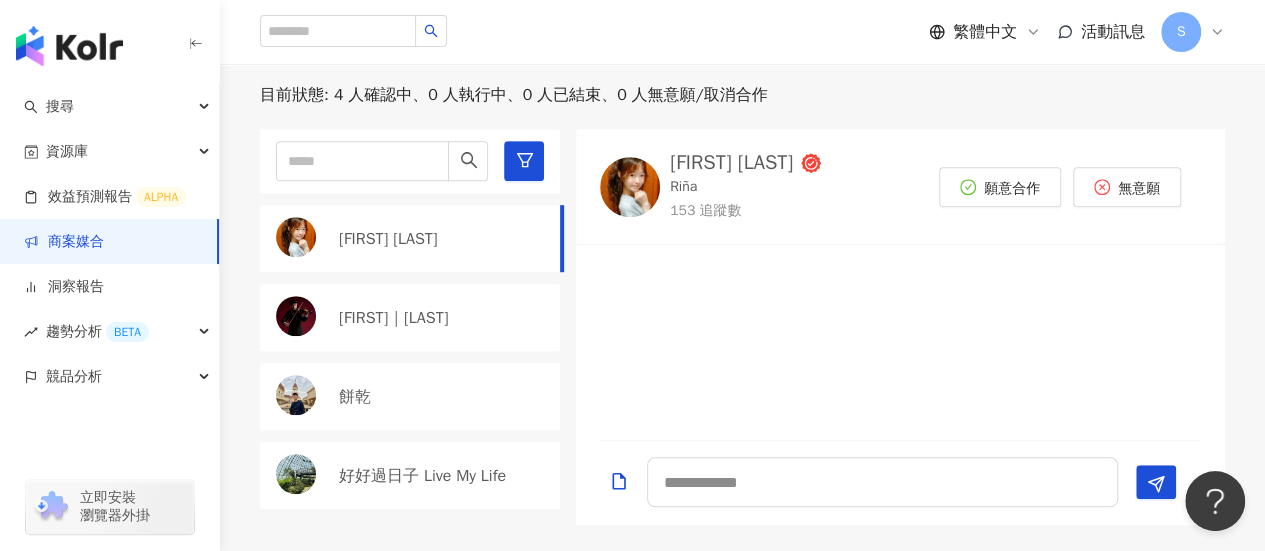 scroll, scrollTop: 243, scrollLeft: 0, axis: vertical 